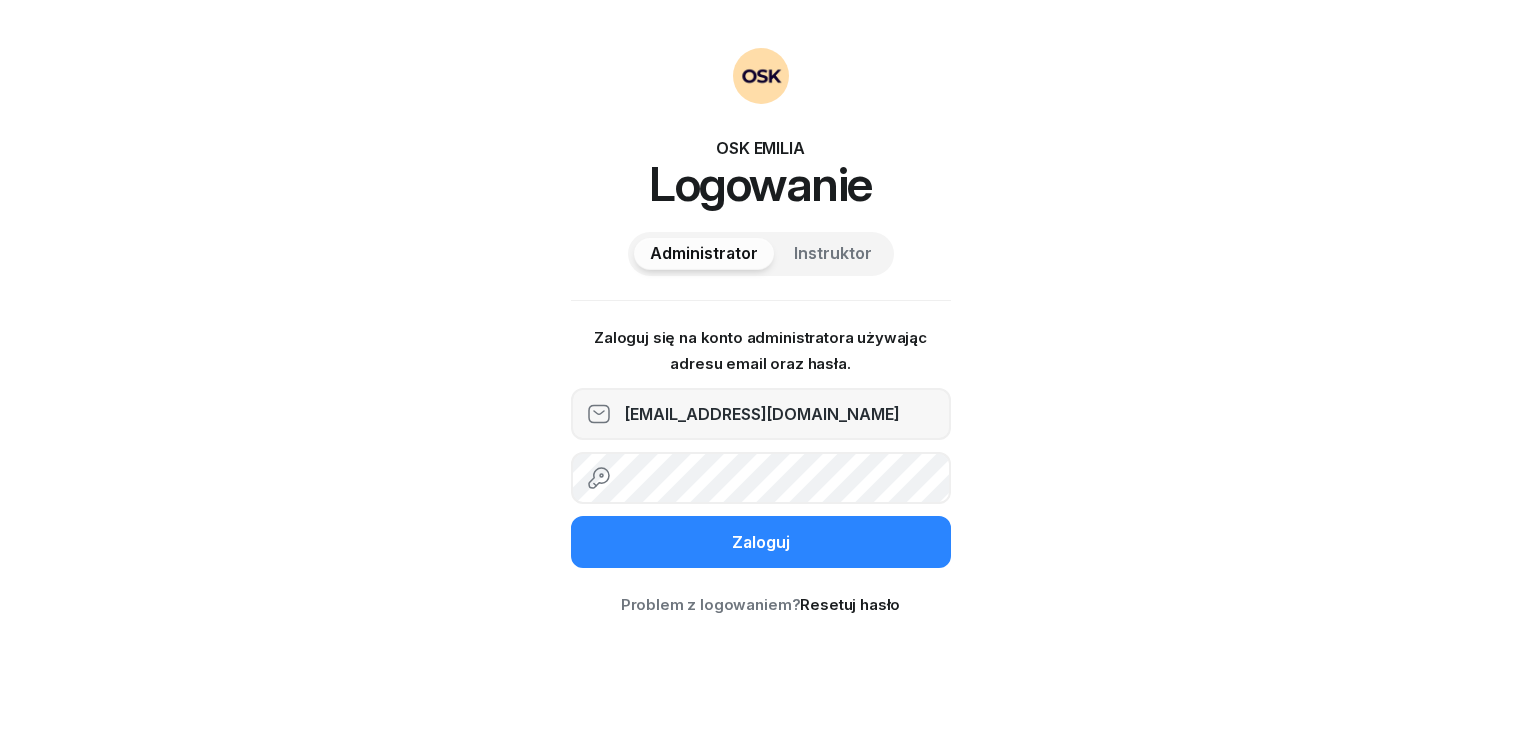 scroll, scrollTop: 0, scrollLeft: 0, axis: both 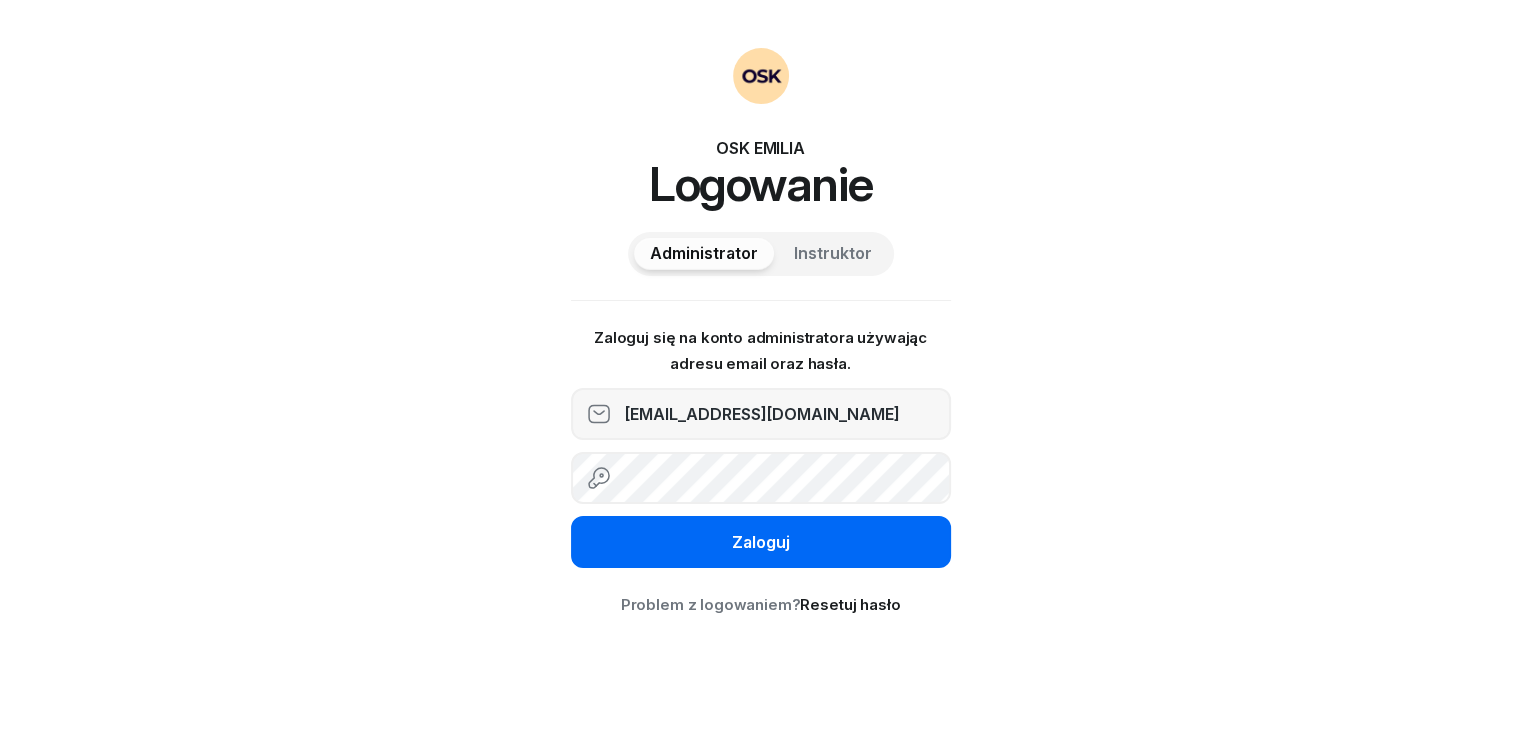click on "Zaloguj" at bounding box center [761, 543] 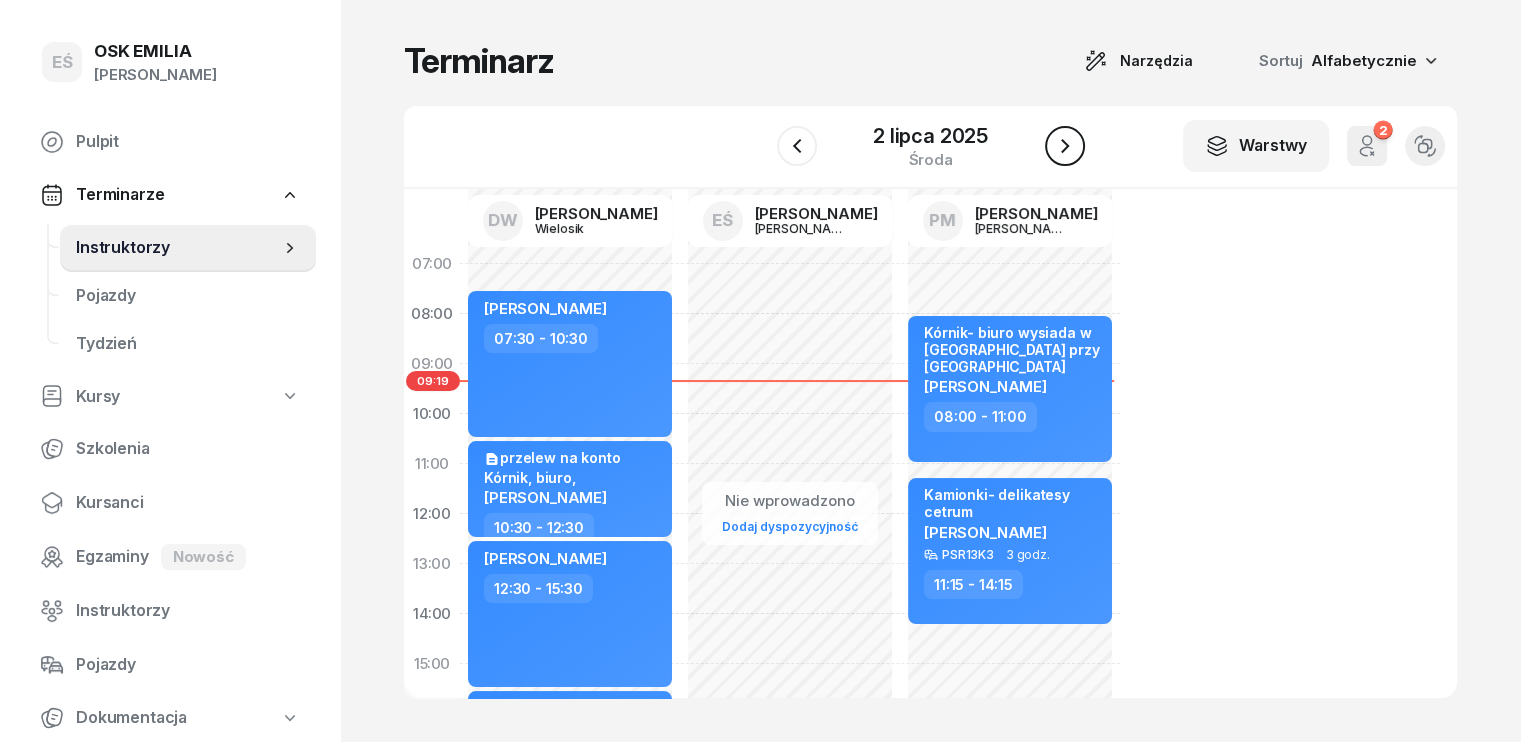 click 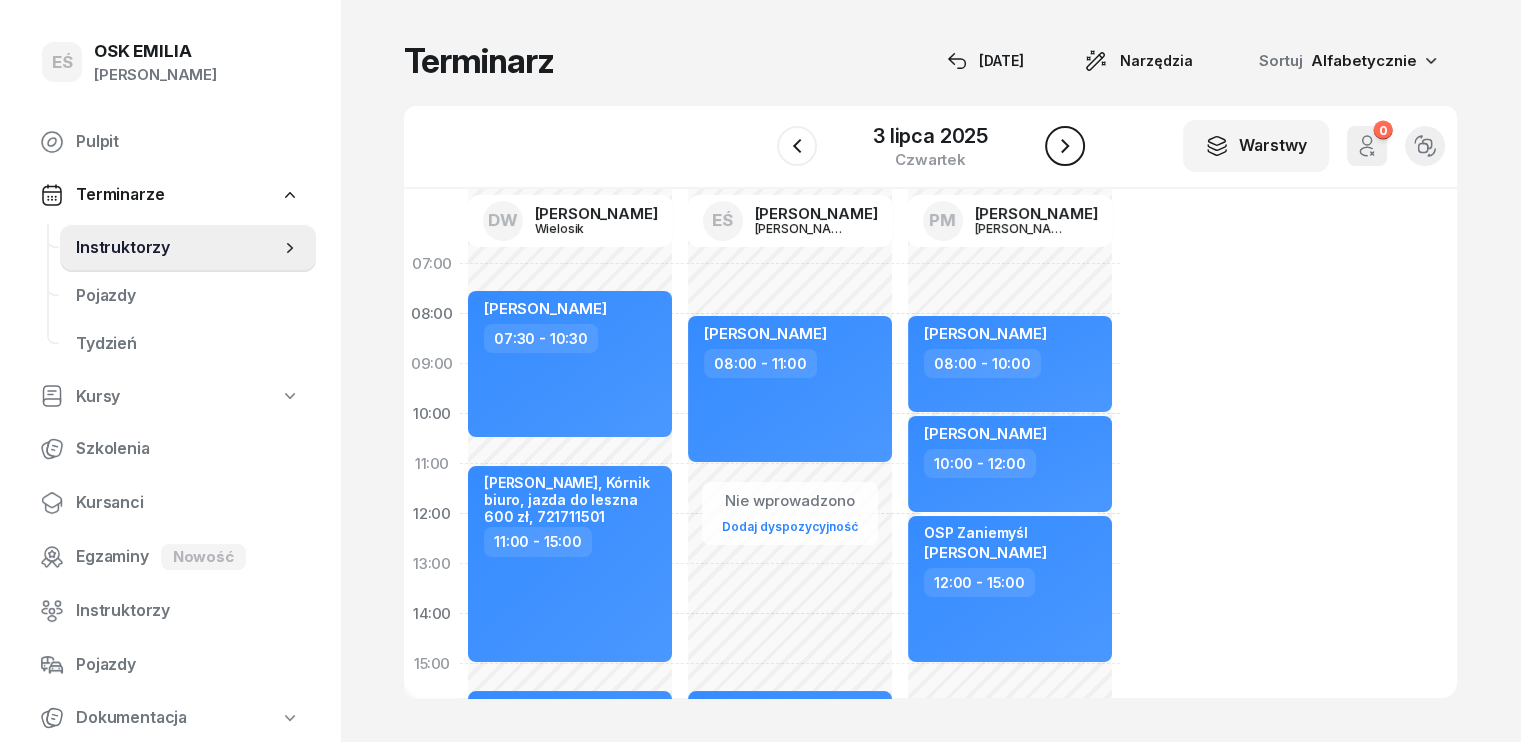 click 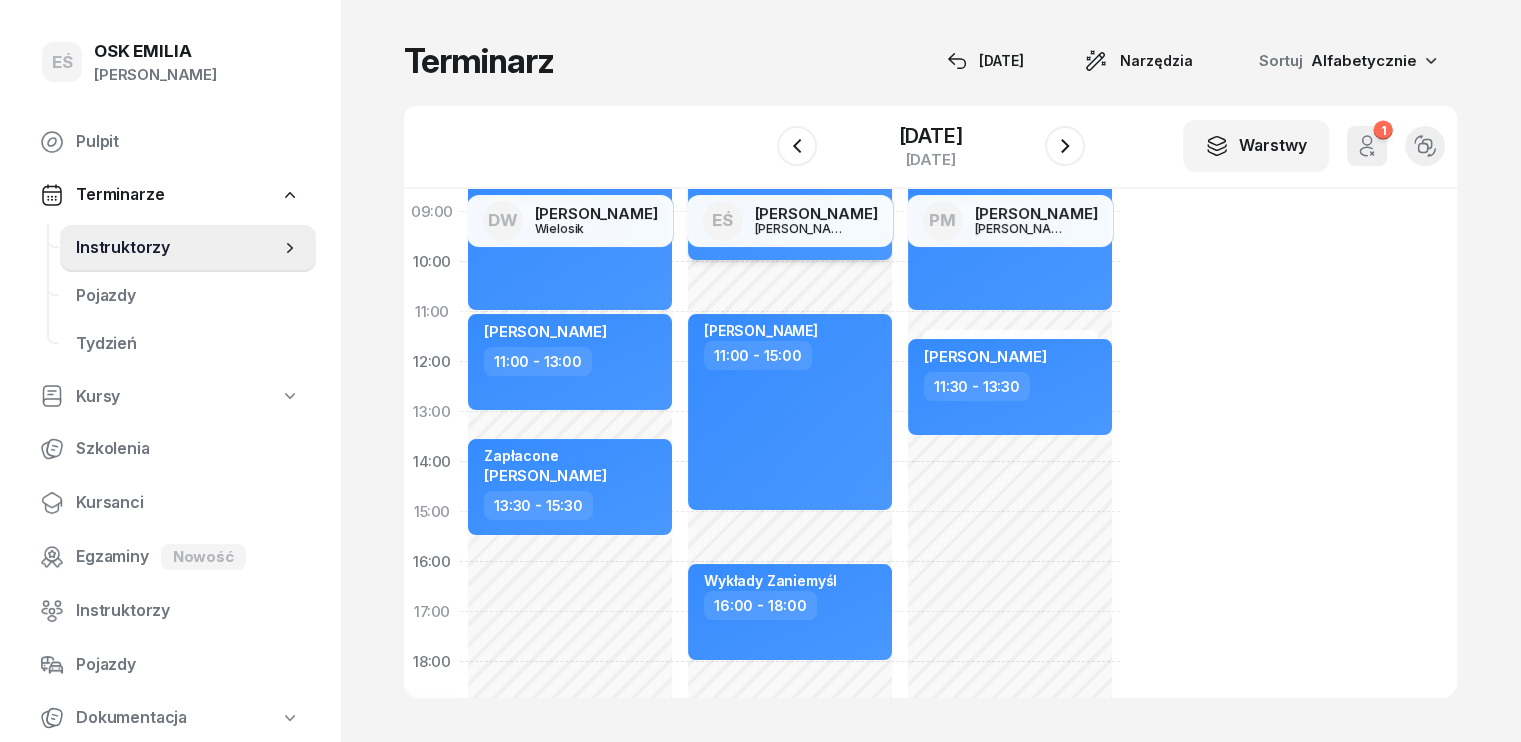 scroll, scrollTop: 200, scrollLeft: 0, axis: vertical 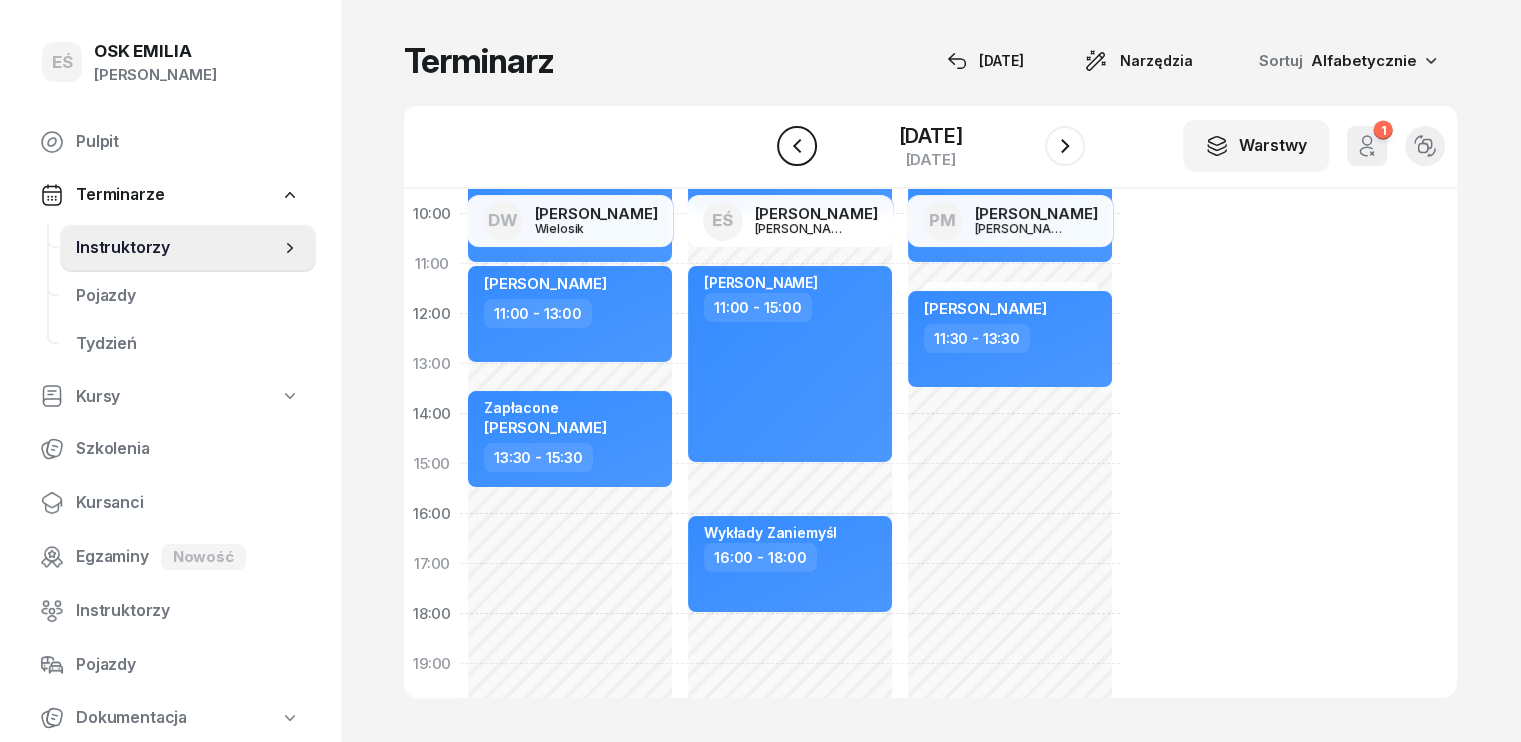 click at bounding box center (797, 146) 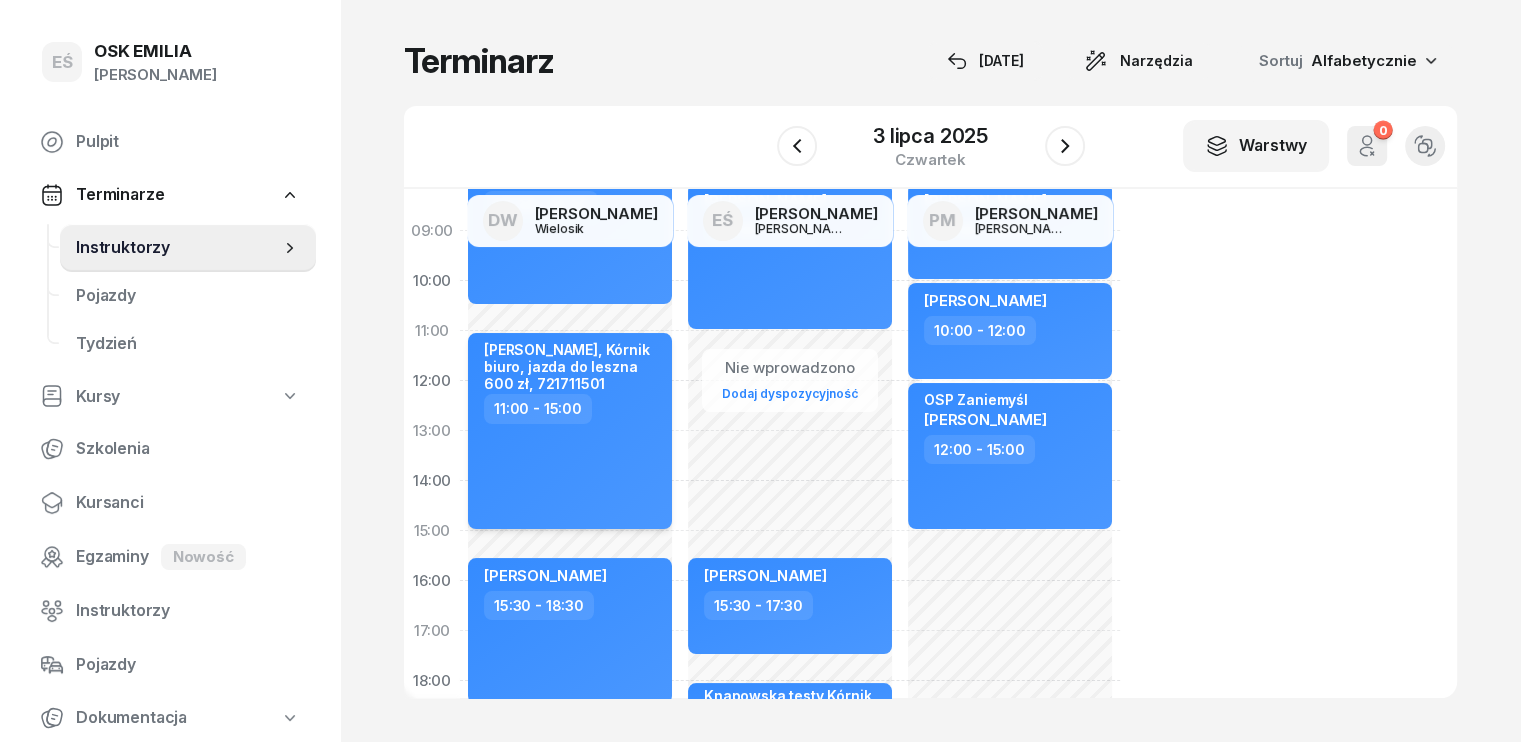 scroll, scrollTop: 200, scrollLeft: 0, axis: vertical 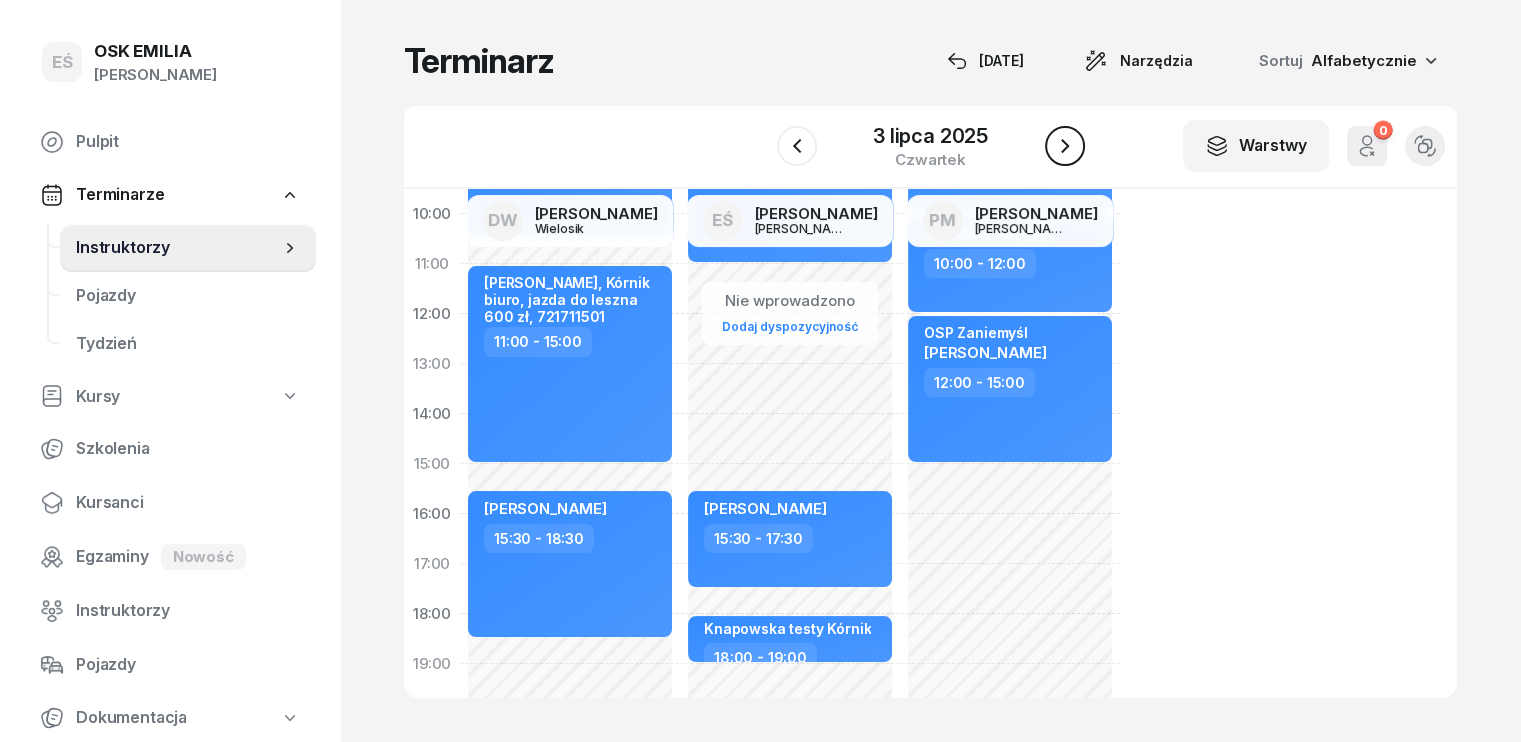 click 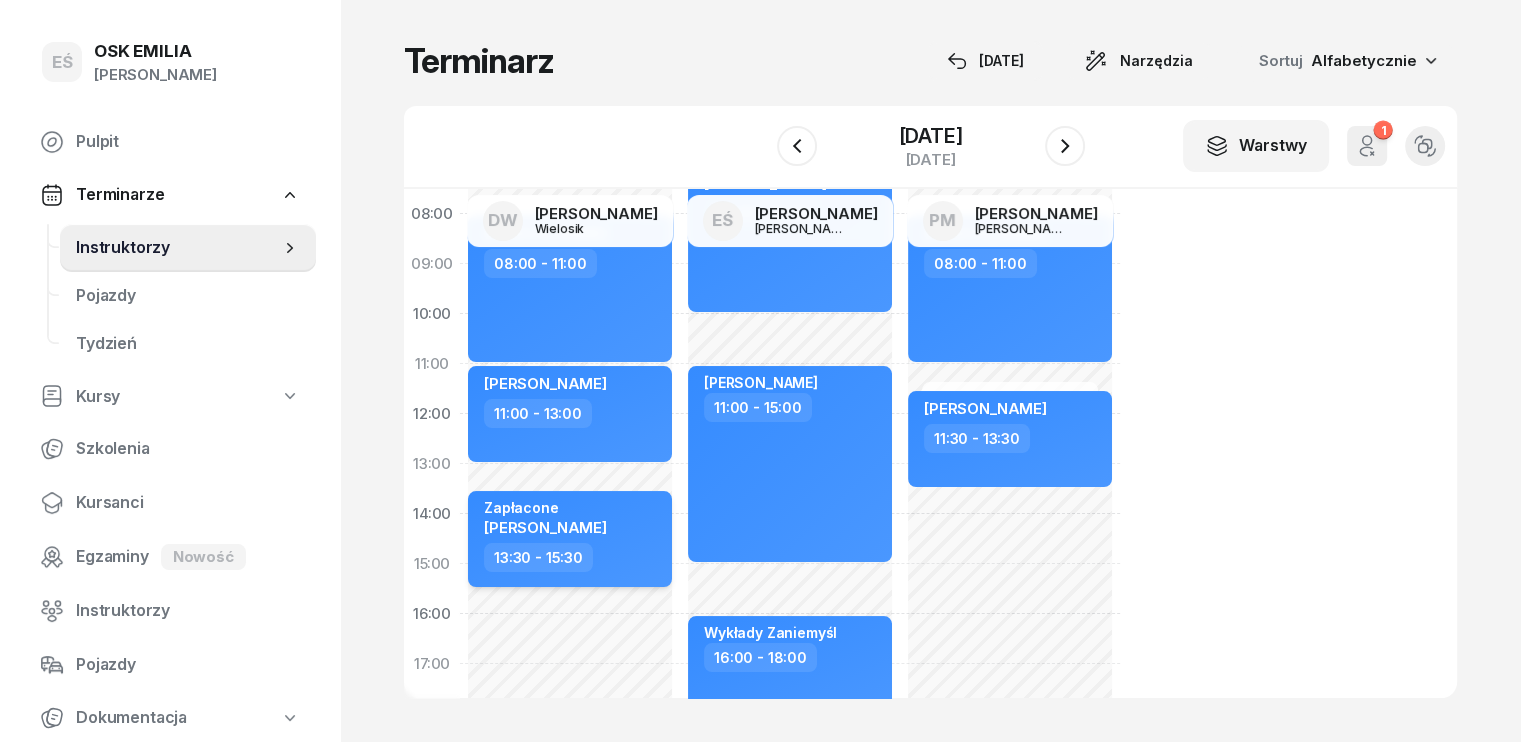 scroll, scrollTop: 200, scrollLeft: 0, axis: vertical 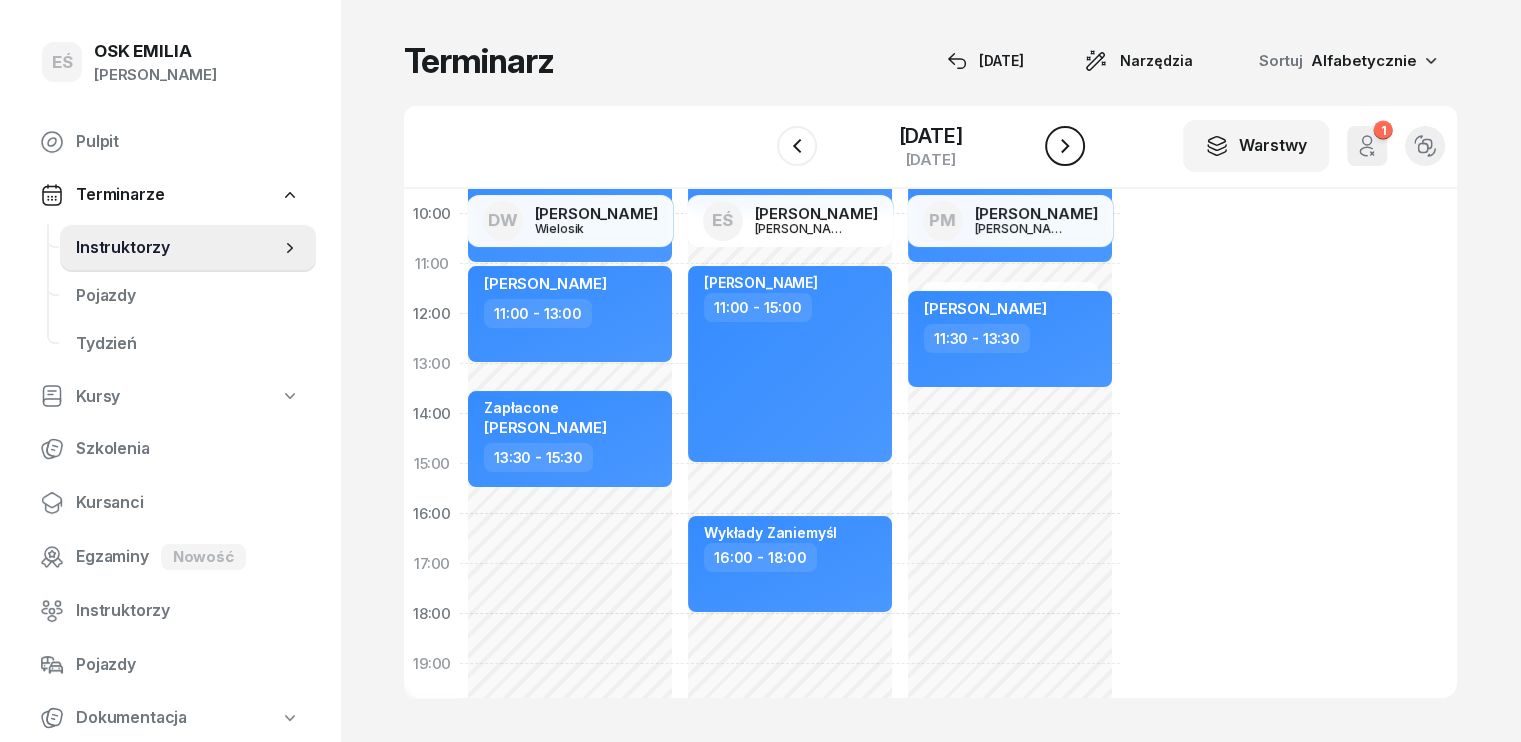 click 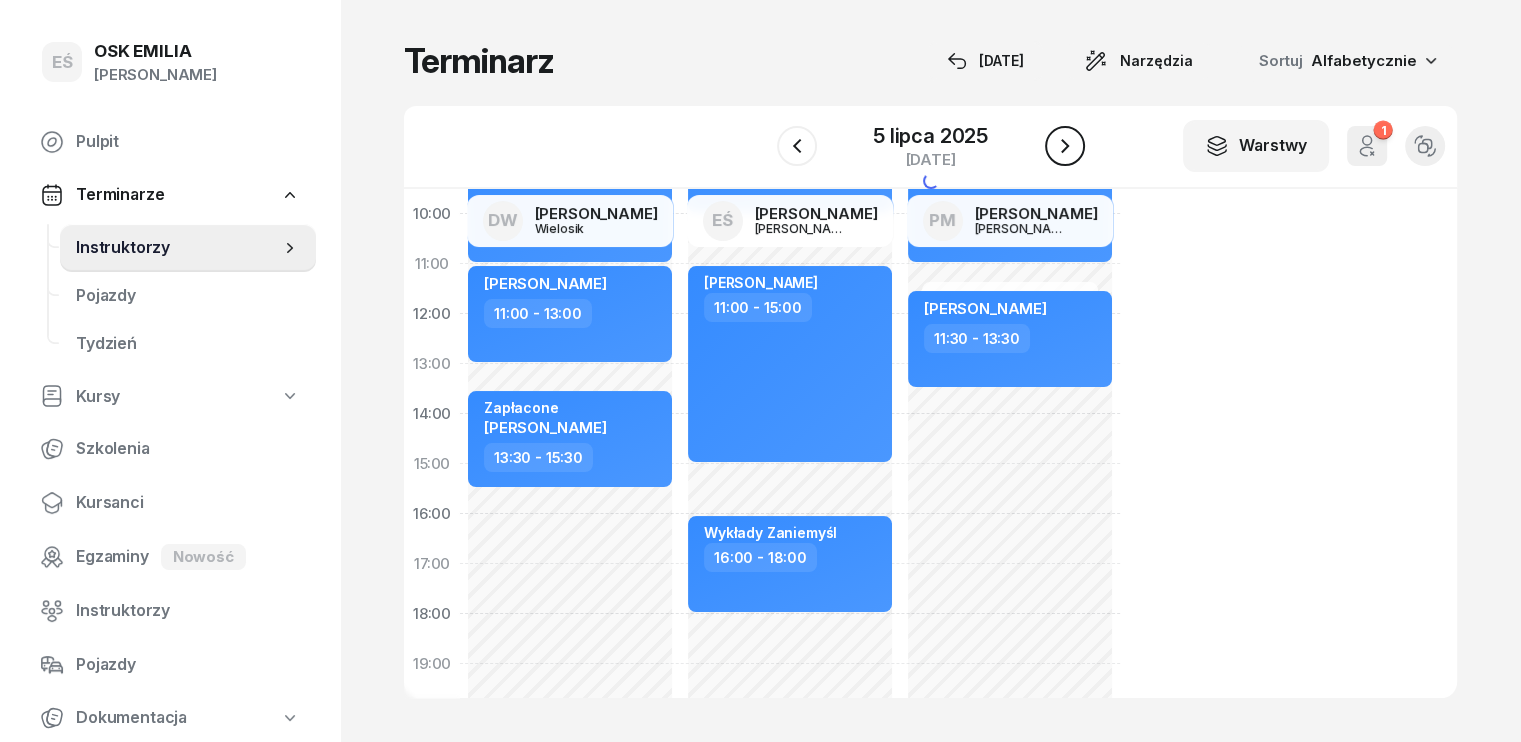 click 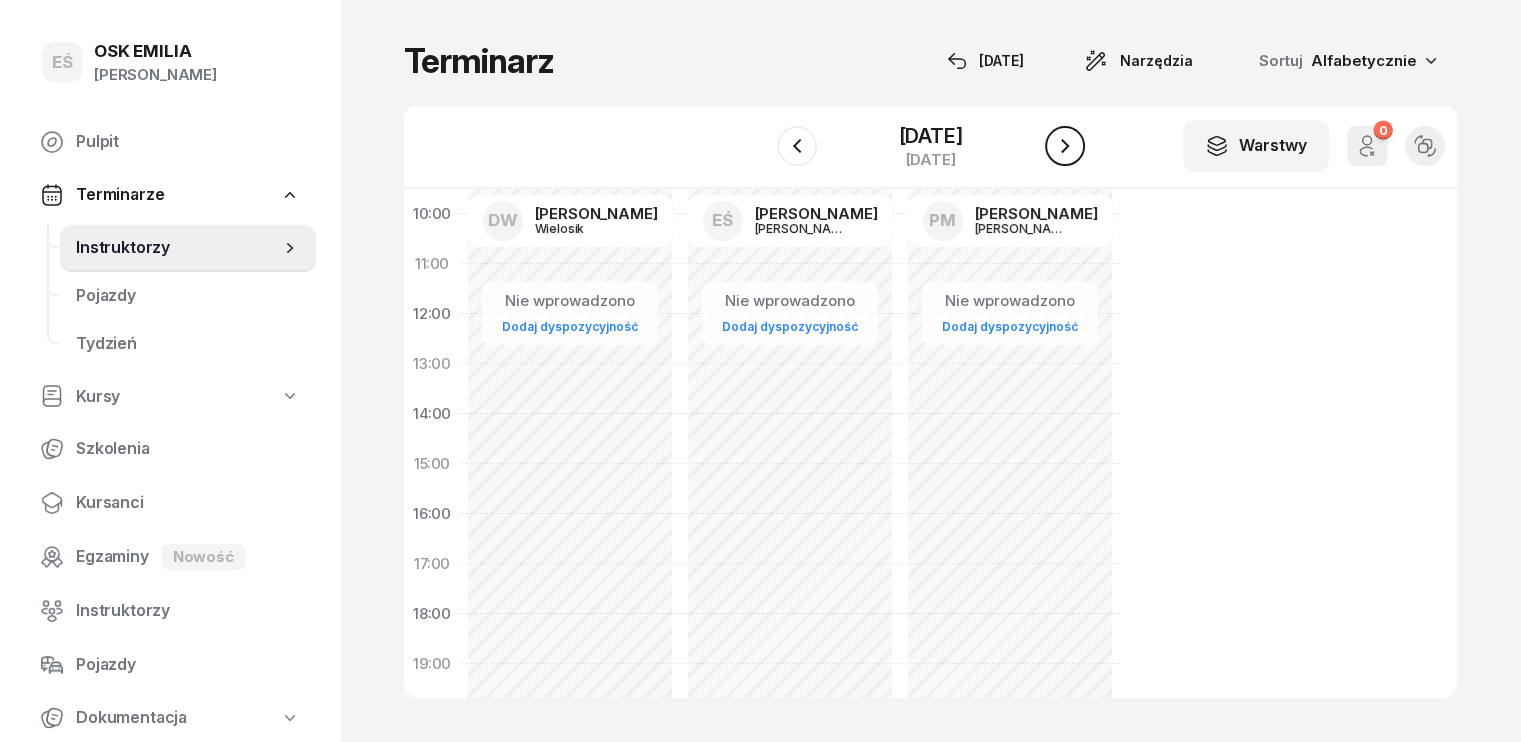 click 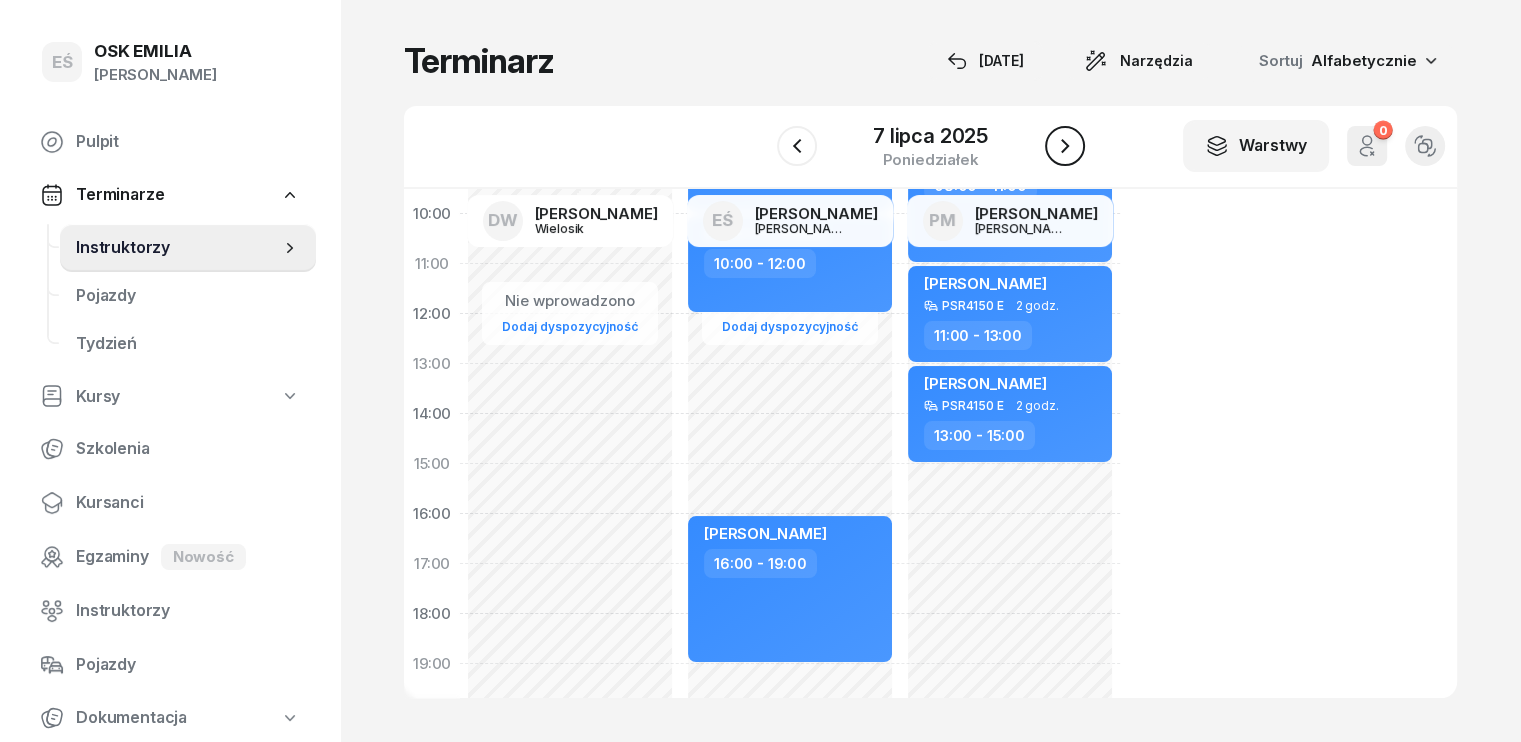 click 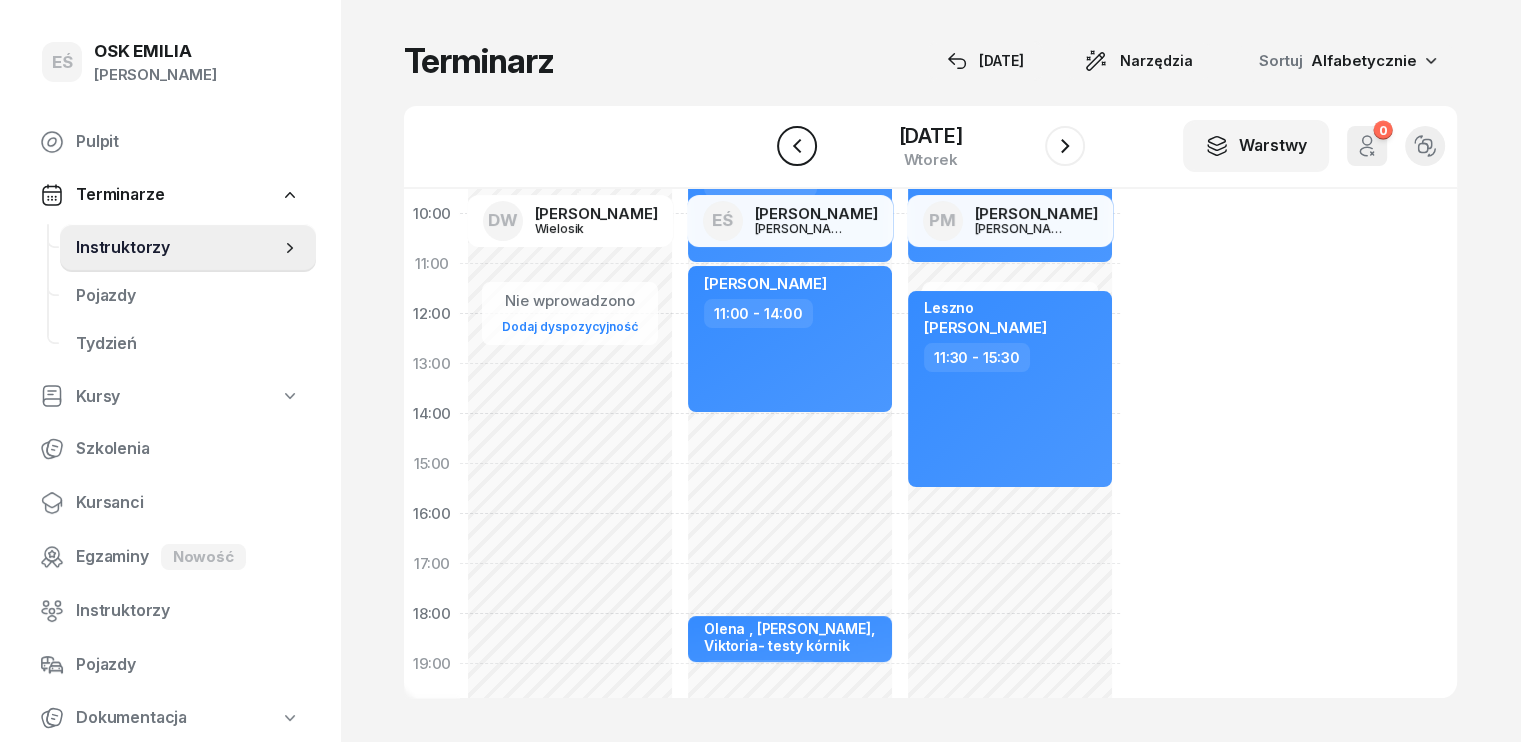 click 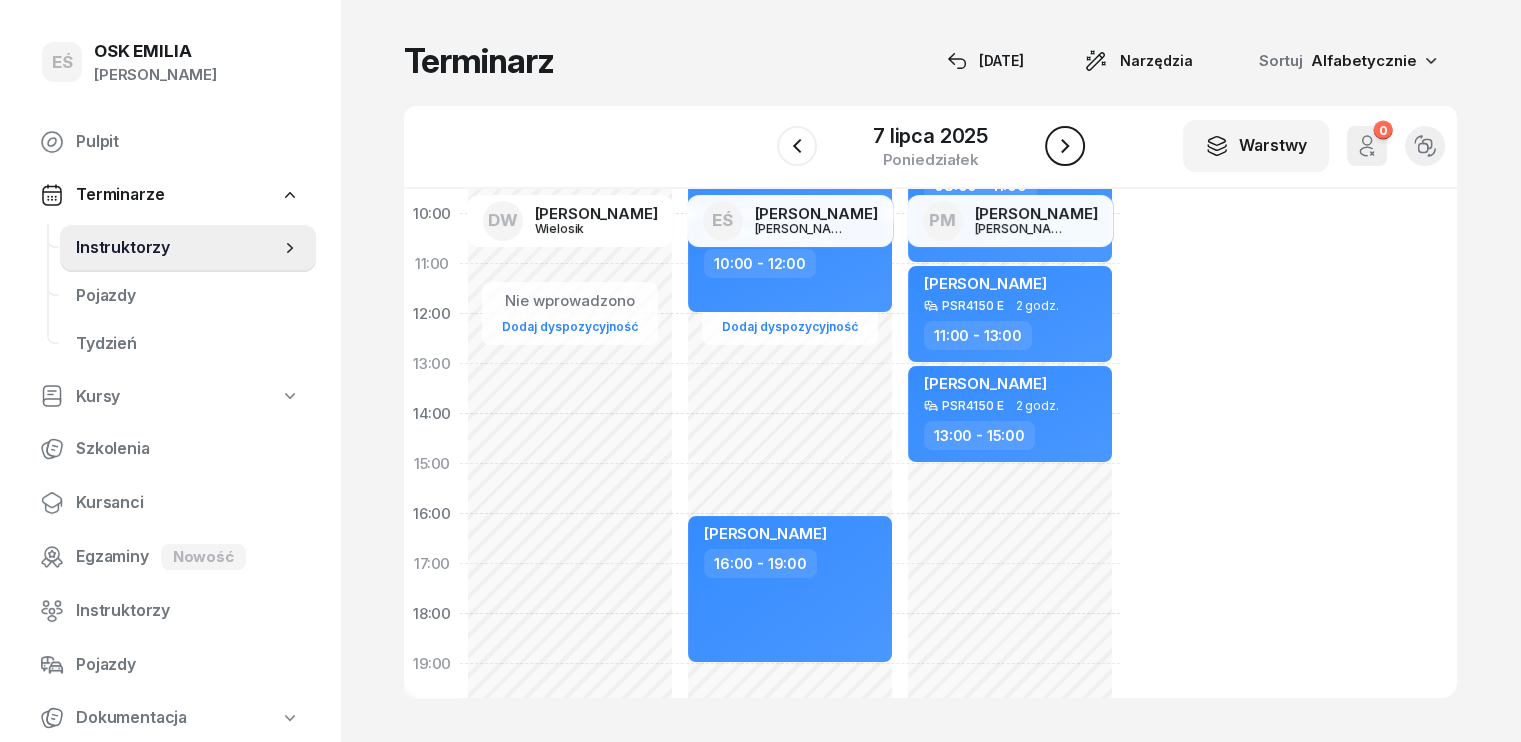 click at bounding box center [1065, 146] 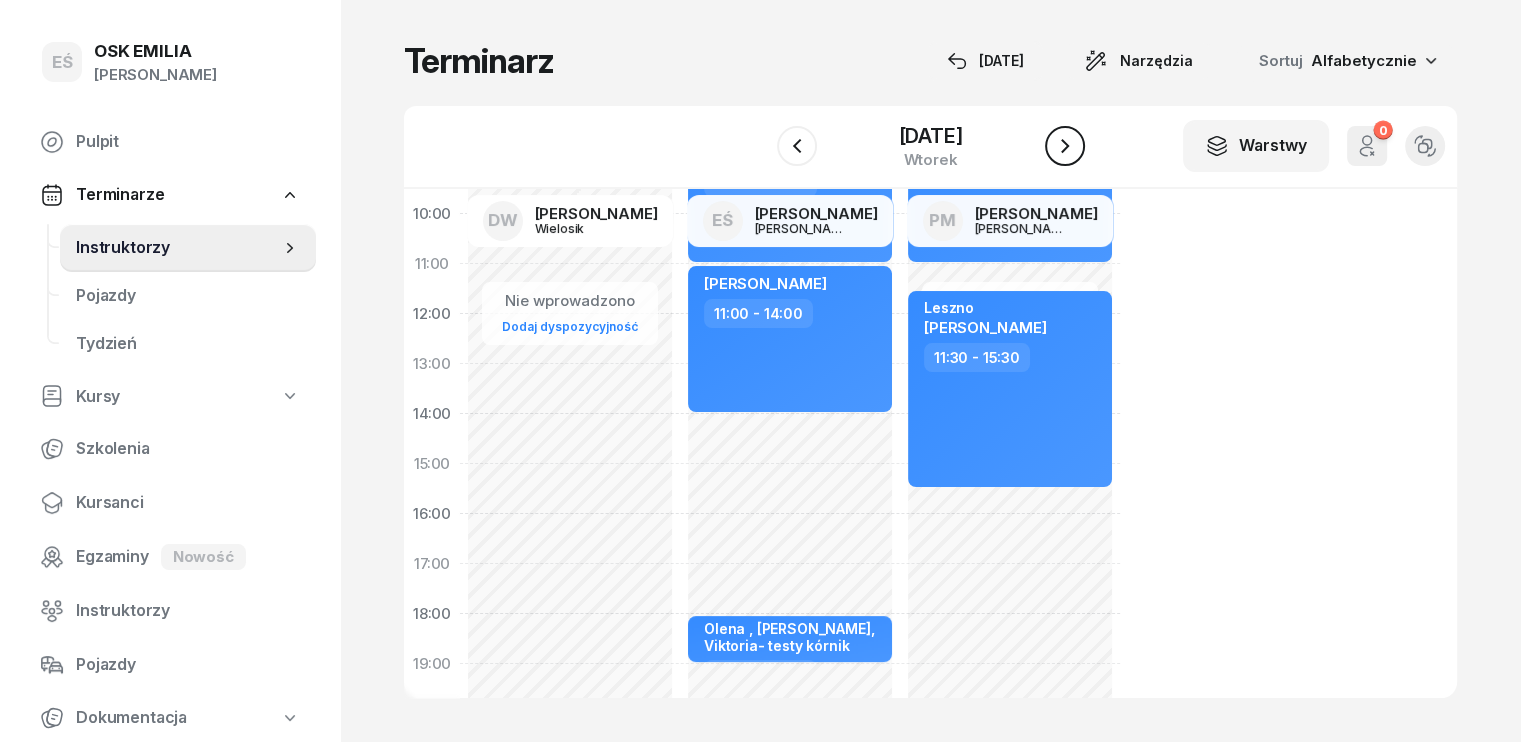 click at bounding box center [1065, 146] 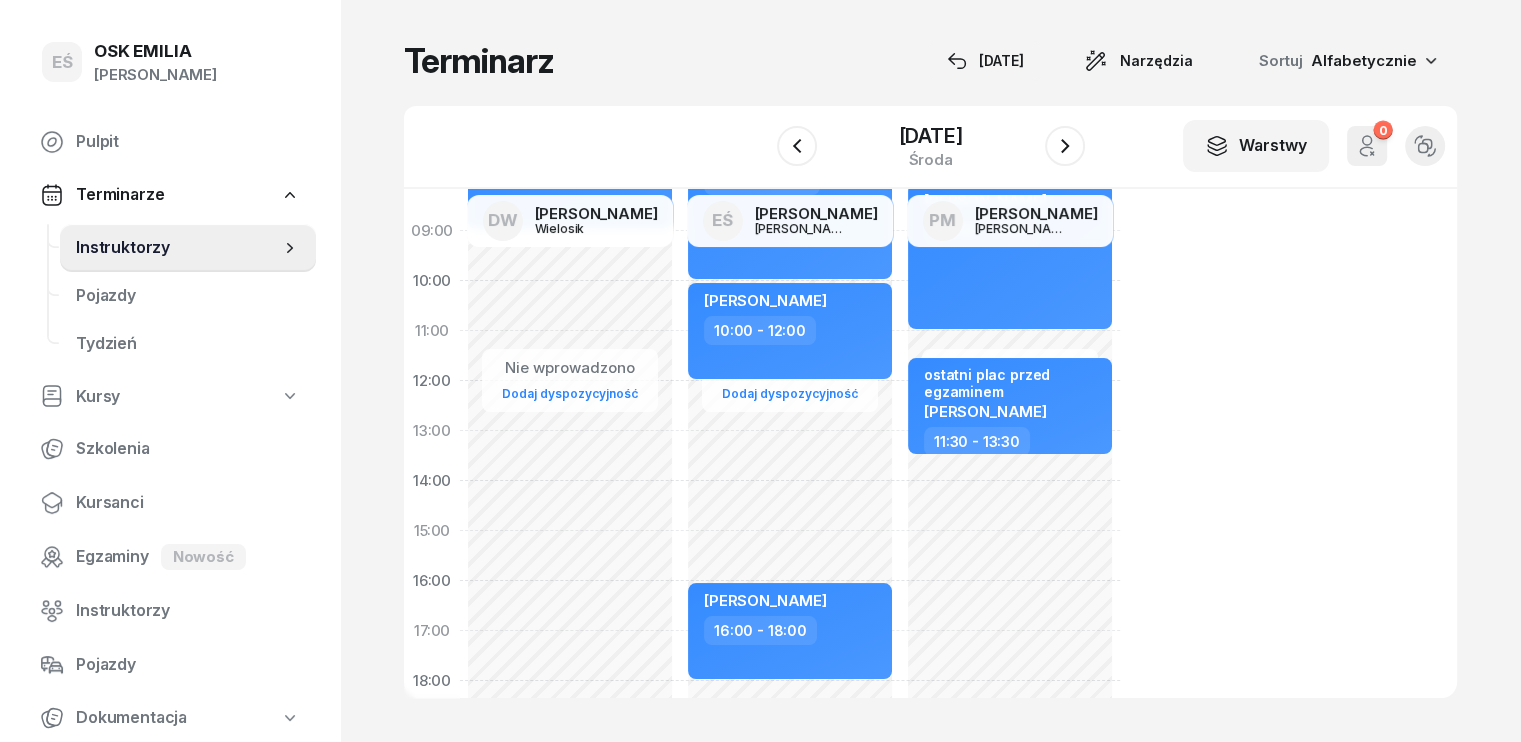 scroll, scrollTop: 0, scrollLeft: 0, axis: both 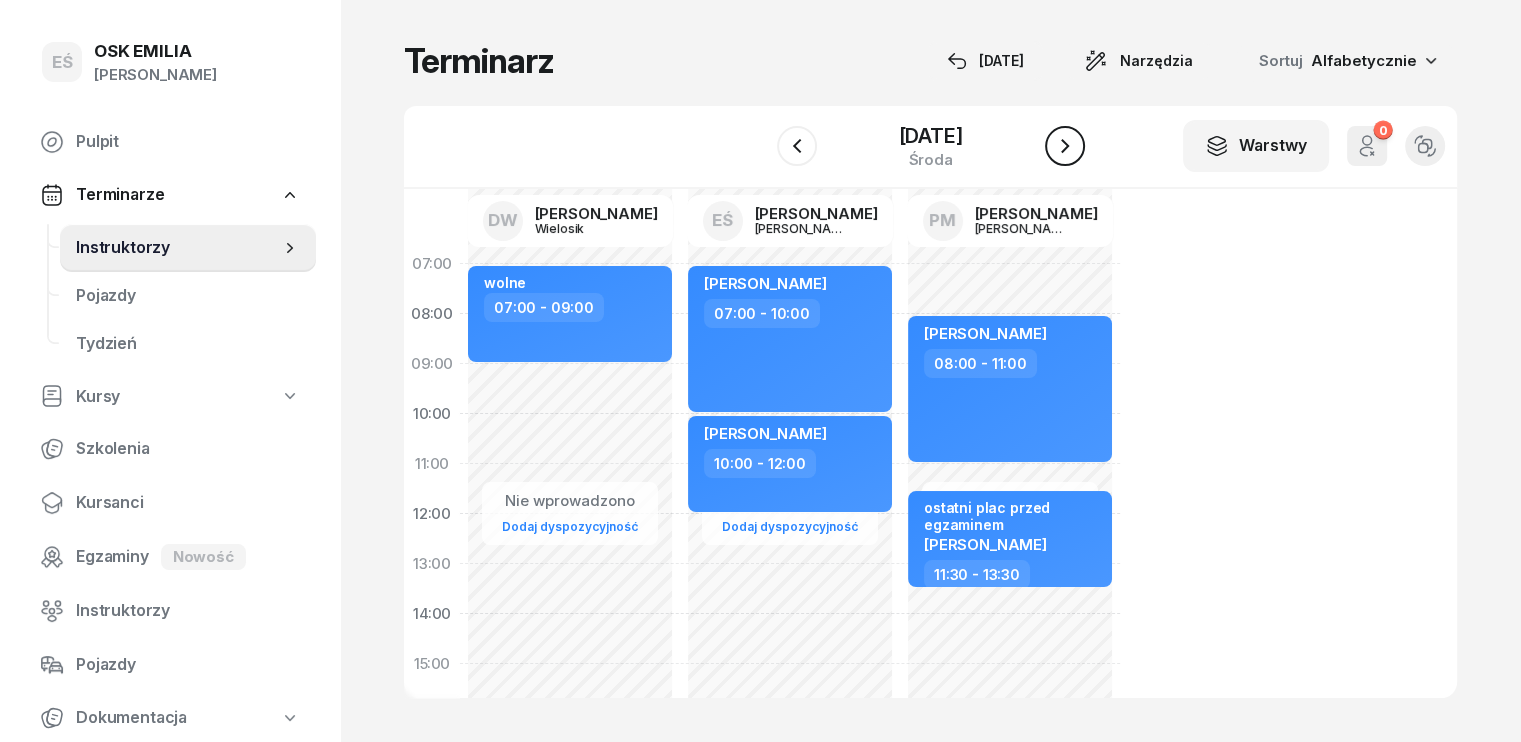 click 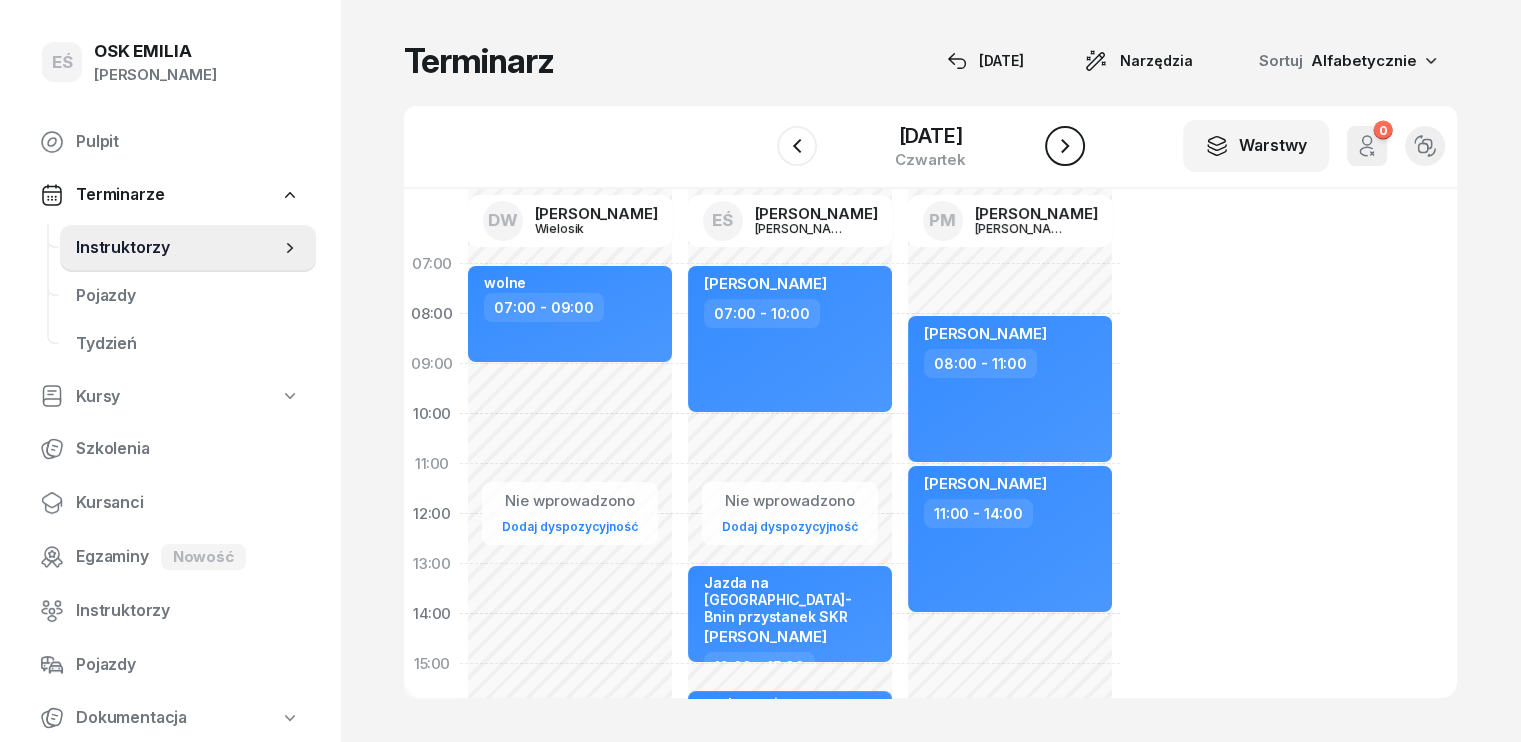 click 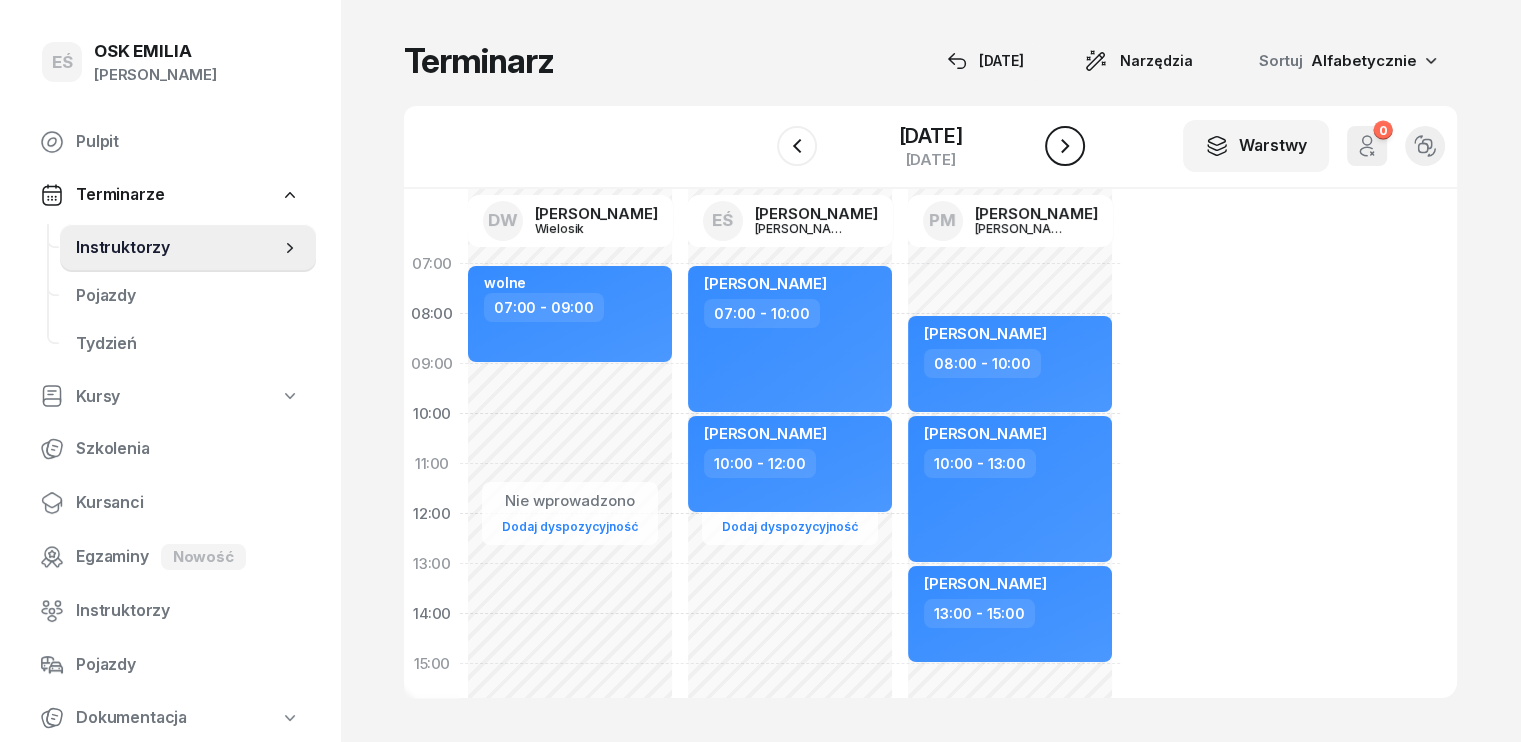click 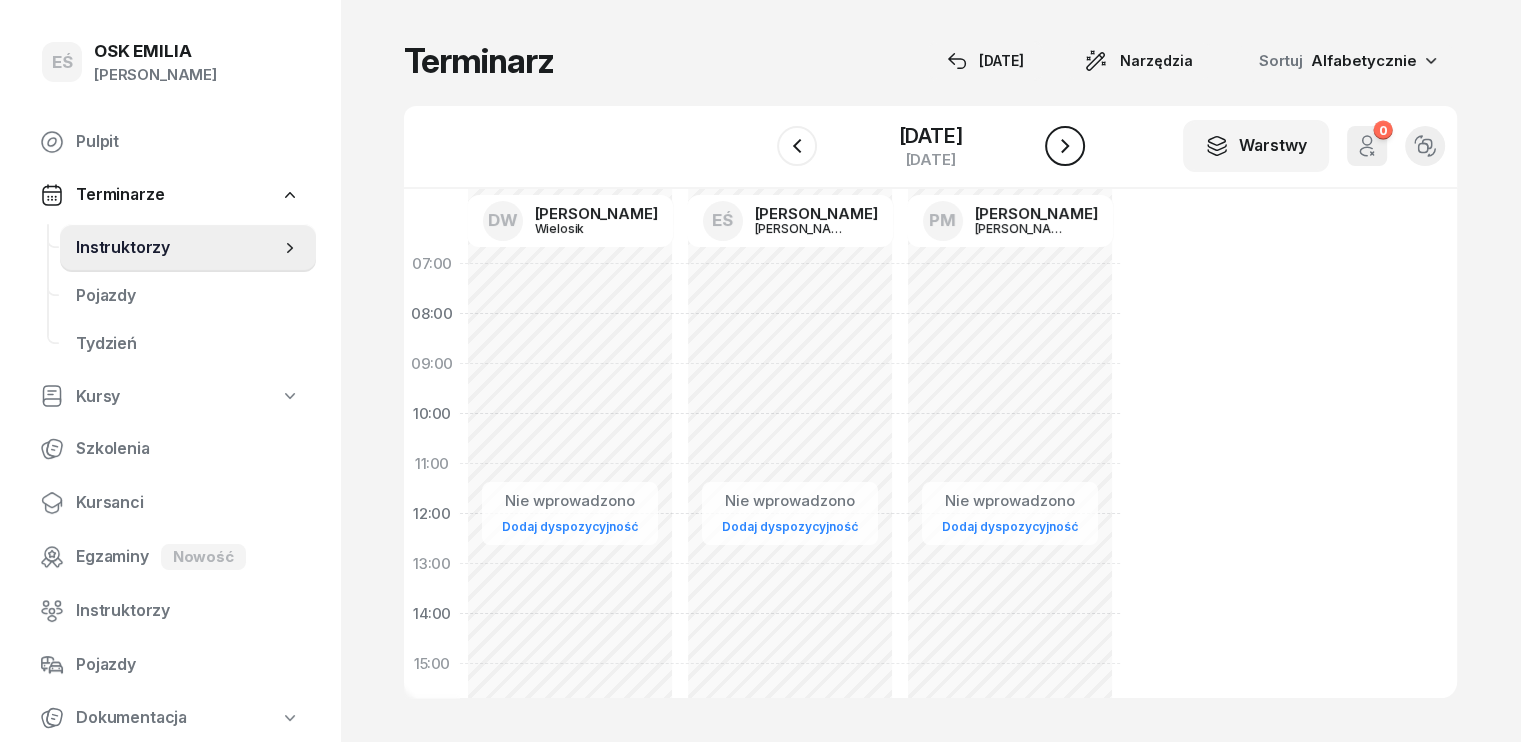 click 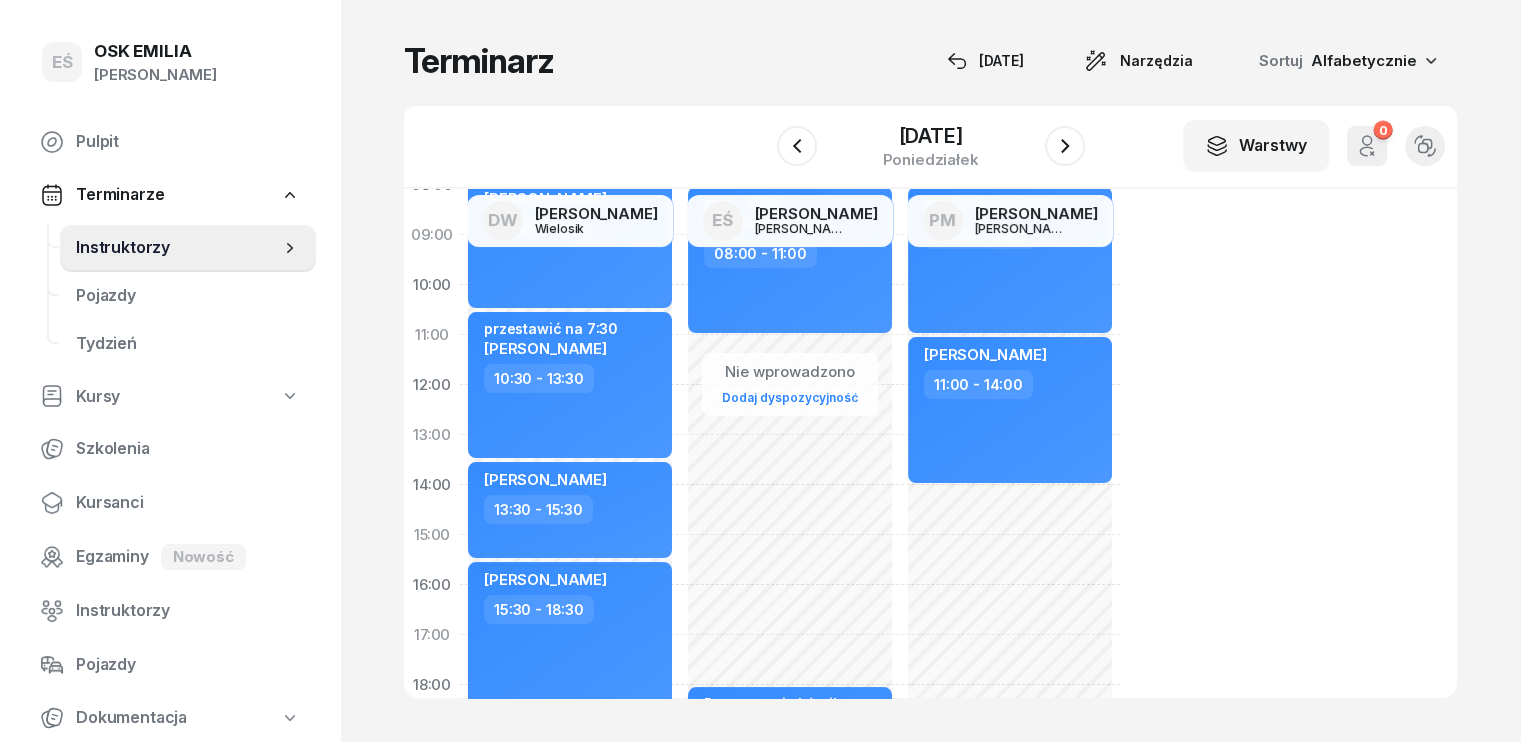 scroll, scrollTop: 100, scrollLeft: 0, axis: vertical 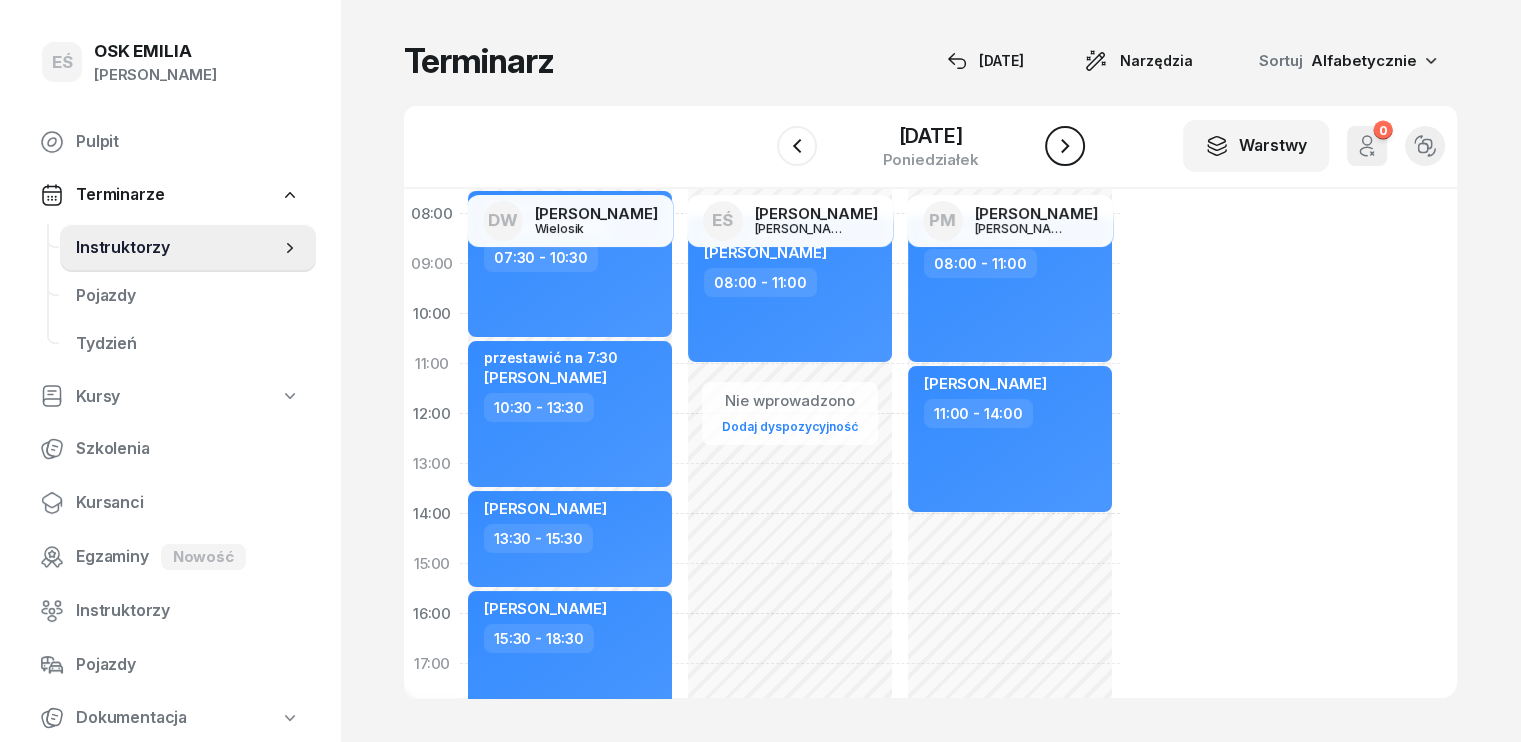 click 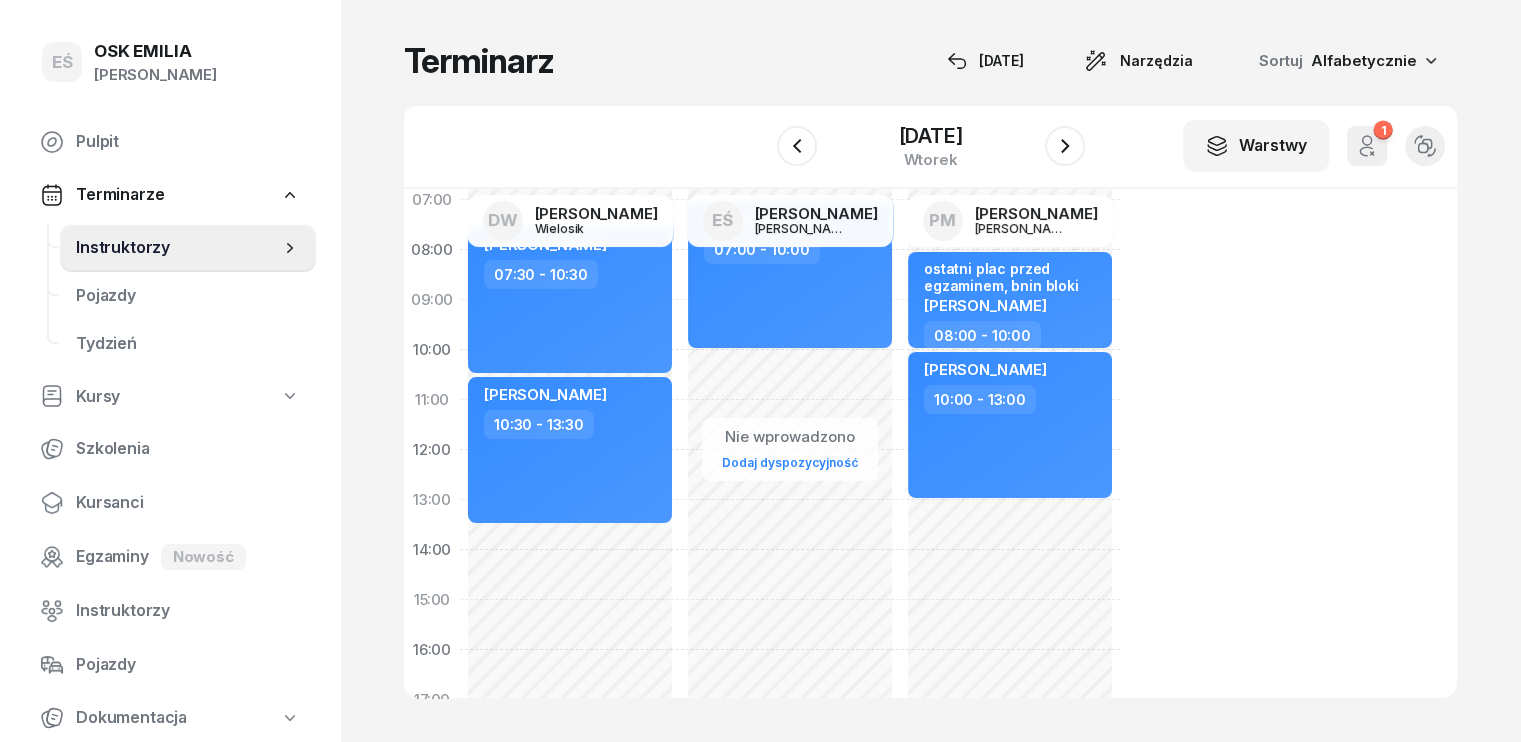 scroll, scrollTop: 100, scrollLeft: 0, axis: vertical 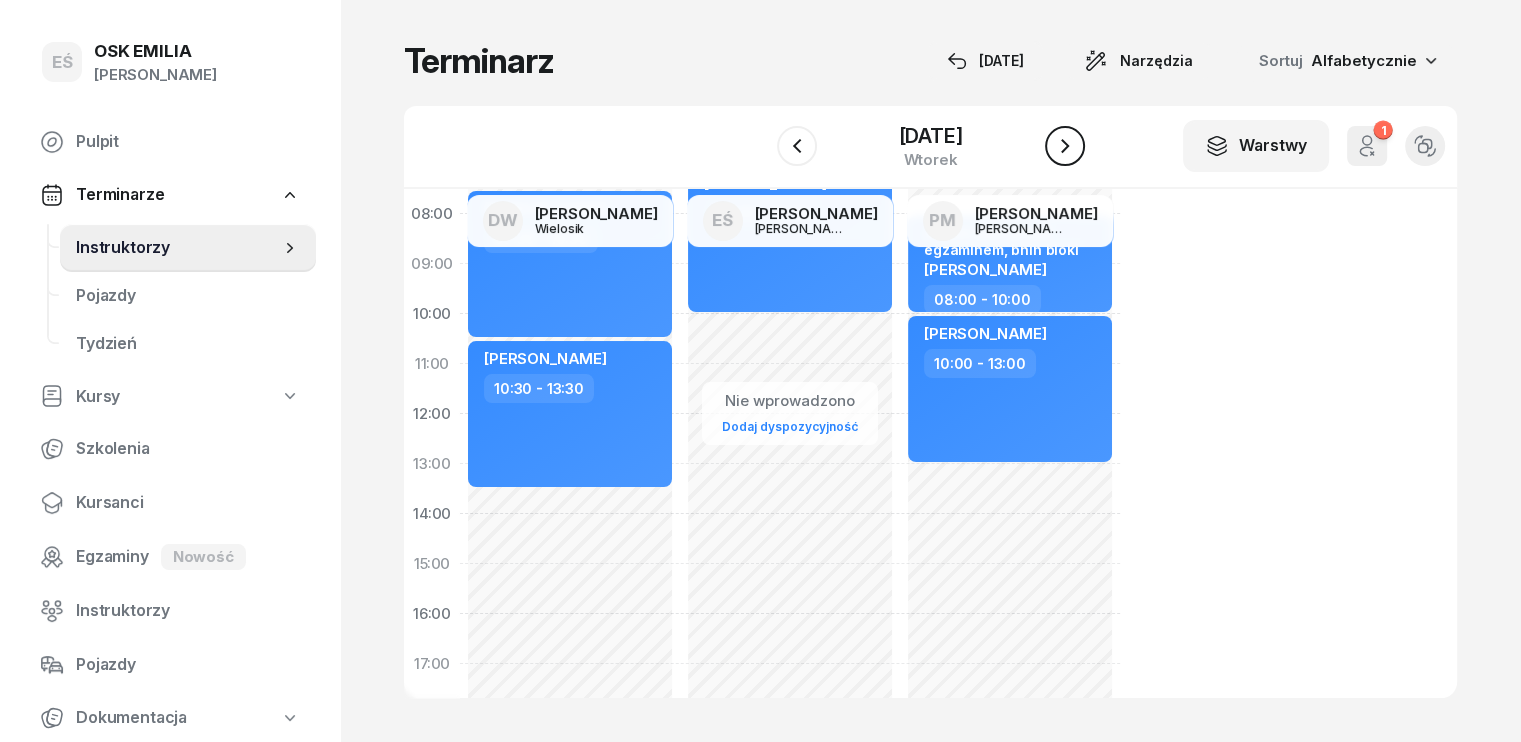 click 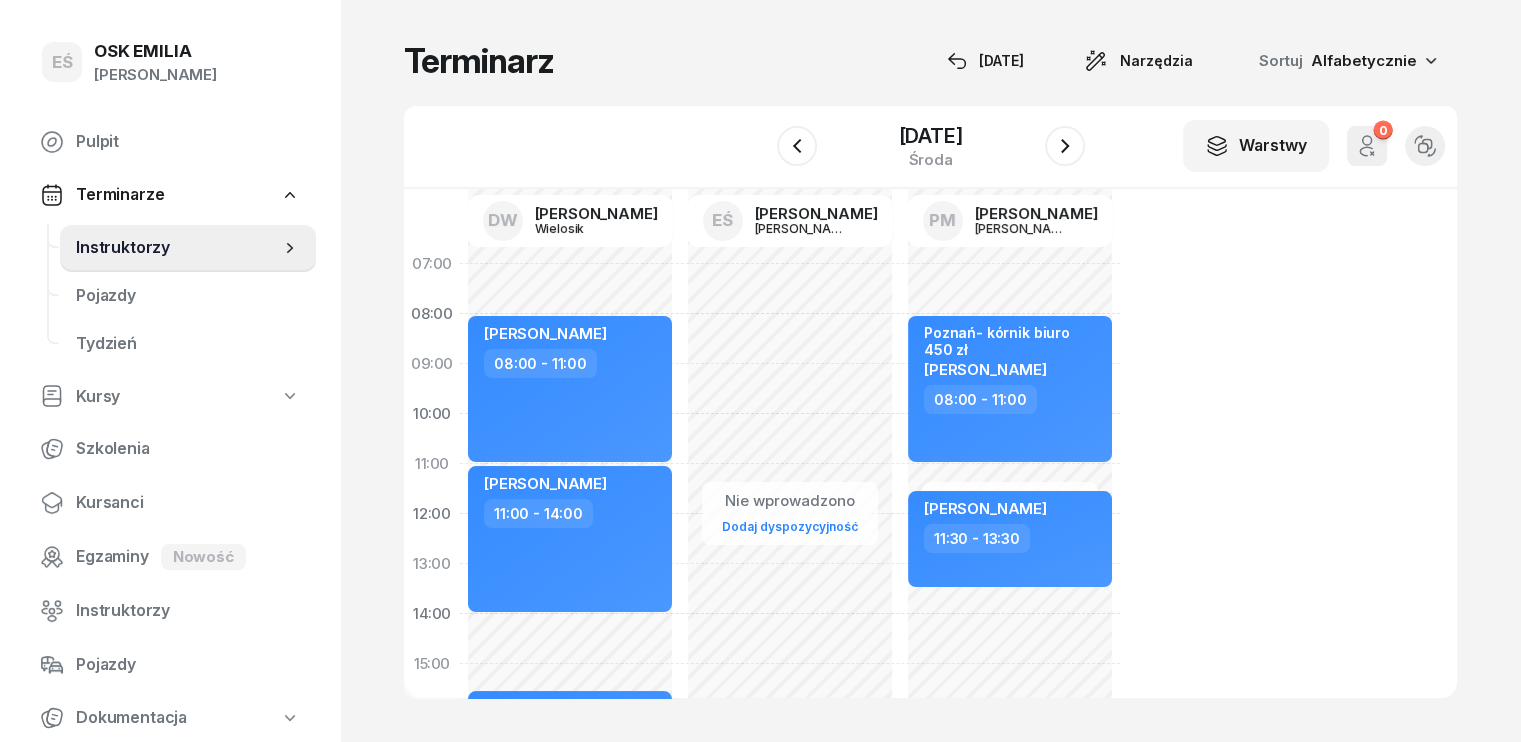 scroll, scrollTop: 200, scrollLeft: 0, axis: vertical 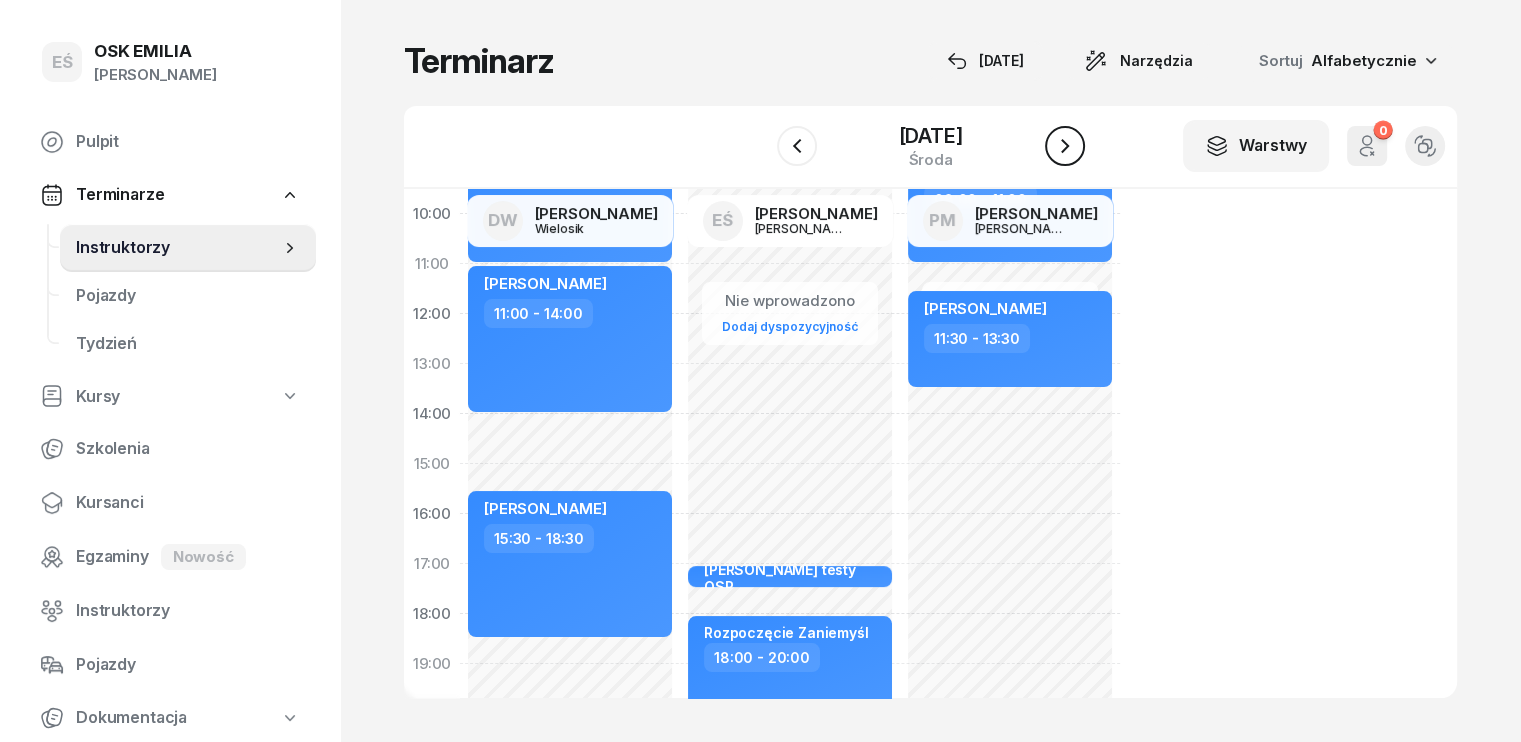 click 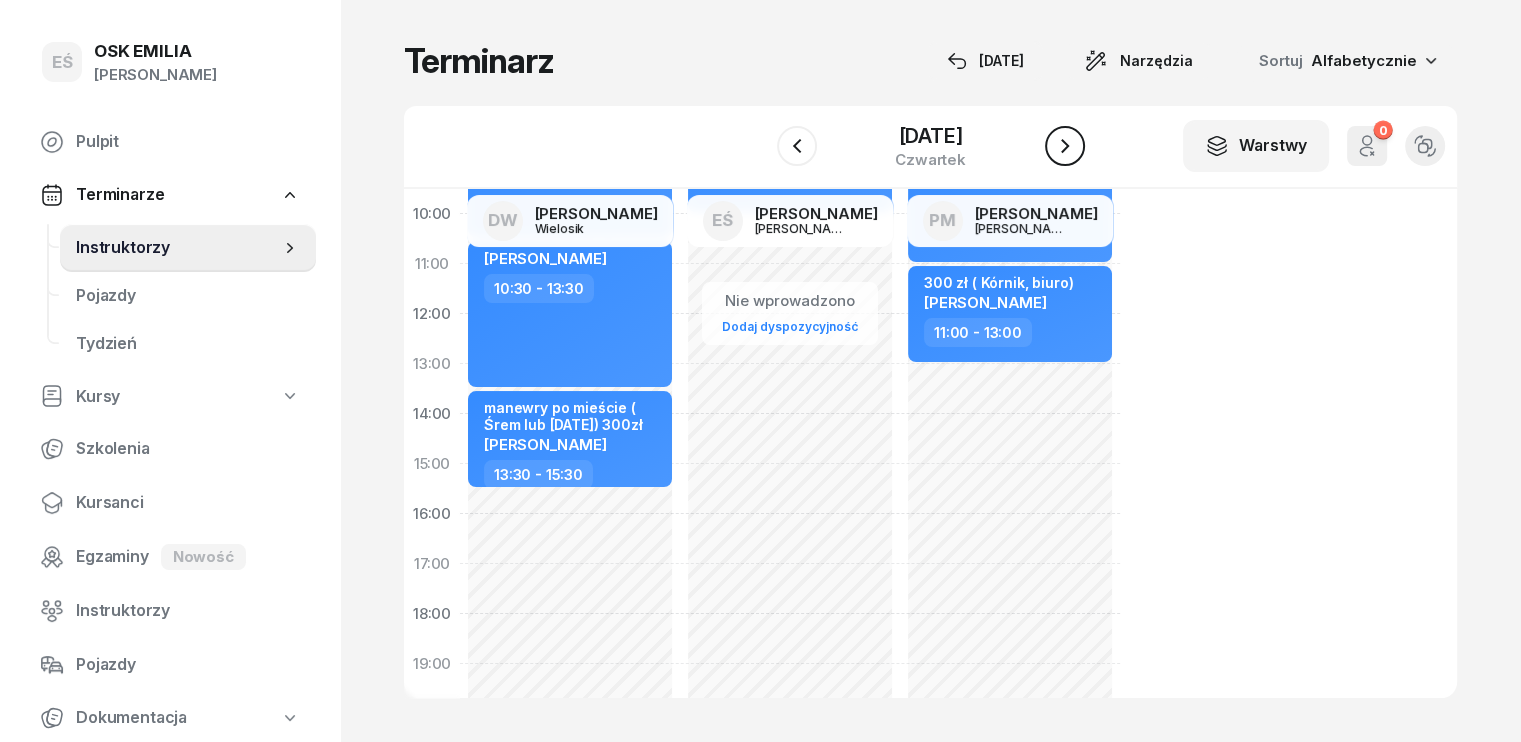 click 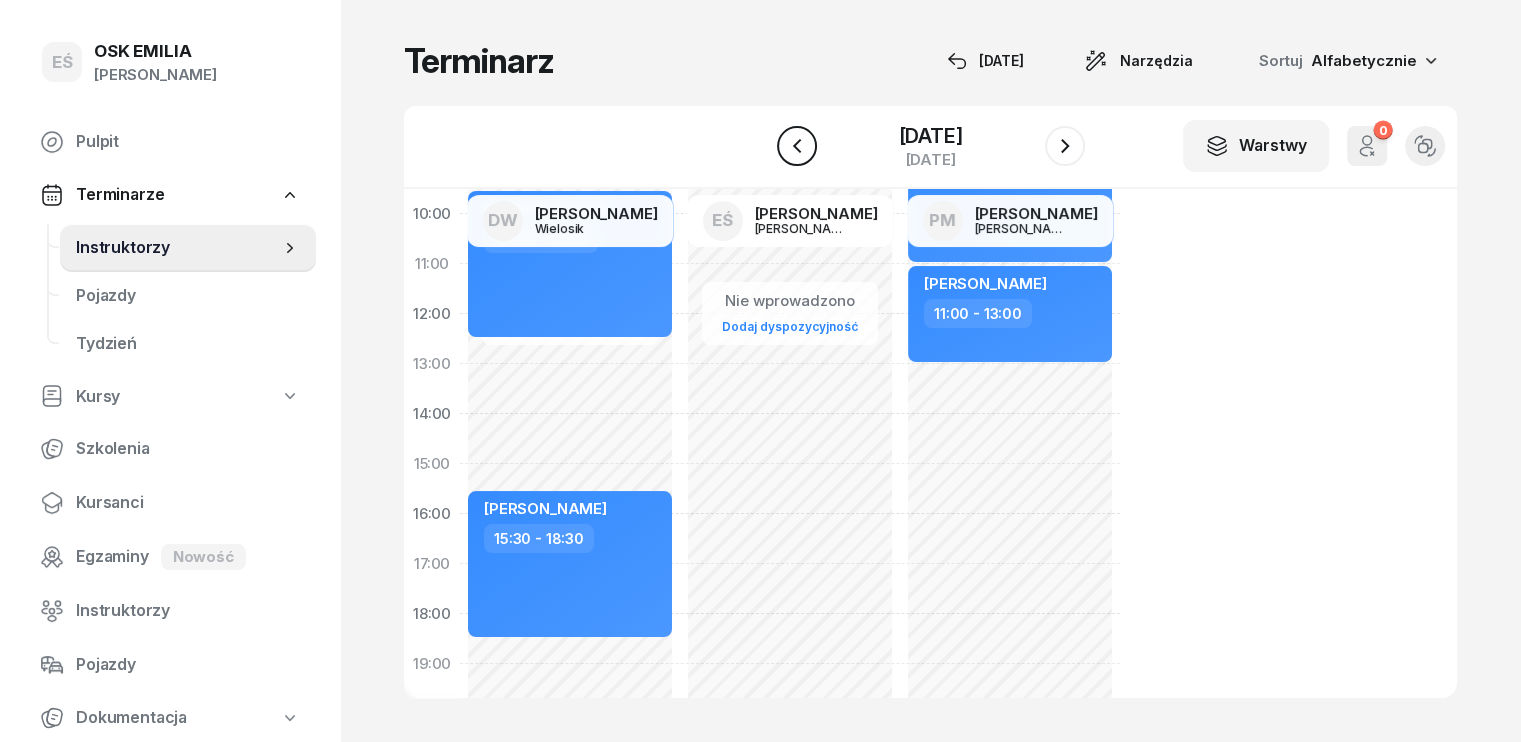 click 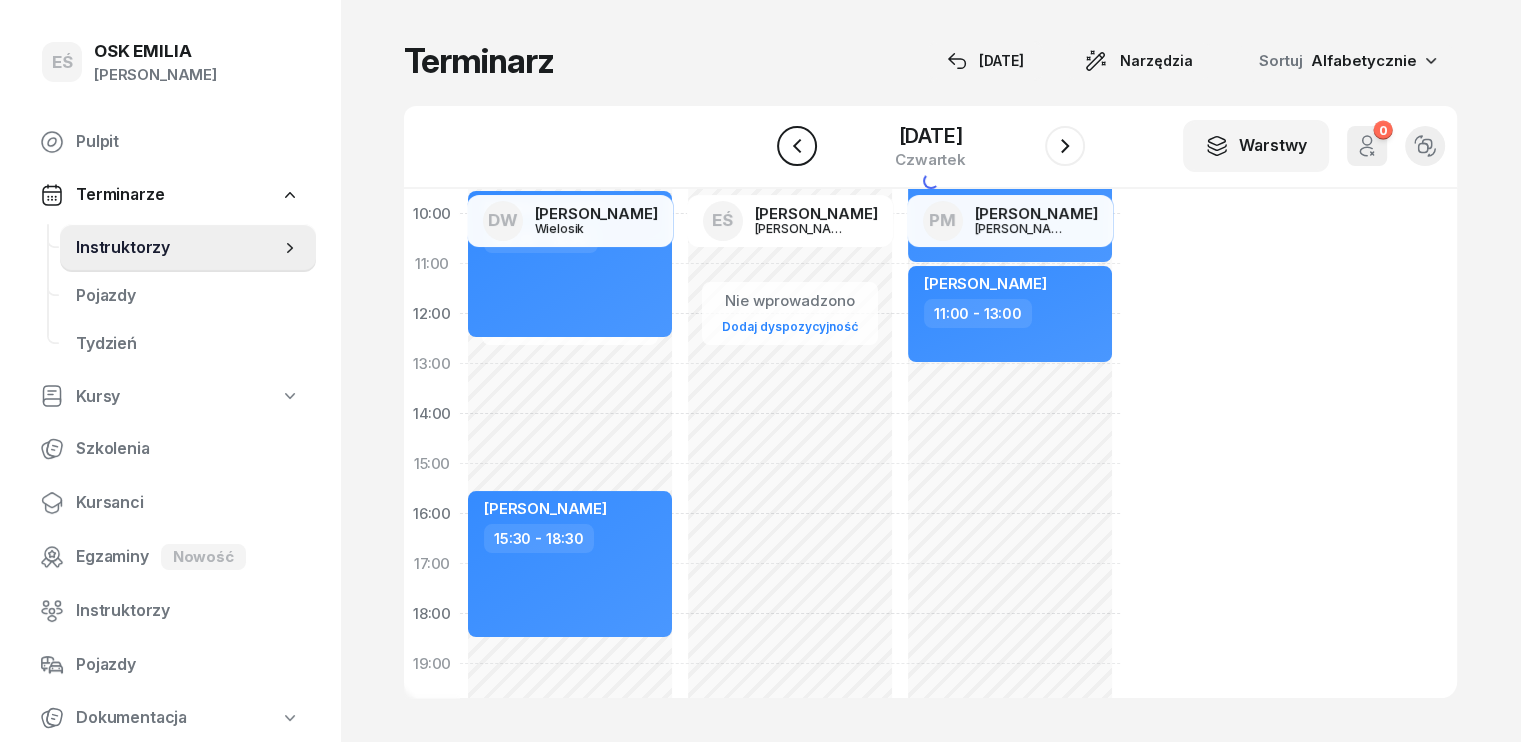 click 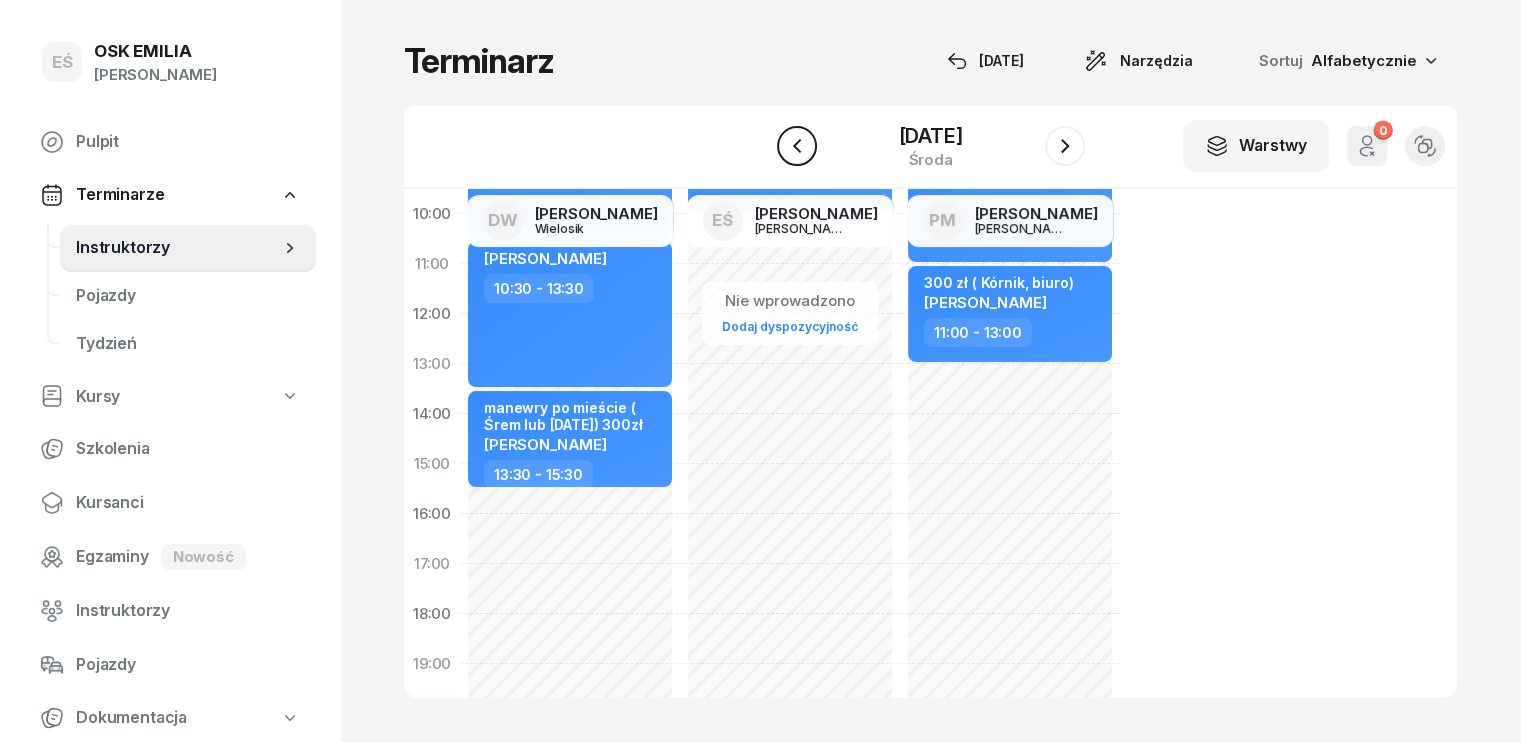 click 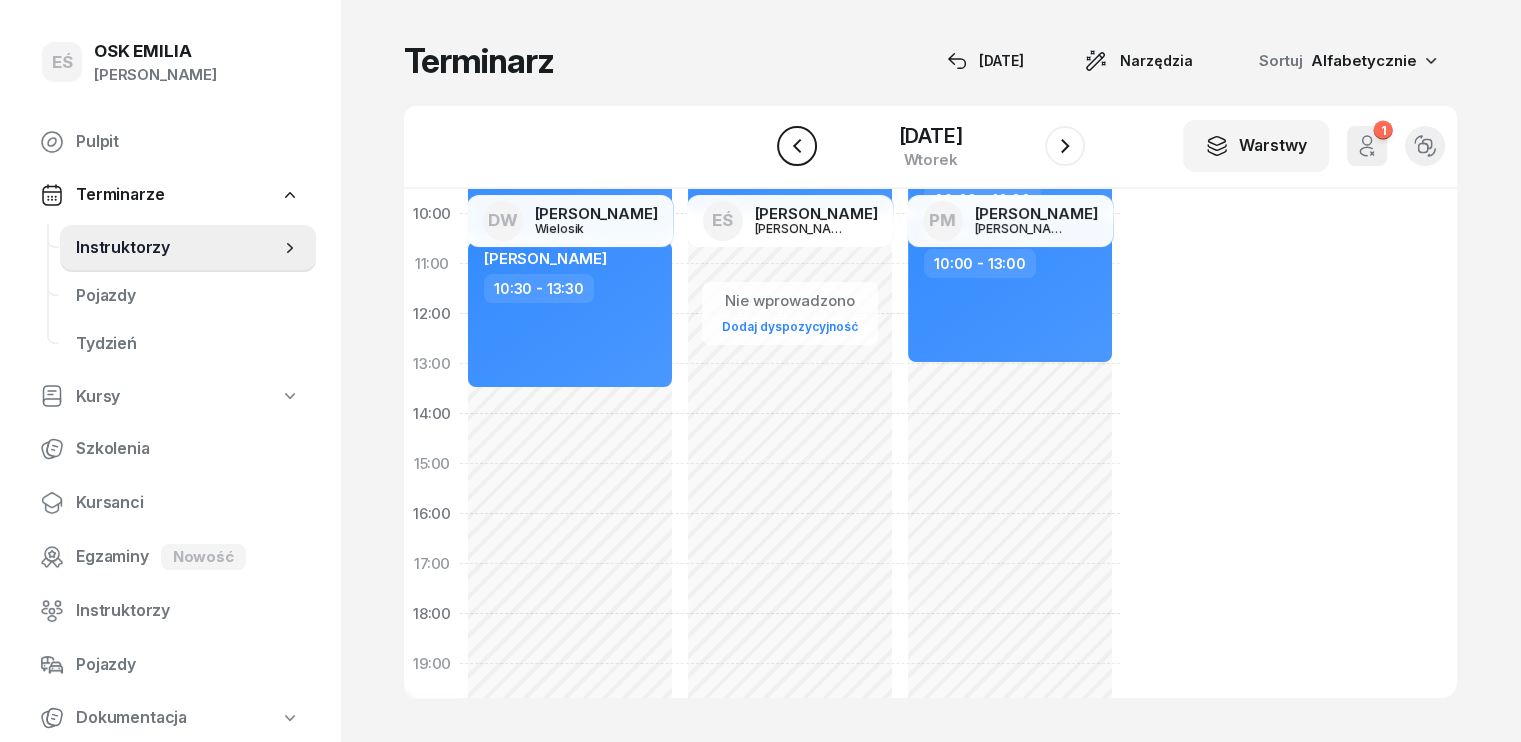 click 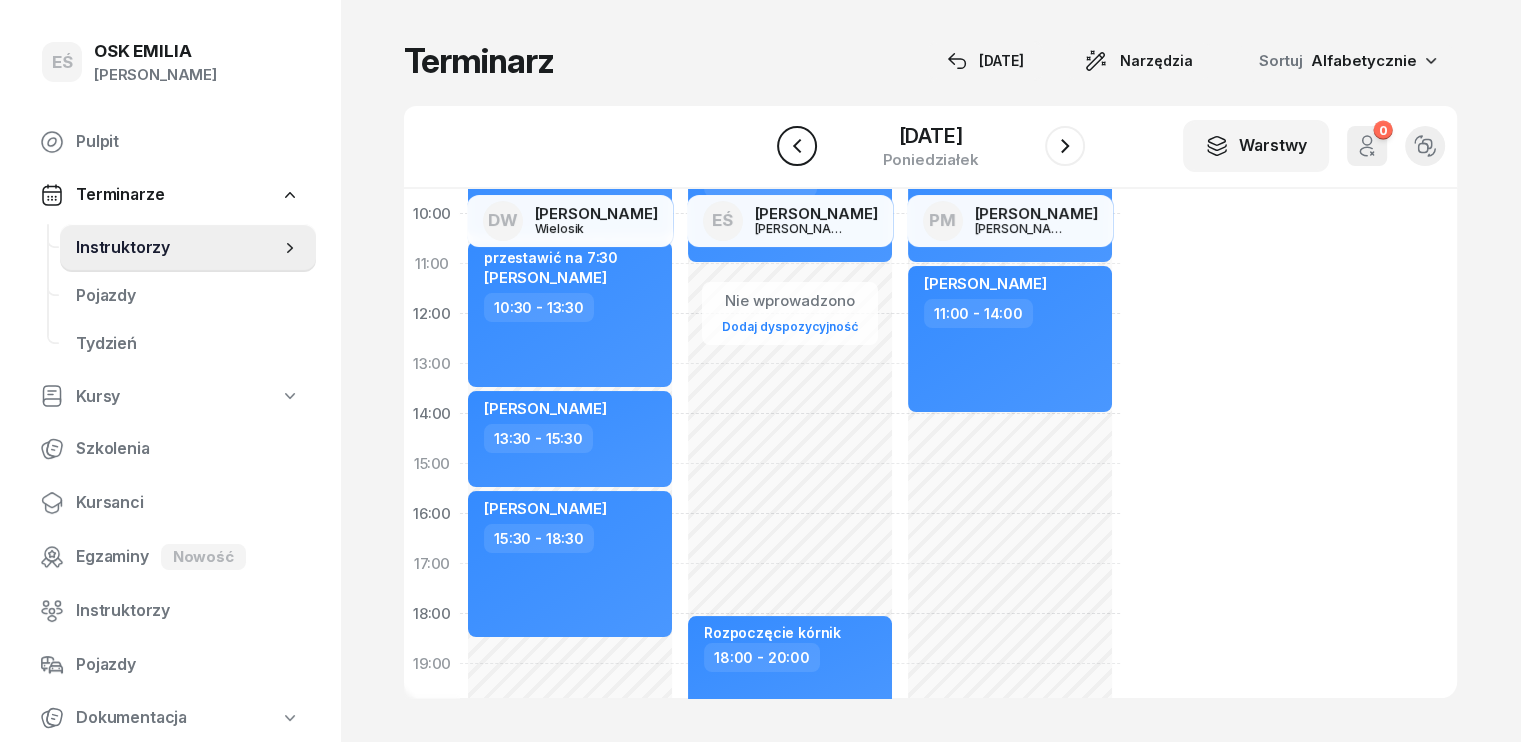 click 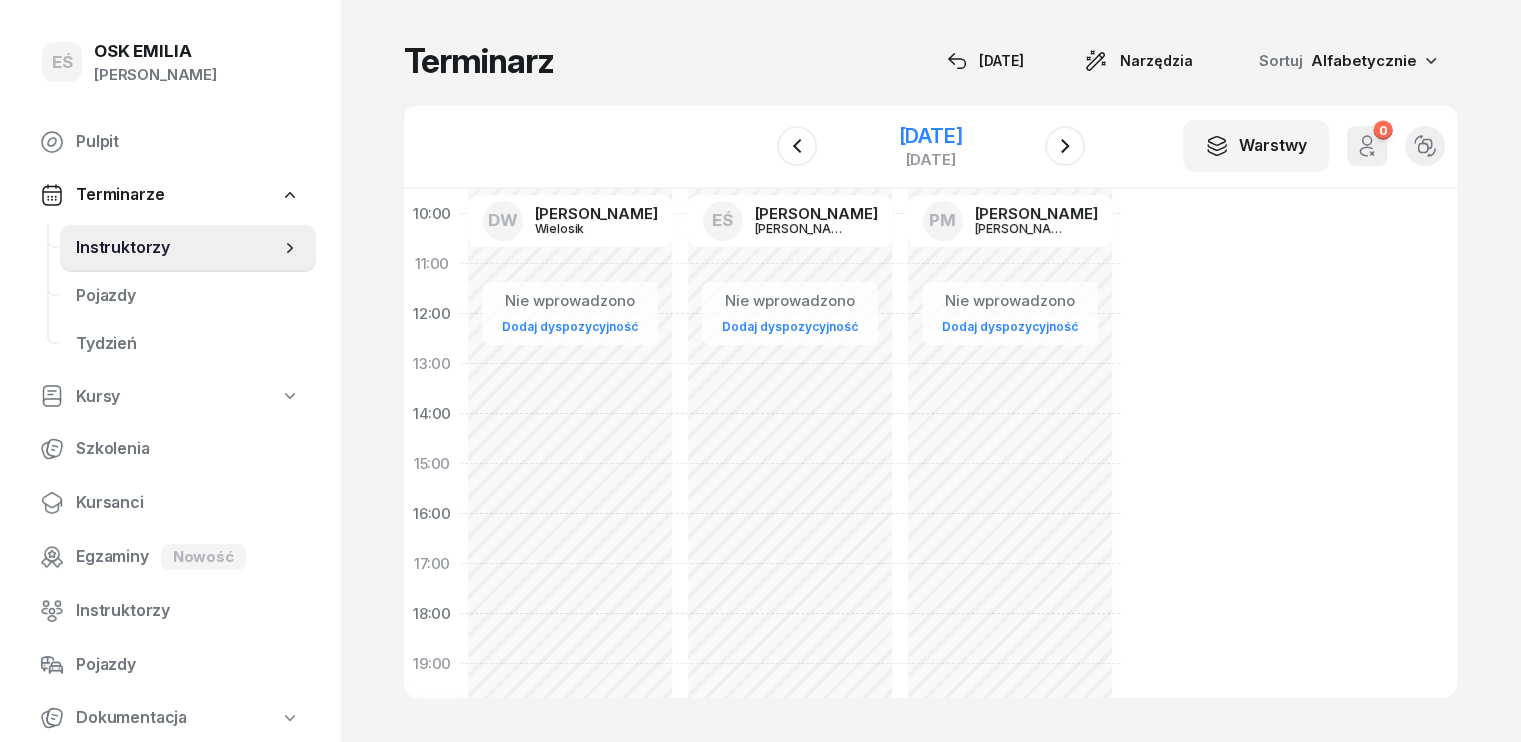 click on "[DATE]" at bounding box center [930, 136] 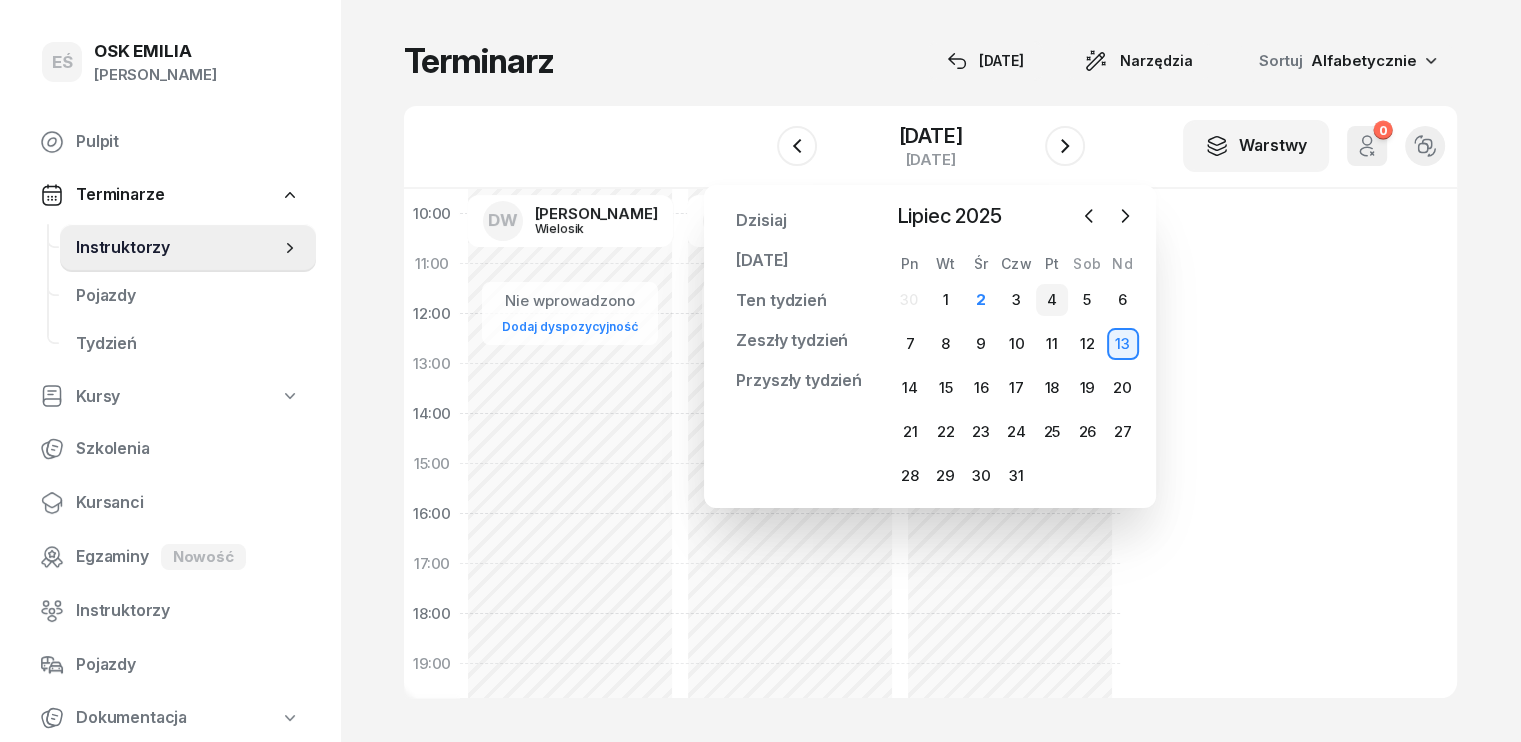 click on "4" at bounding box center [1052, 300] 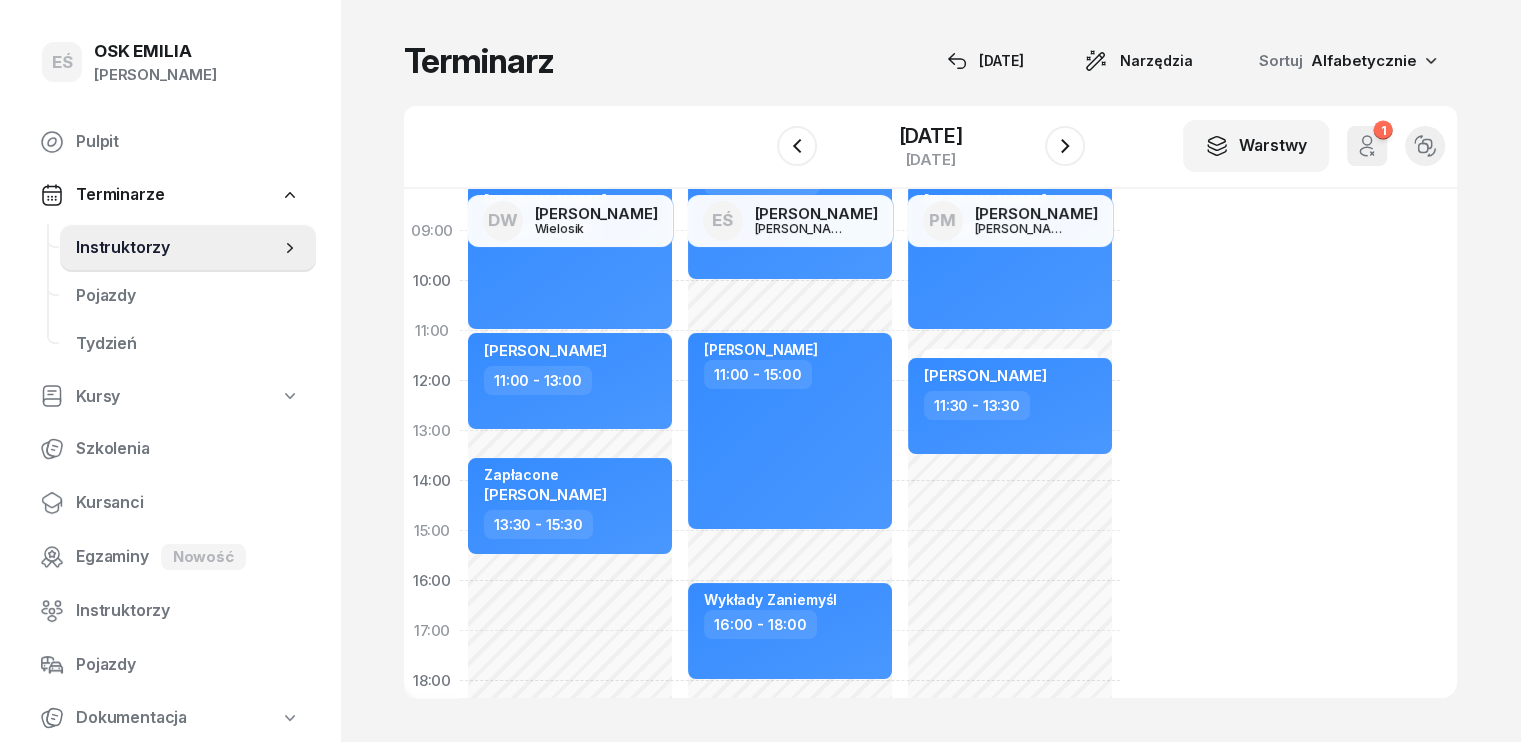 scroll, scrollTop: 100, scrollLeft: 0, axis: vertical 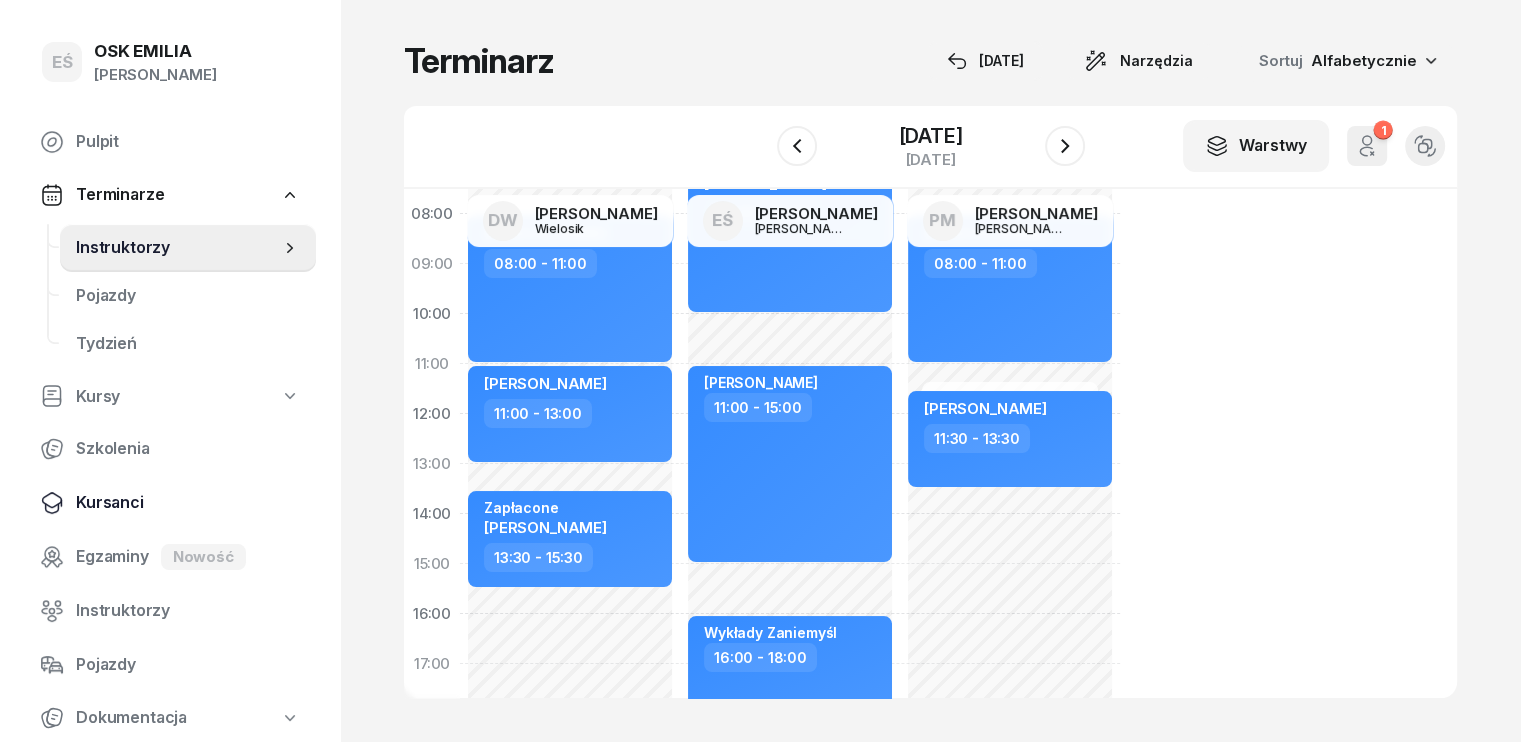 click on "Kursanci" at bounding box center [188, 503] 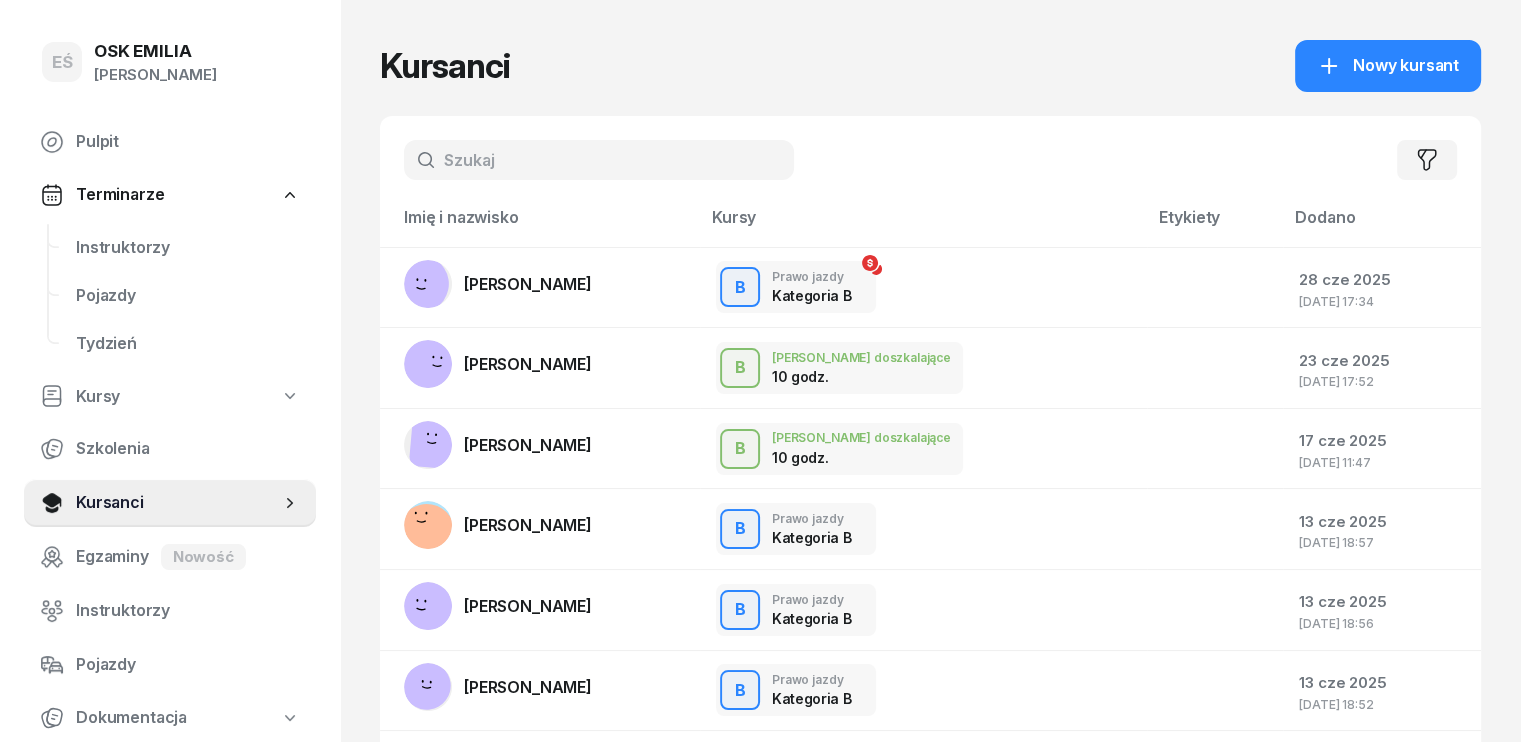 click at bounding box center (599, 160) 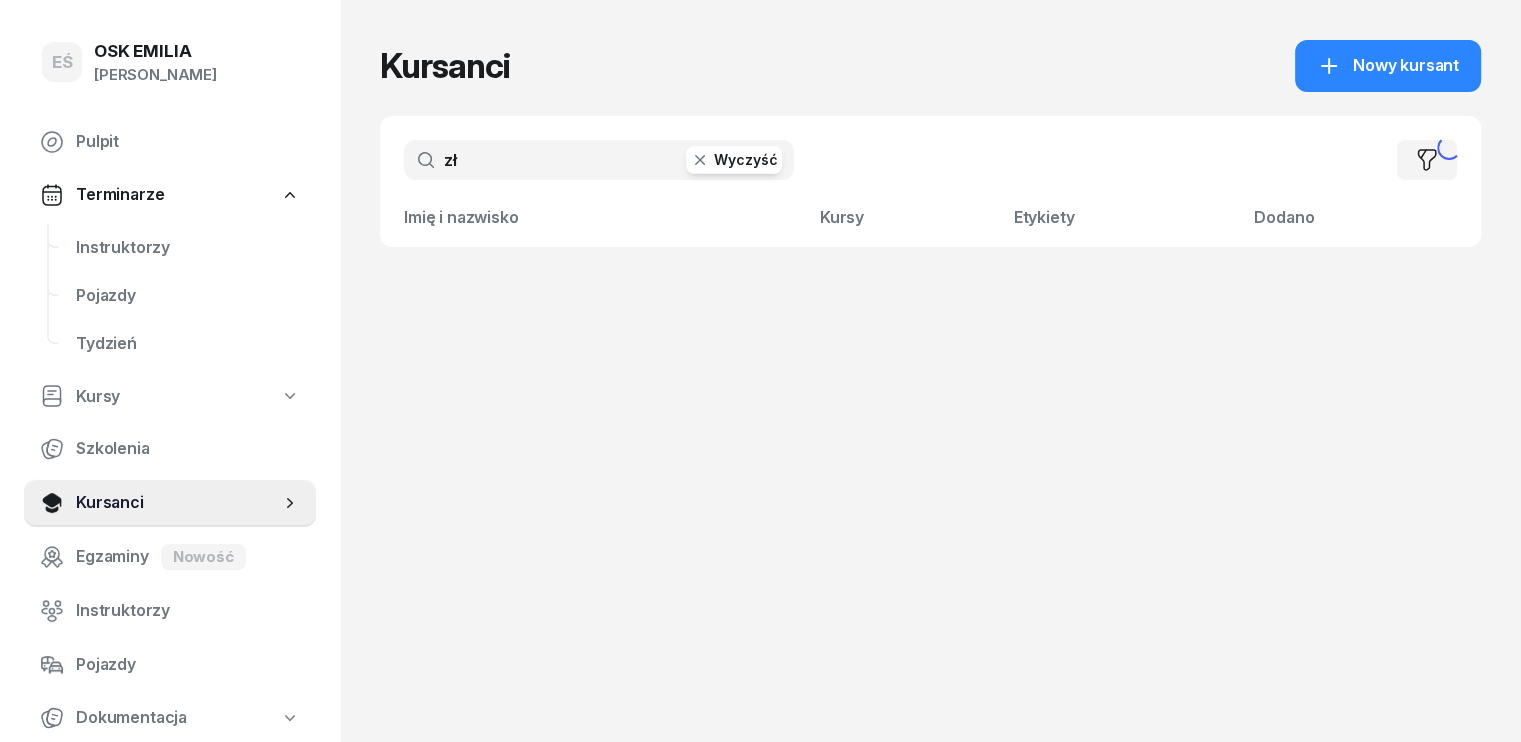type on "z" 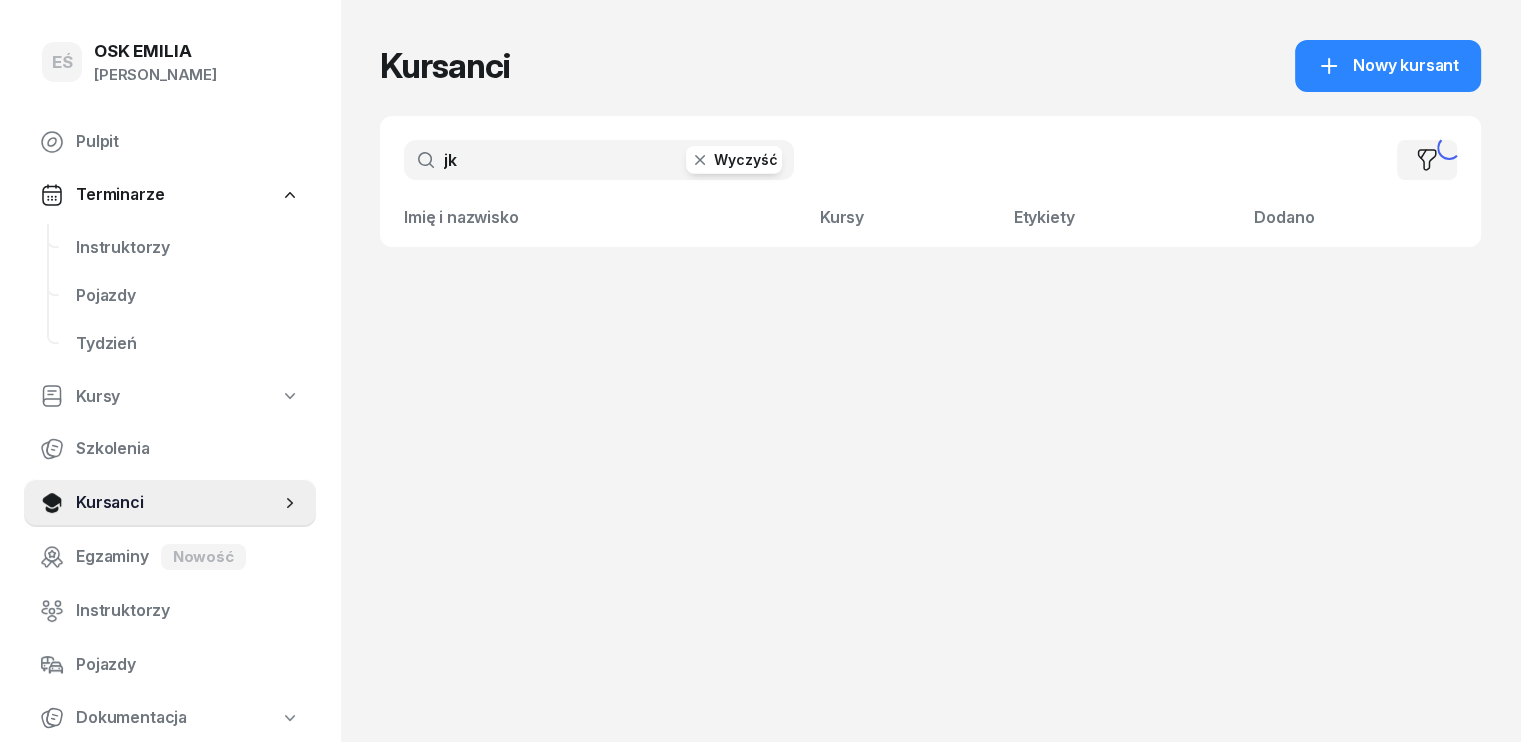 type on "j" 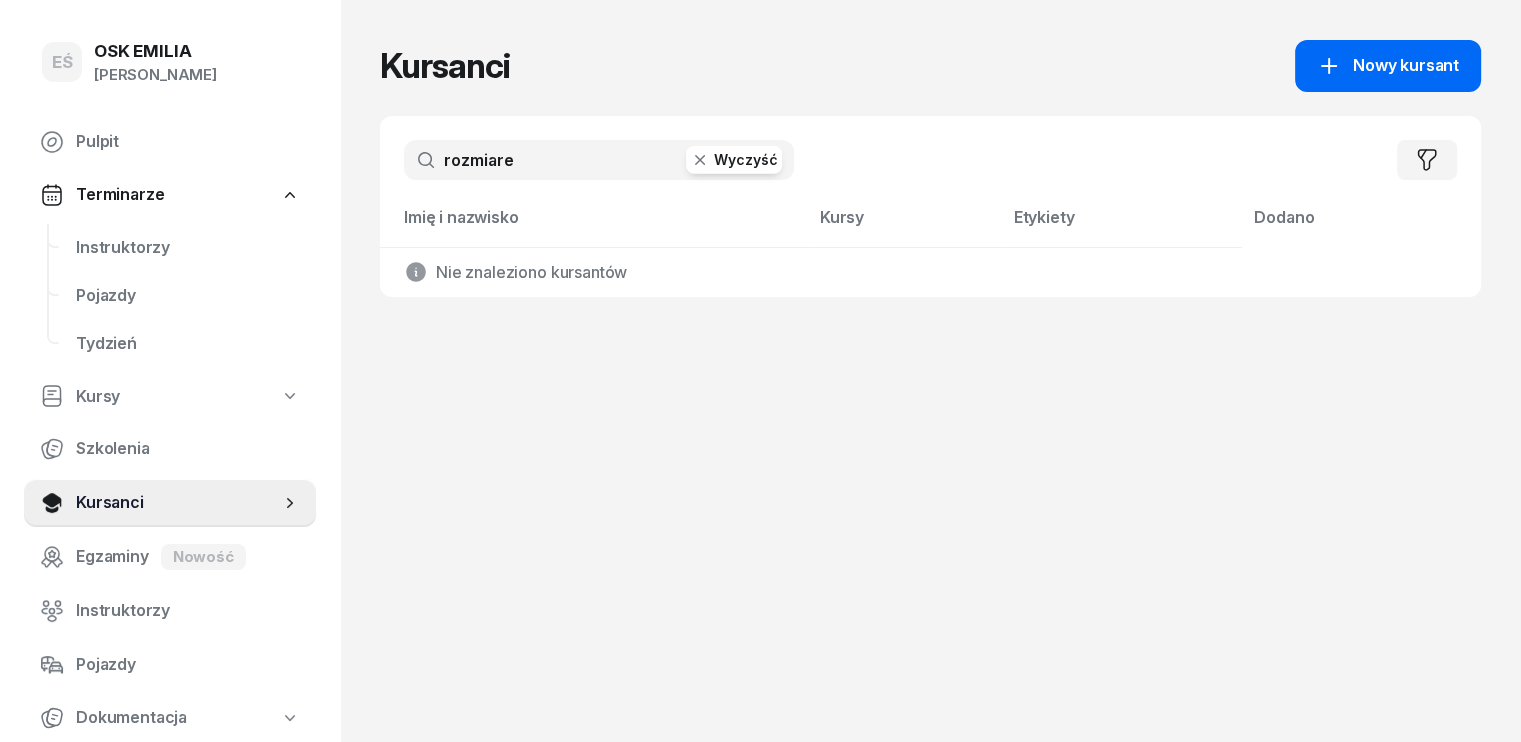 type on "rozmiare" 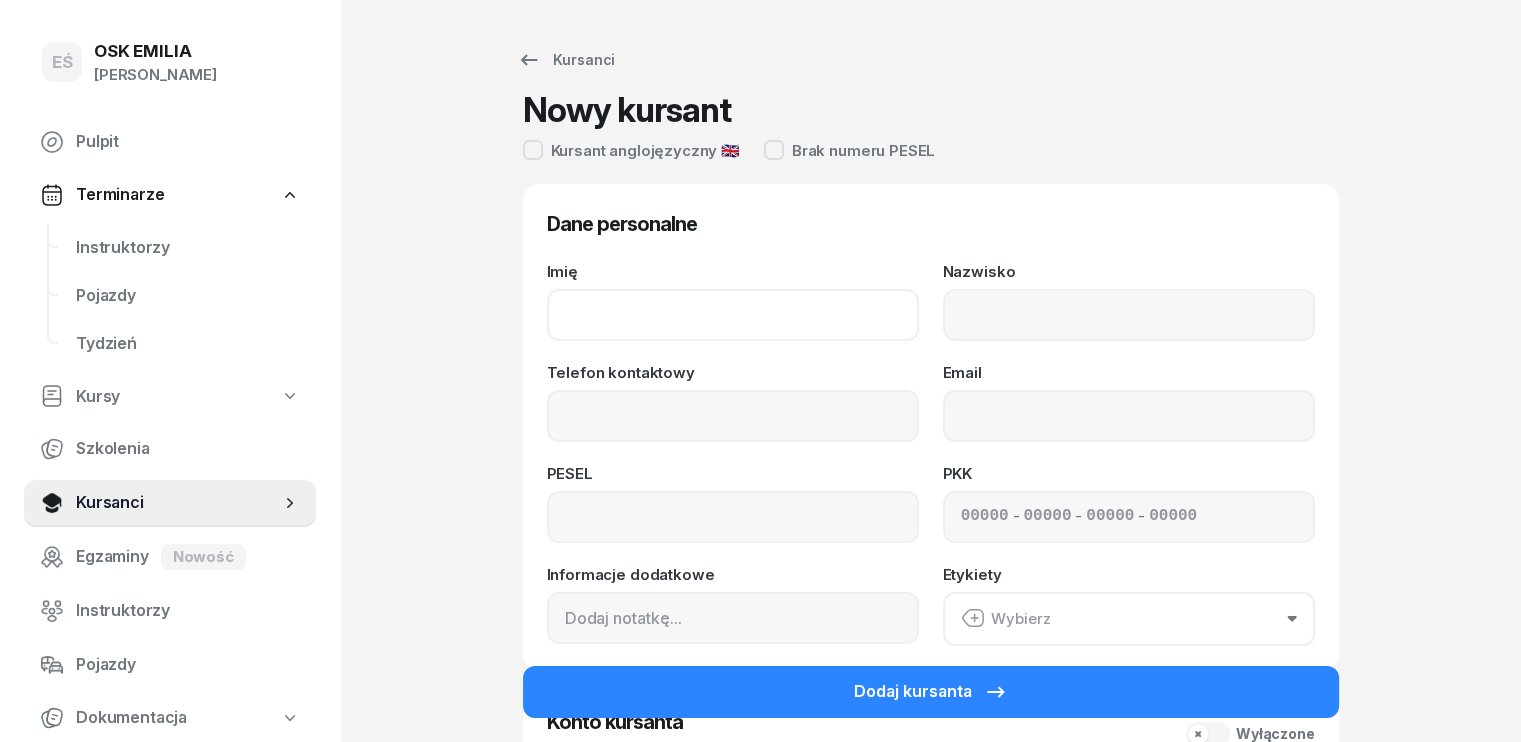 click on "Imię" 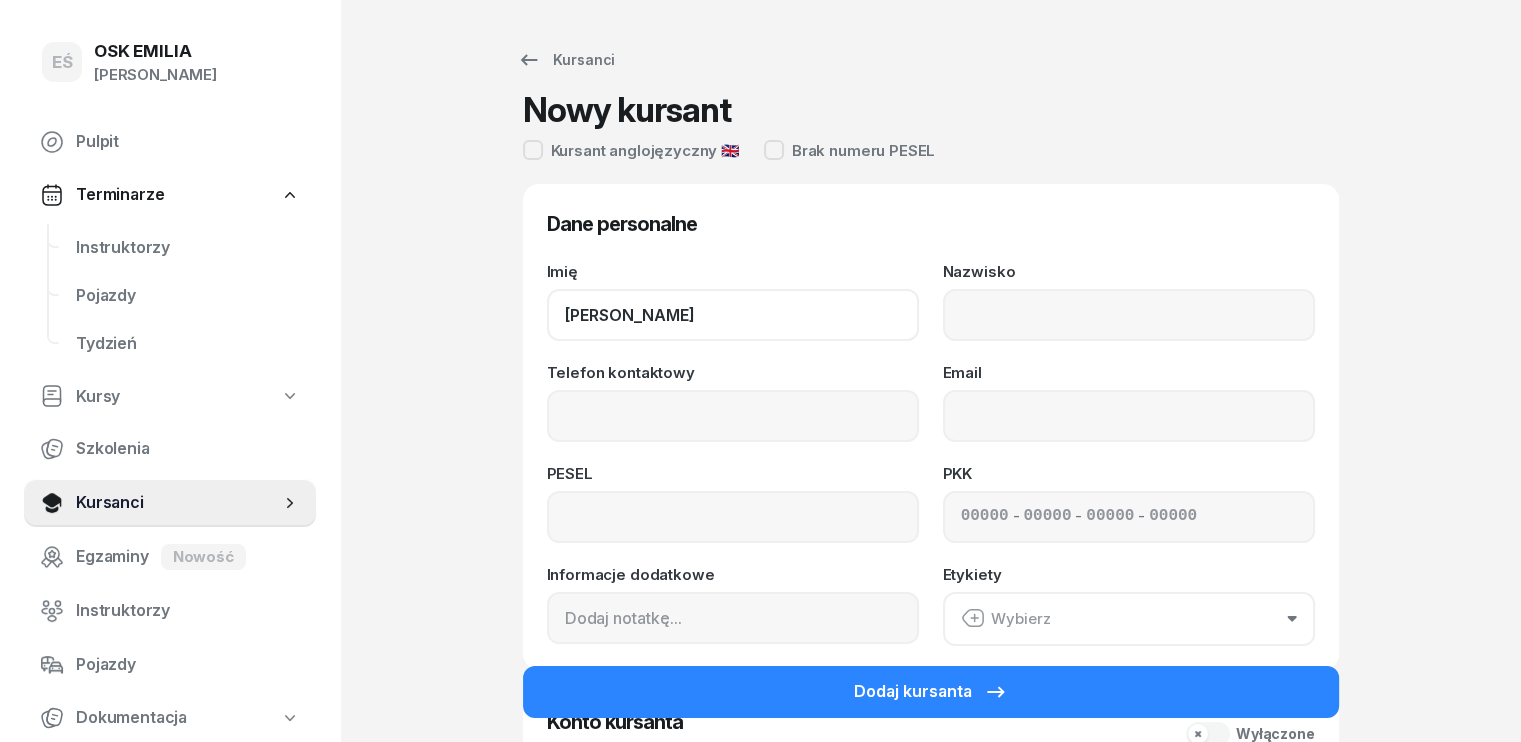 type on "[PERSON_NAME]" 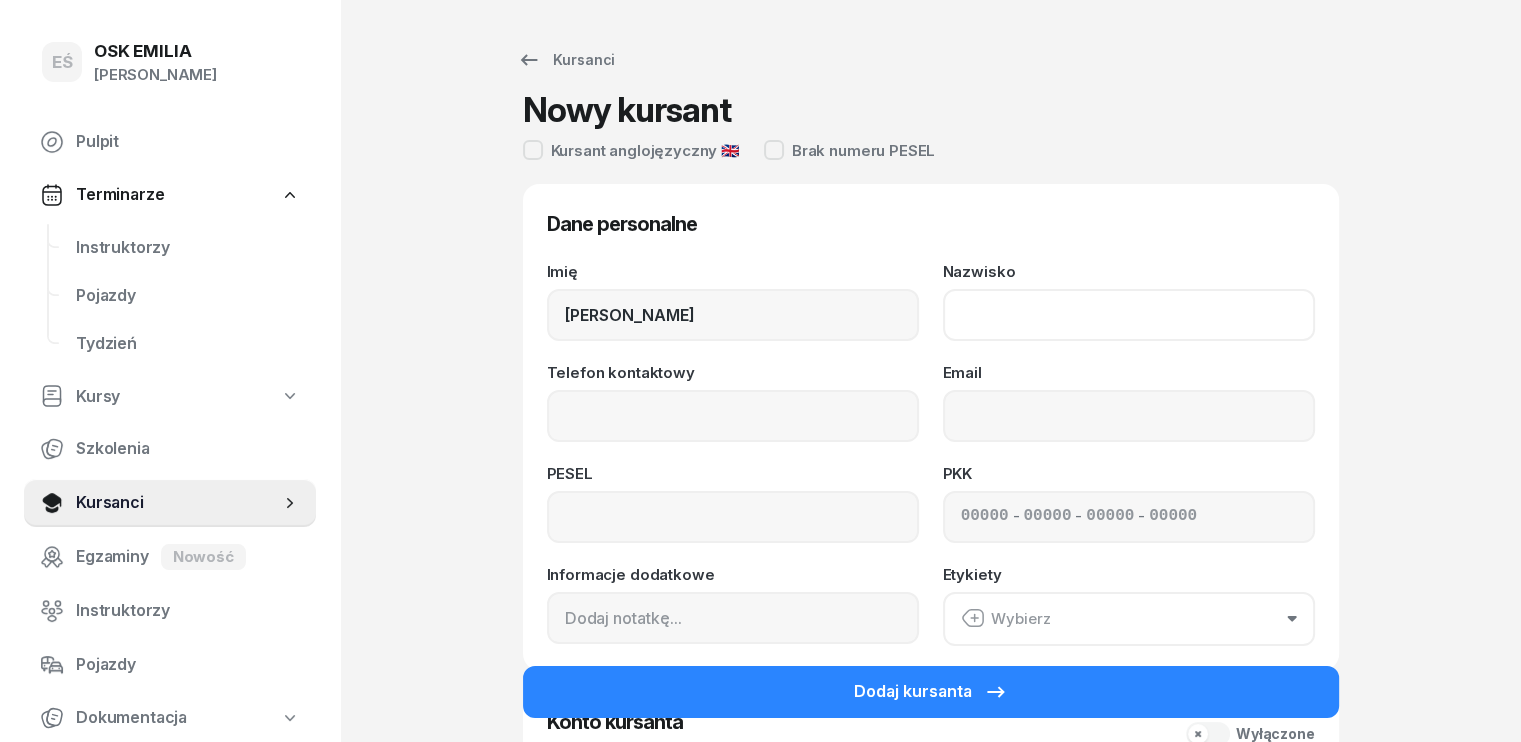 click on "Nazwisko" 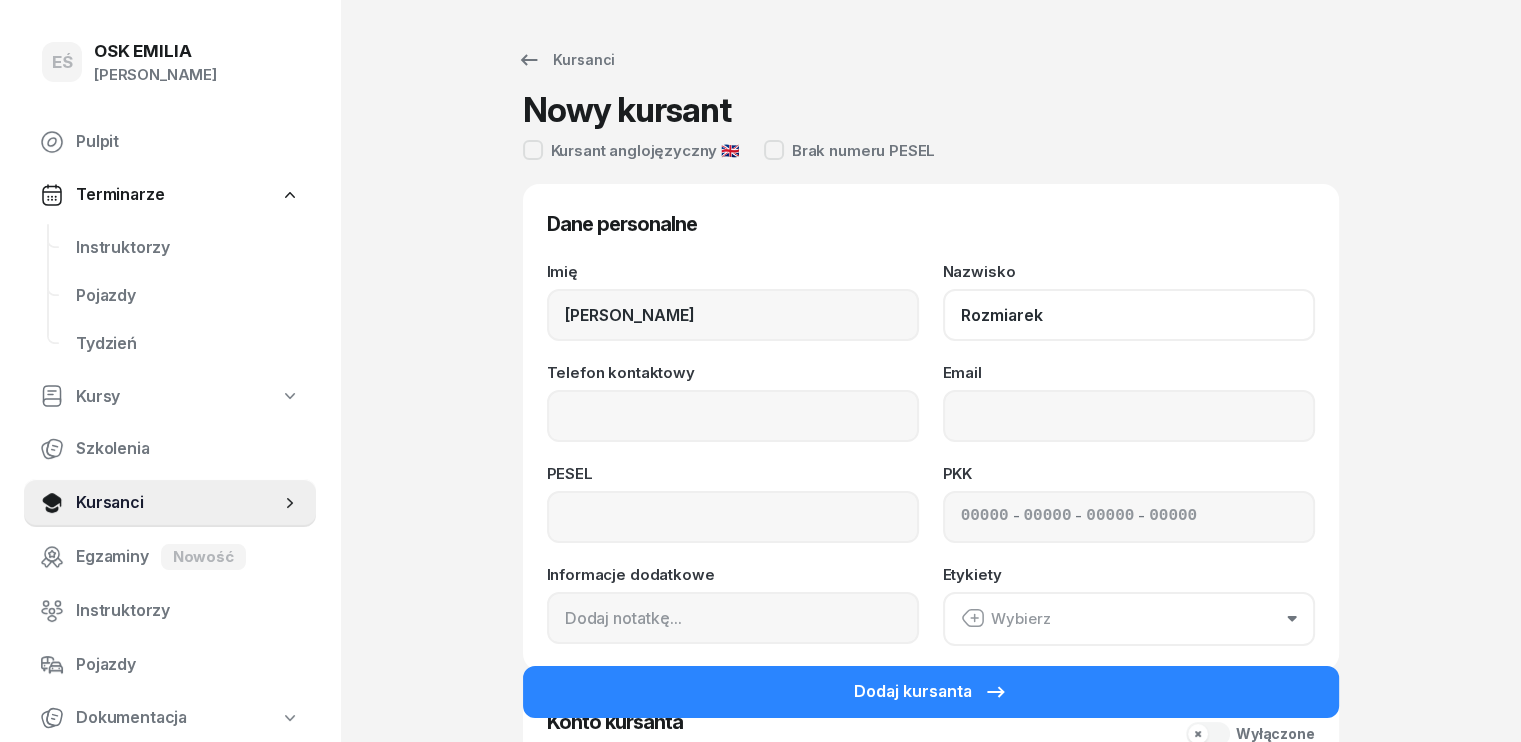 type on "Rozmiarek" 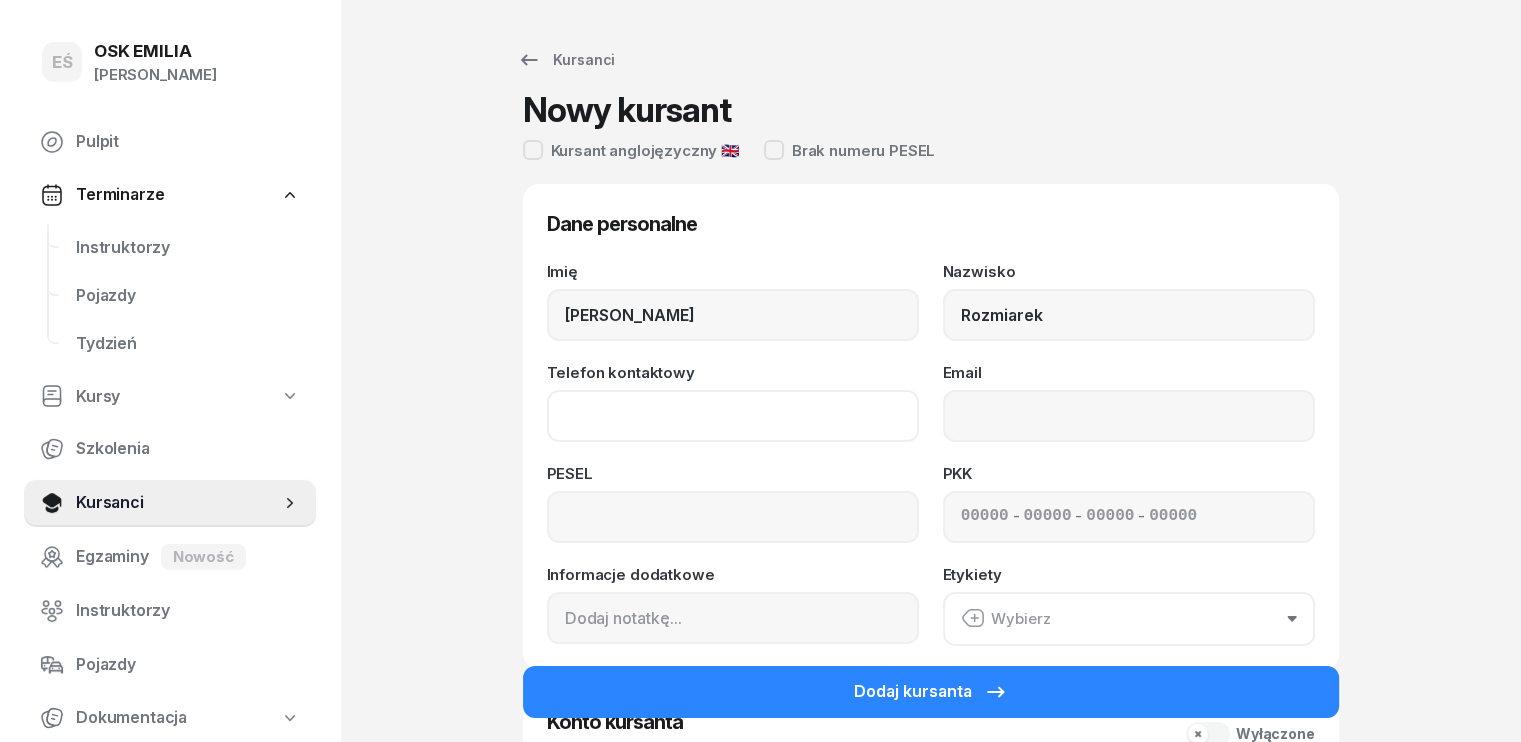 click on "Telefon kontaktowy" 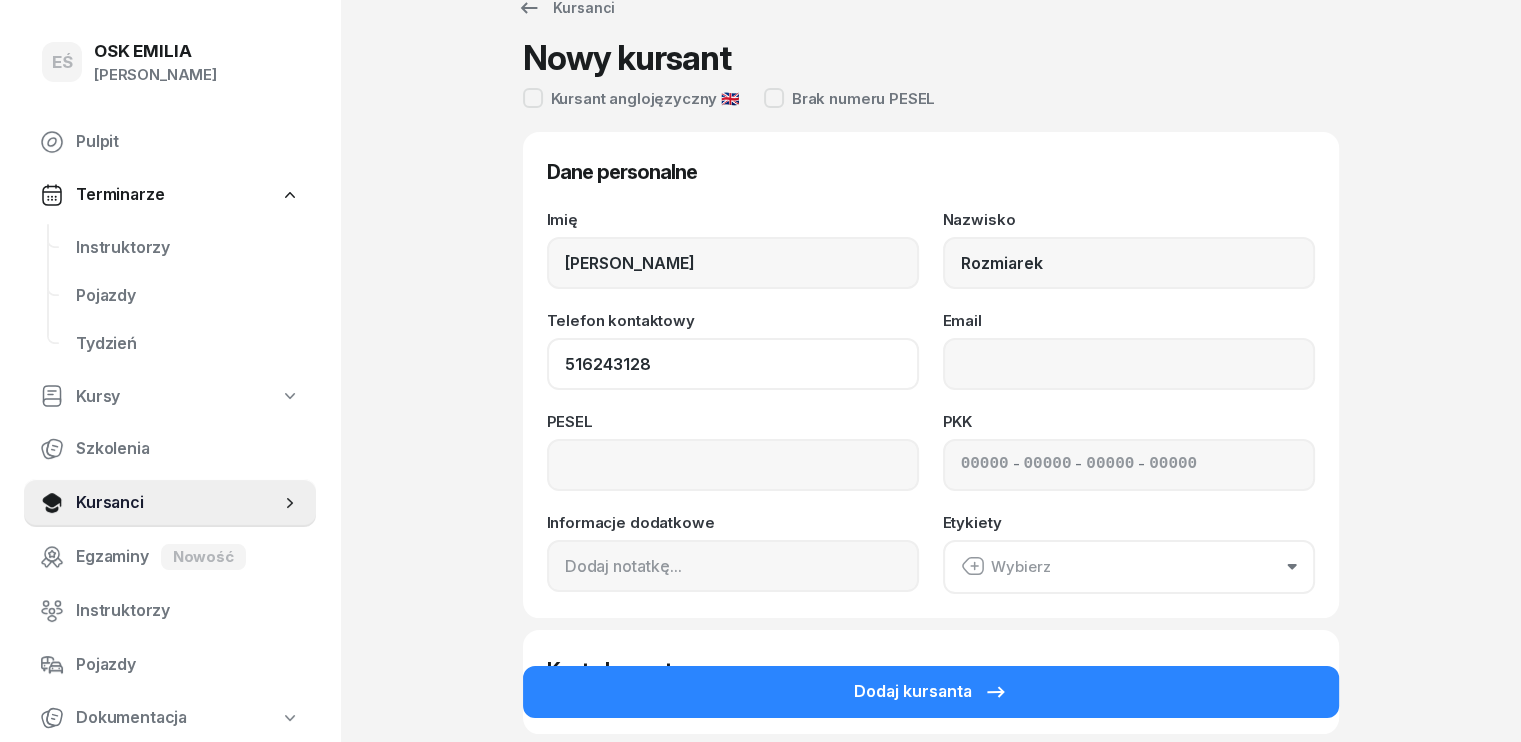scroll, scrollTop: 200, scrollLeft: 0, axis: vertical 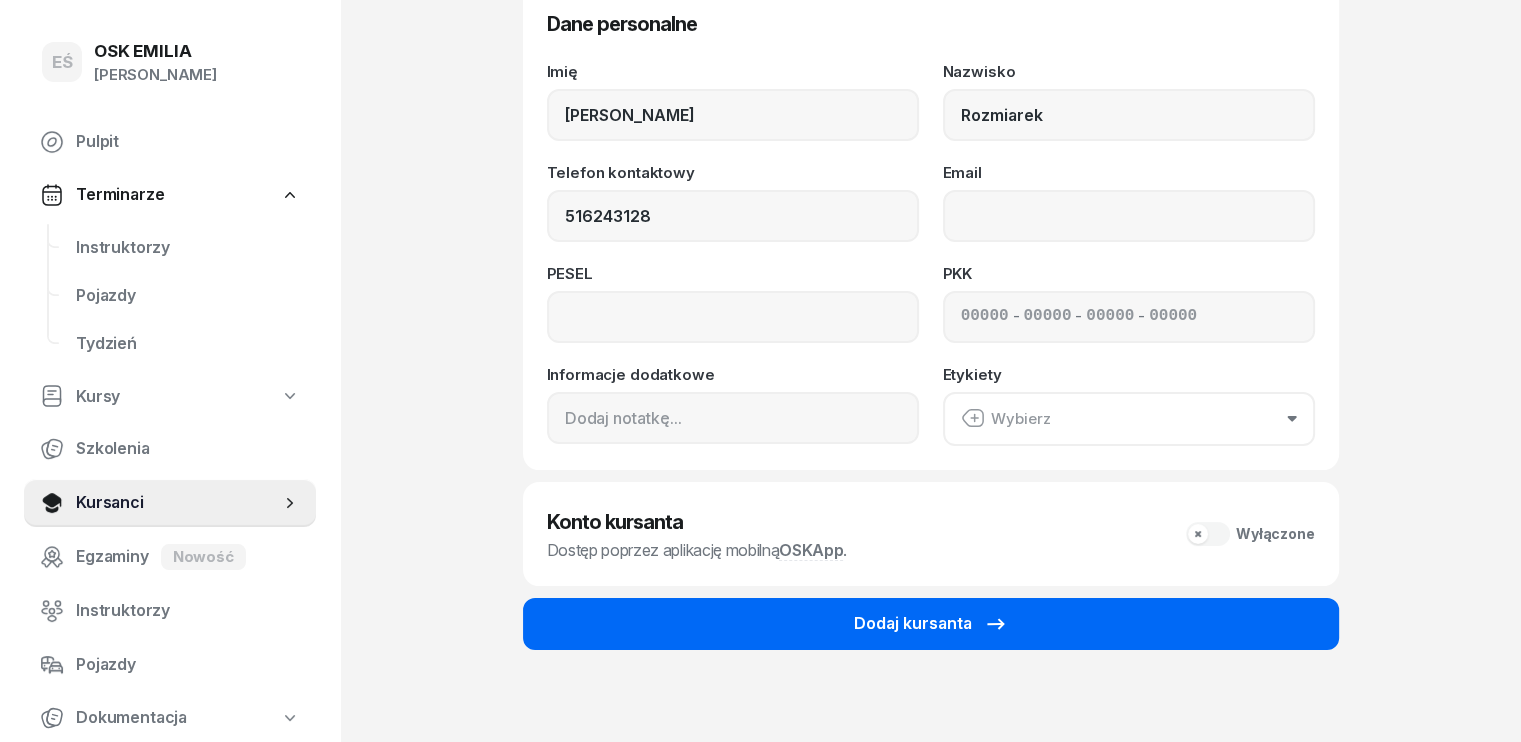 type on "516 243 128" 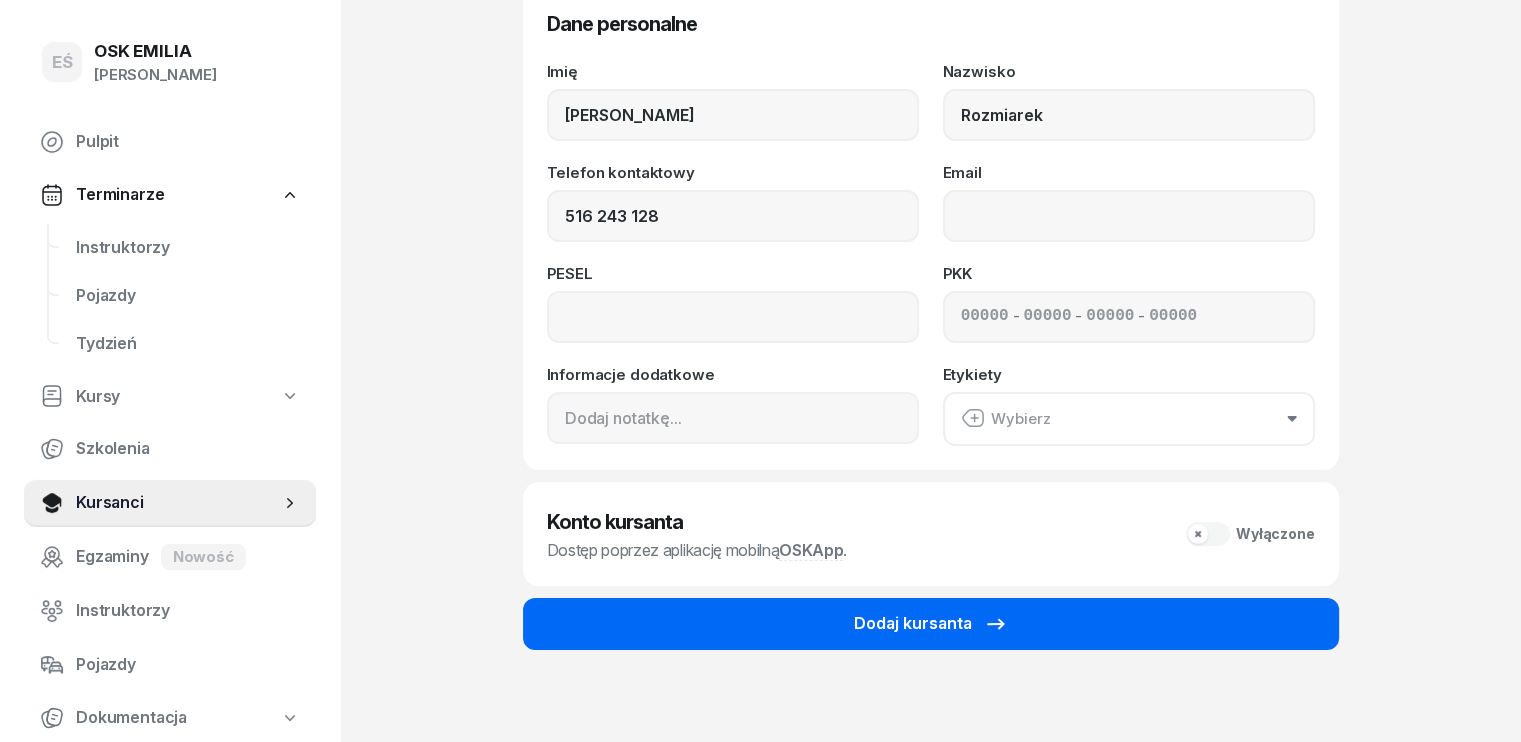 click on "Dodaj kursanta" at bounding box center [931, 624] 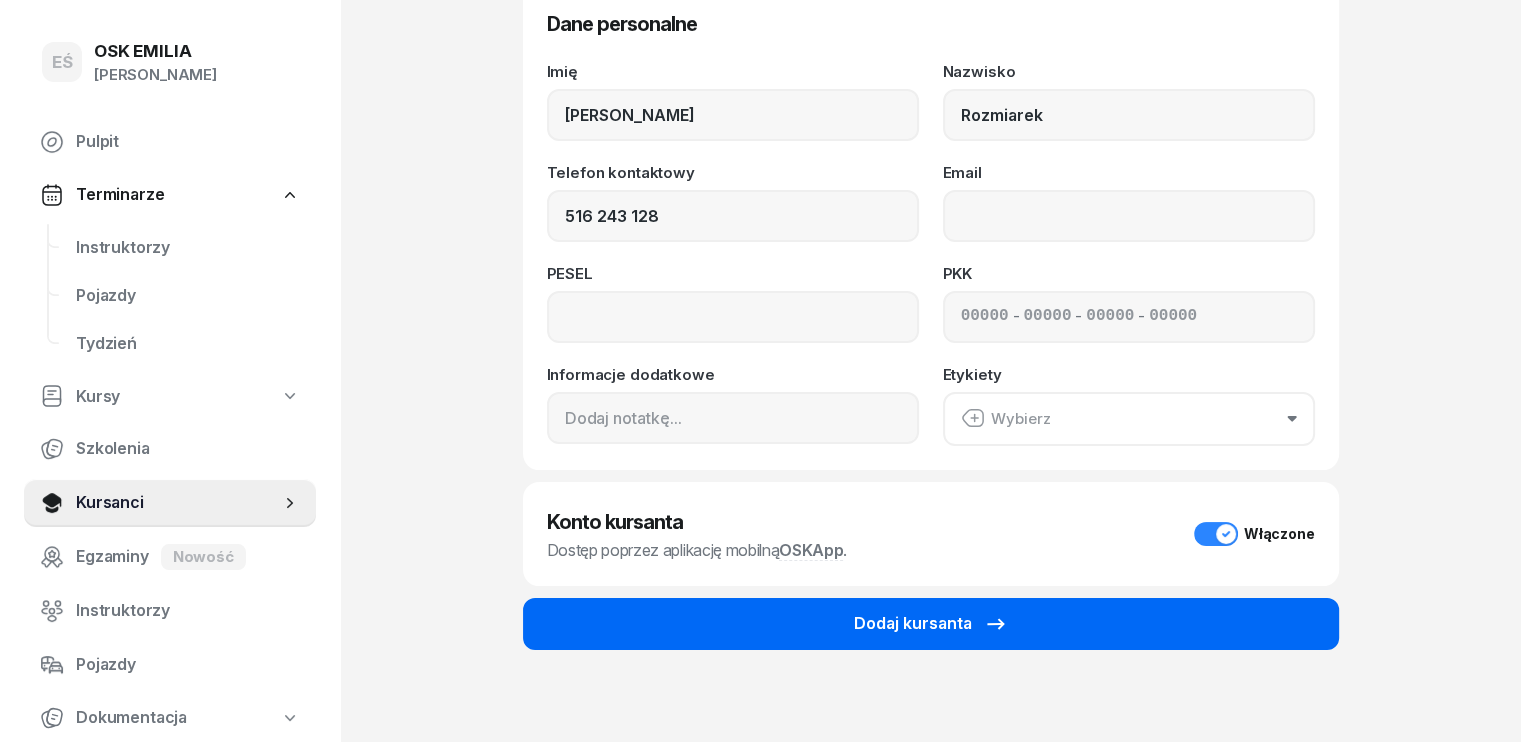 scroll, scrollTop: 0, scrollLeft: 0, axis: both 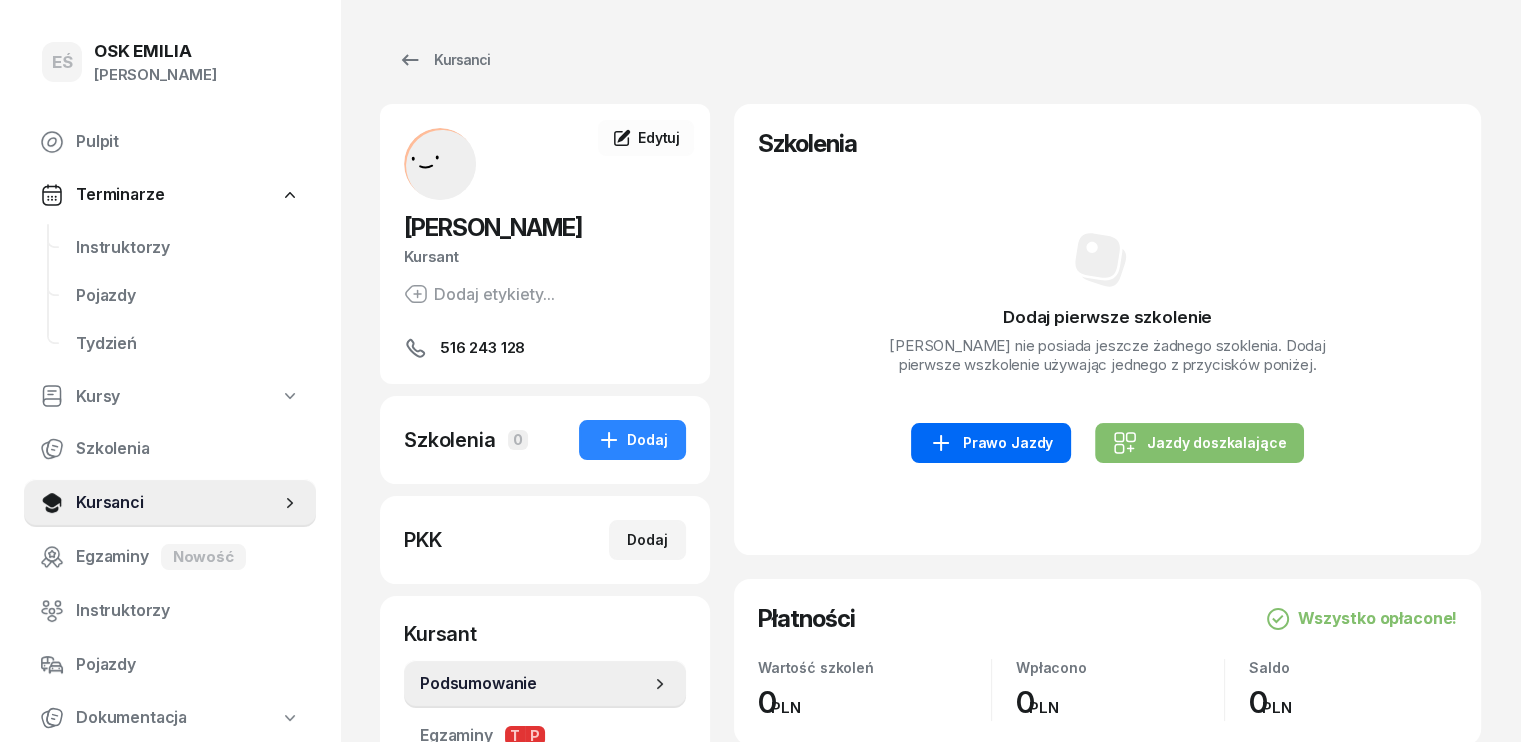 click on "Prawo Jazdy" at bounding box center (991, 443) 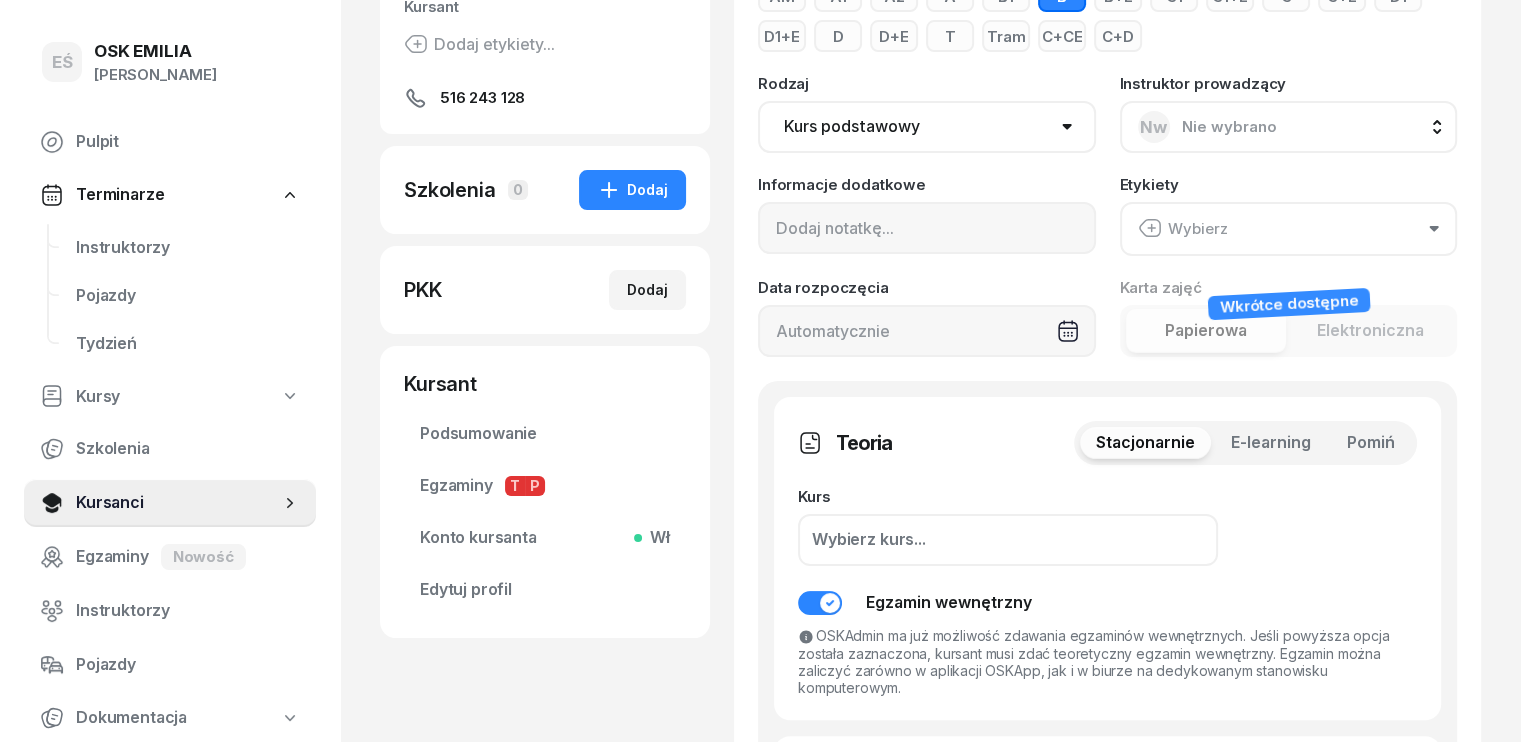 scroll, scrollTop: 300, scrollLeft: 0, axis: vertical 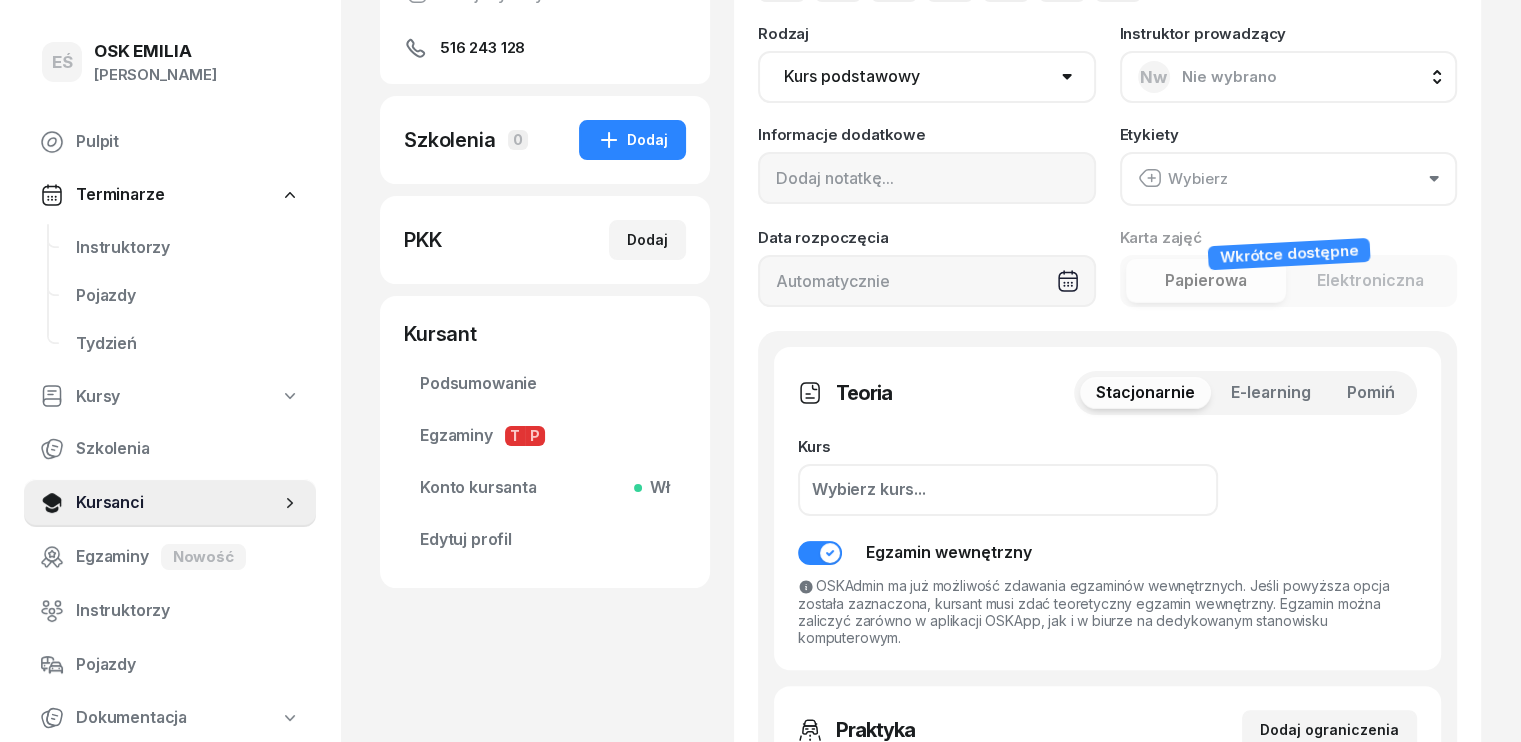 click on "Pomiń" at bounding box center [1371, 393] 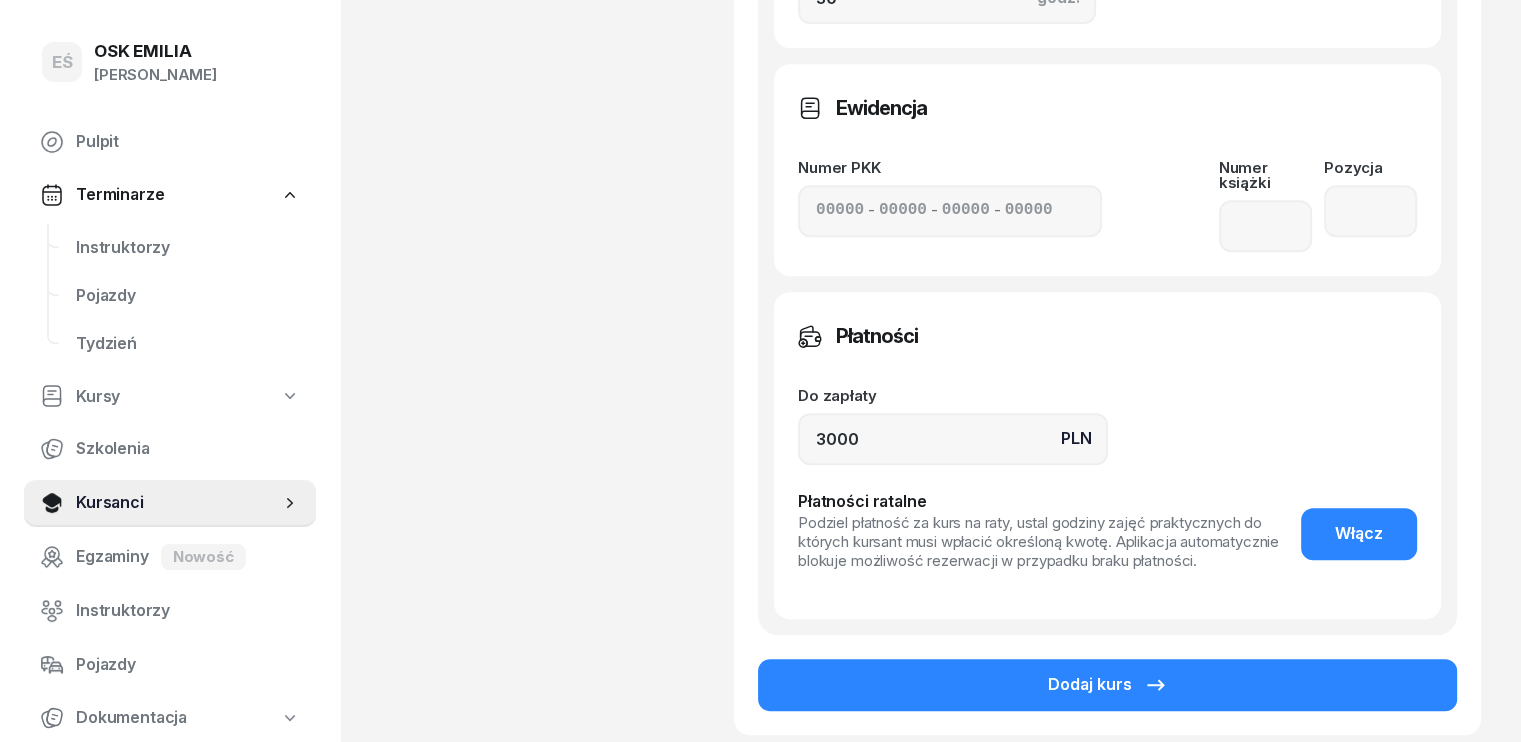 scroll, scrollTop: 900, scrollLeft: 0, axis: vertical 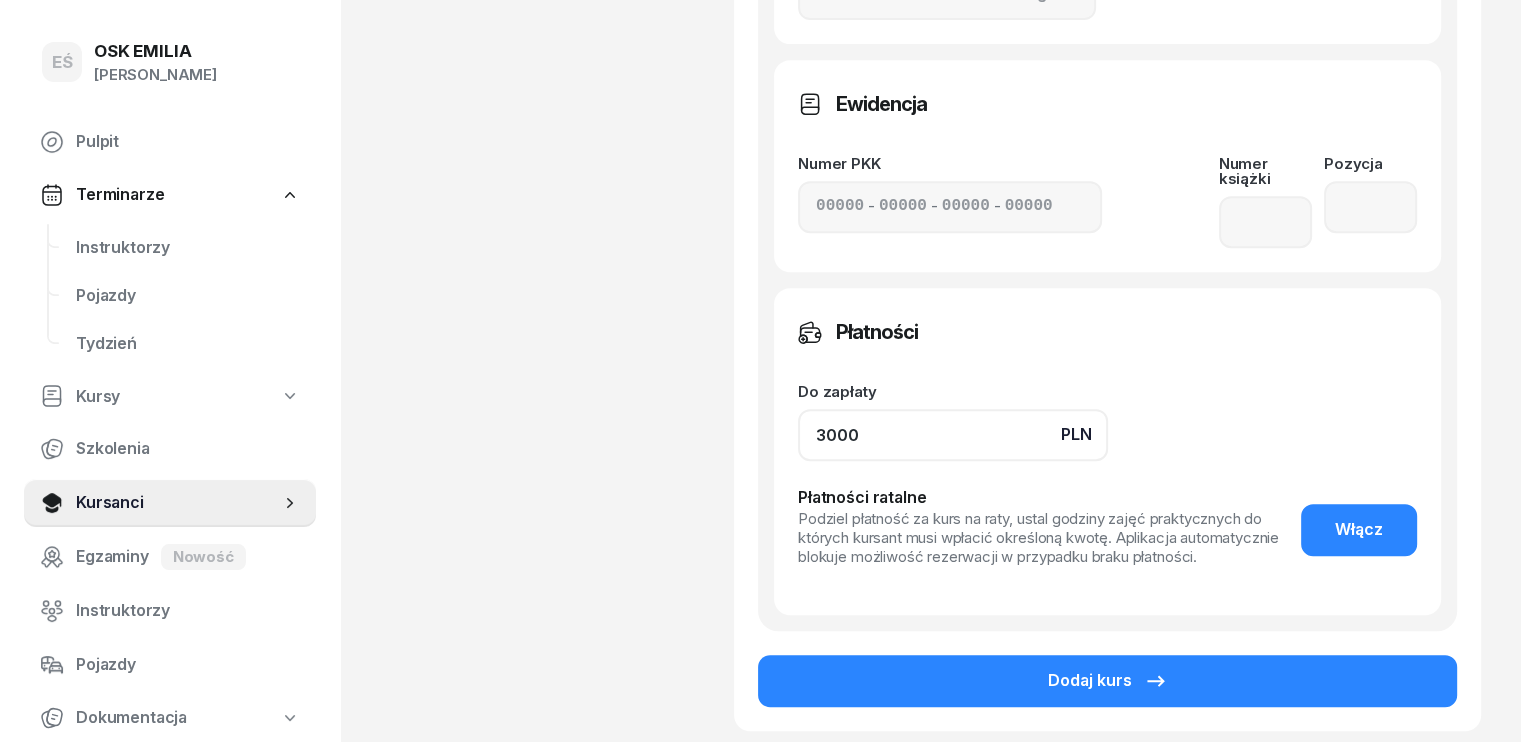 click on "3000" 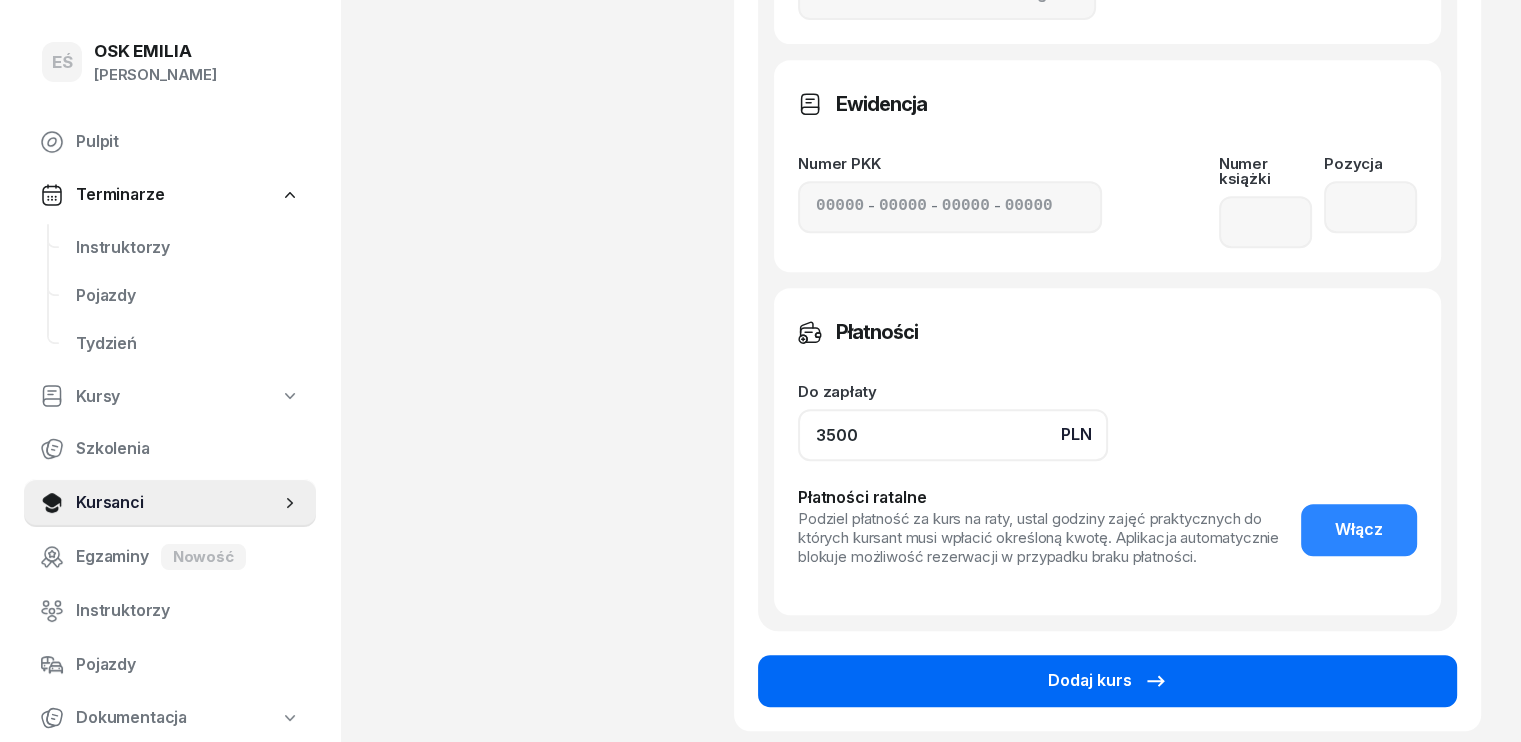 type on "3500" 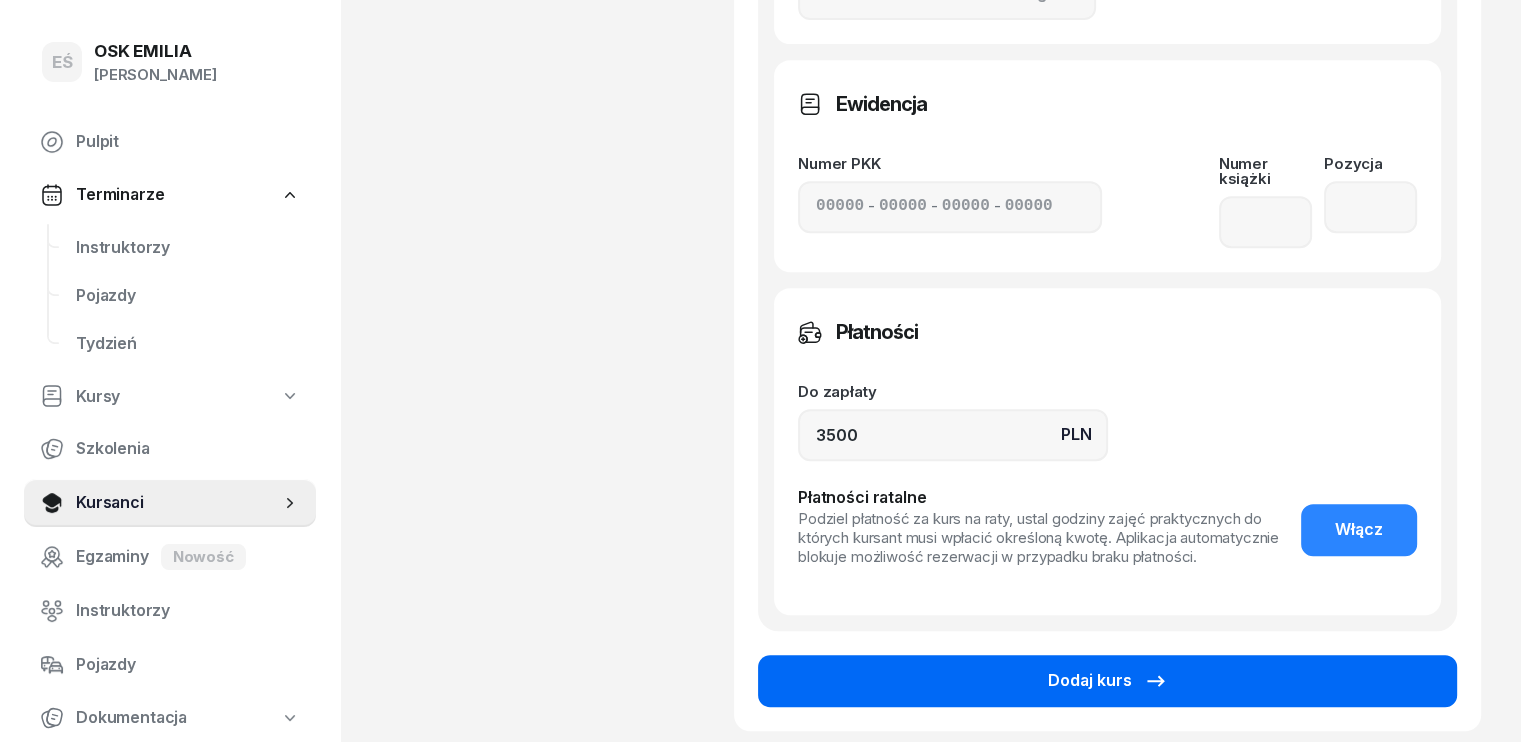 click on "Dodaj kurs" at bounding box center (1108, 681) 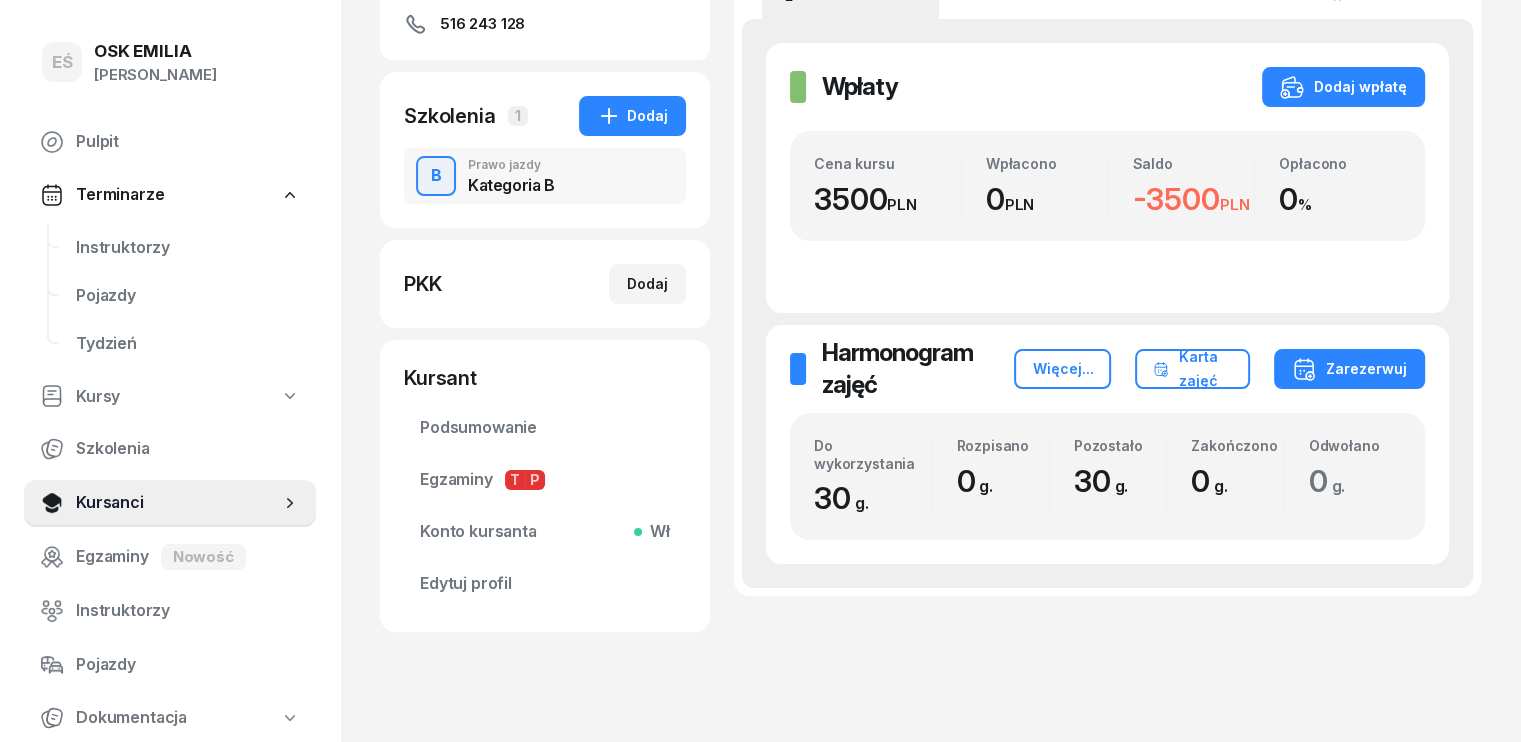 scroll, scrollTop: 356, scrollLeft: 0, axis: vertical 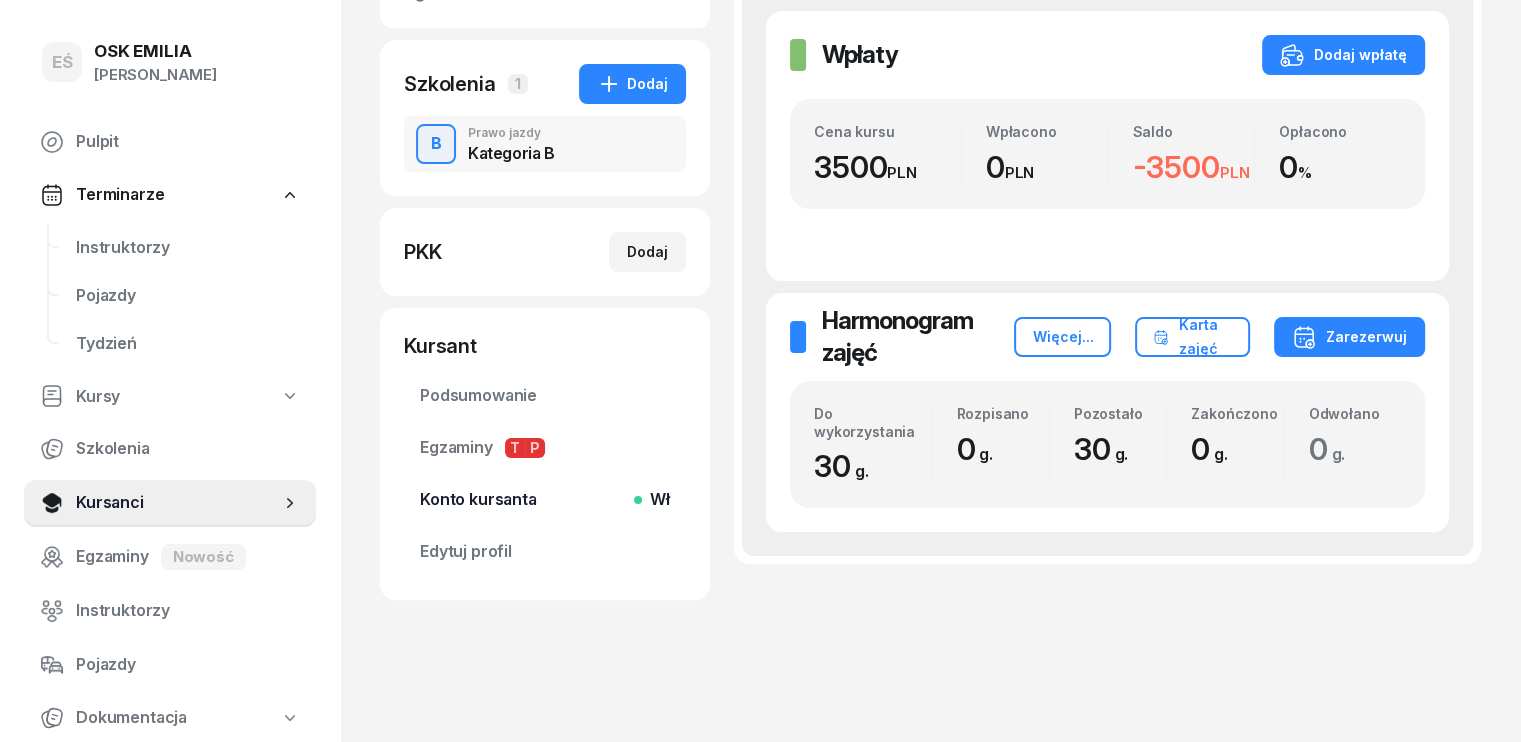 click on "Konto kursanta  Wł" at bounding box center [545, 500] 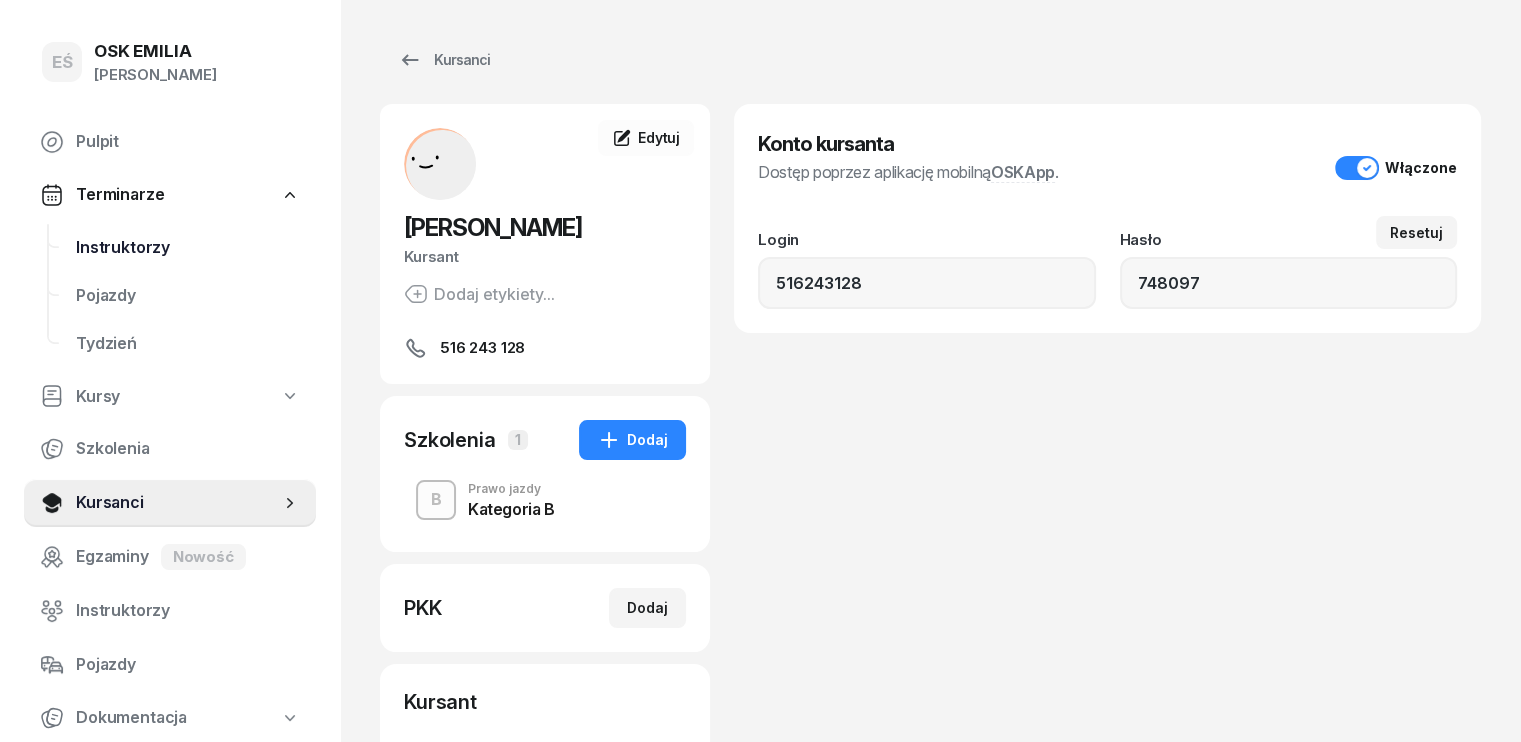 click on "Instruktorzy" at bounding box center (188, 248) 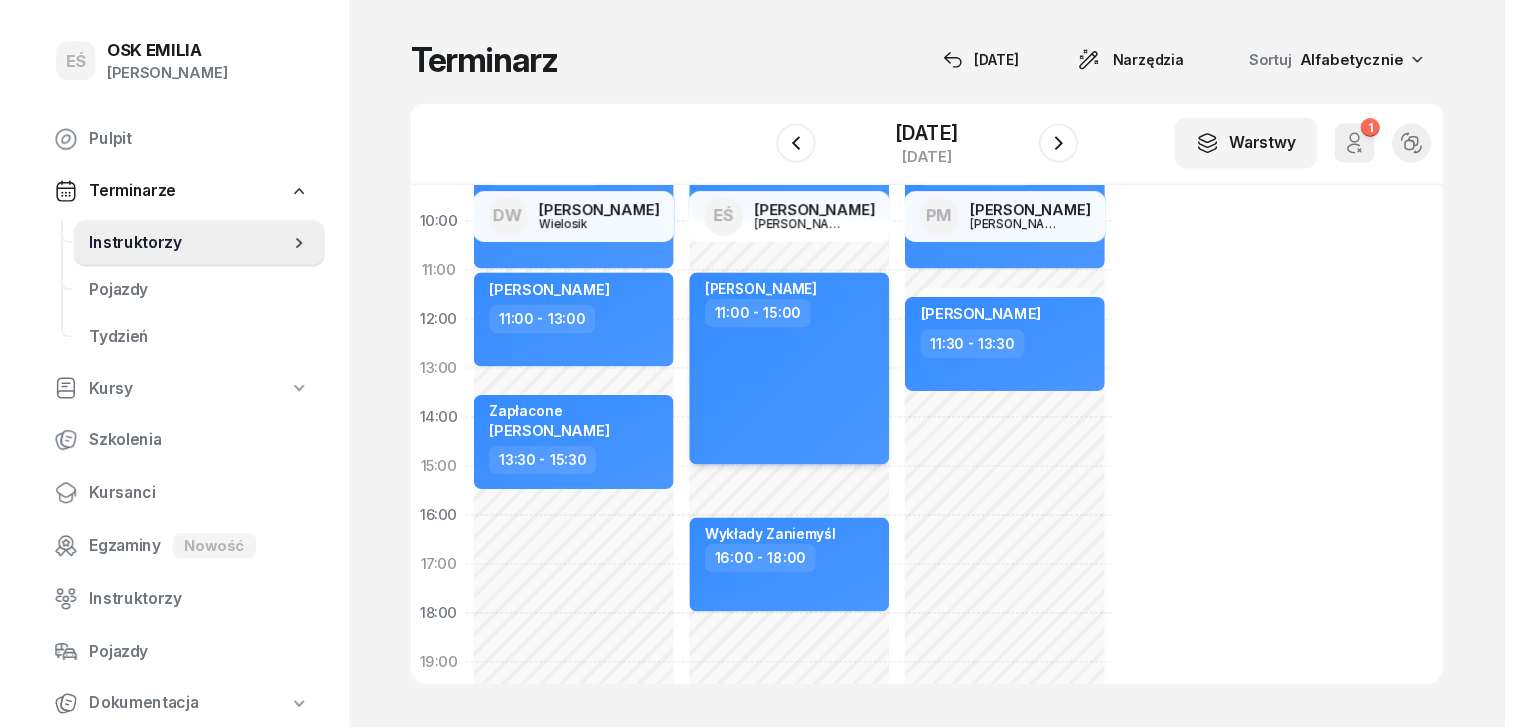 scroll, scrollTop: 200, scrollLeft: 0, axis: vertical 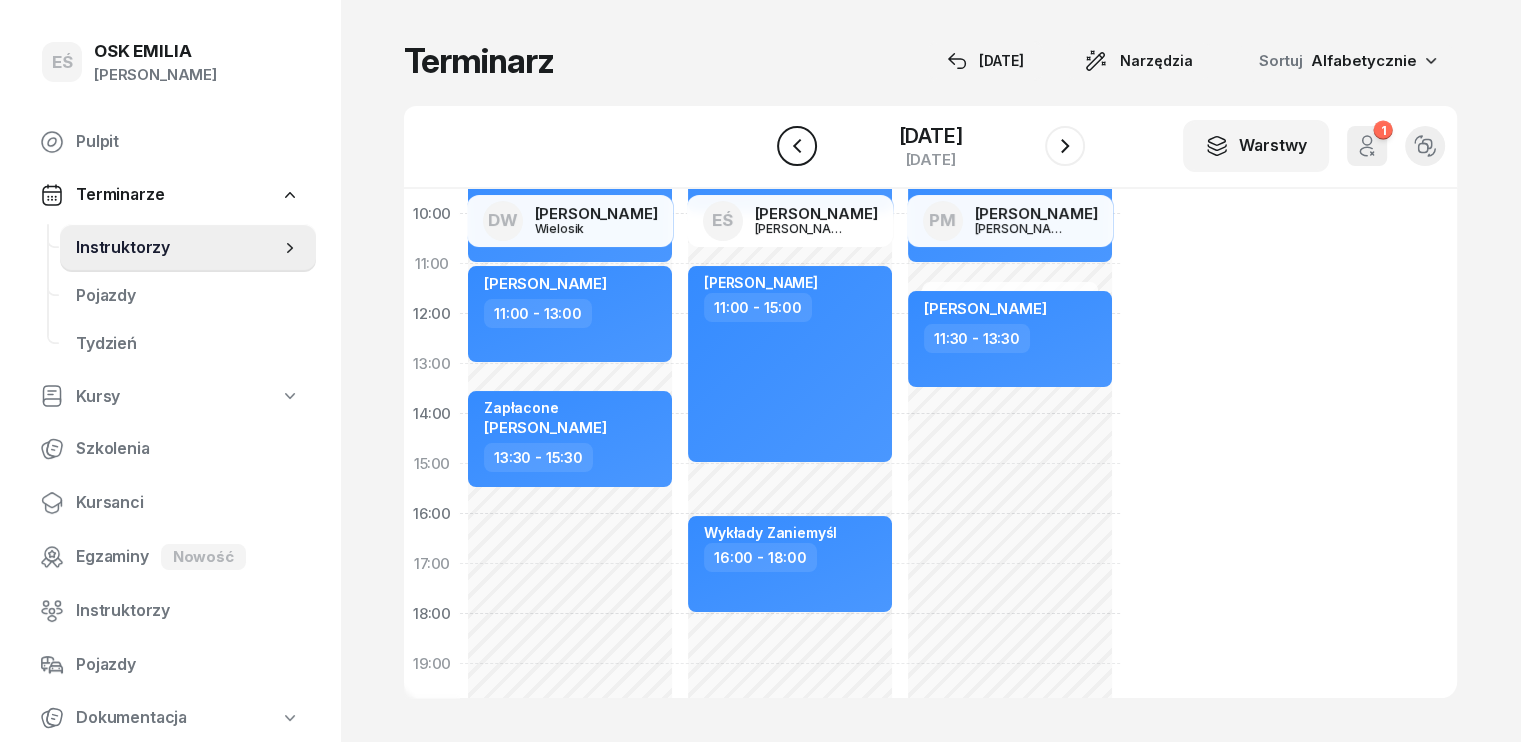 click 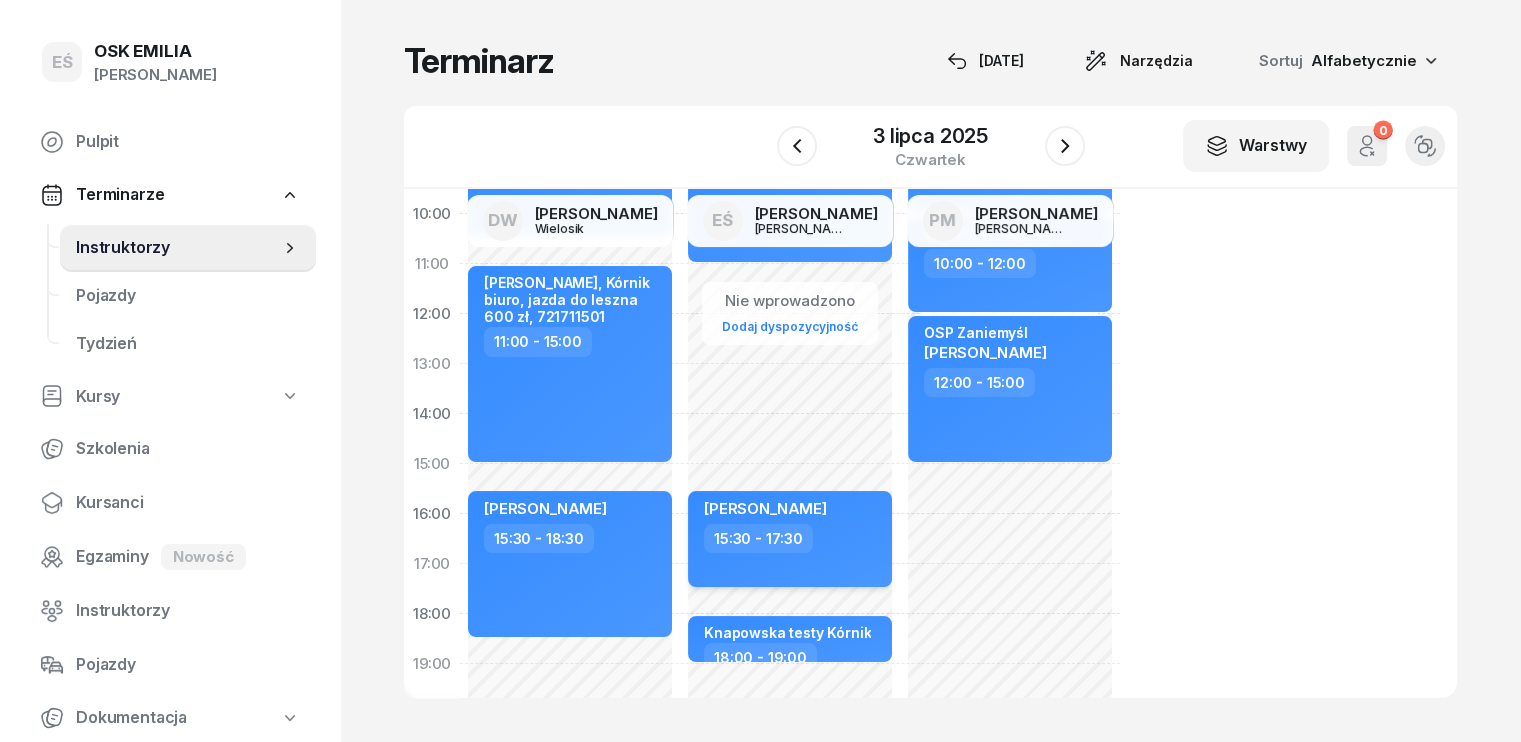 click on "15:30 - 17:30" at bounding box center (792, 538) 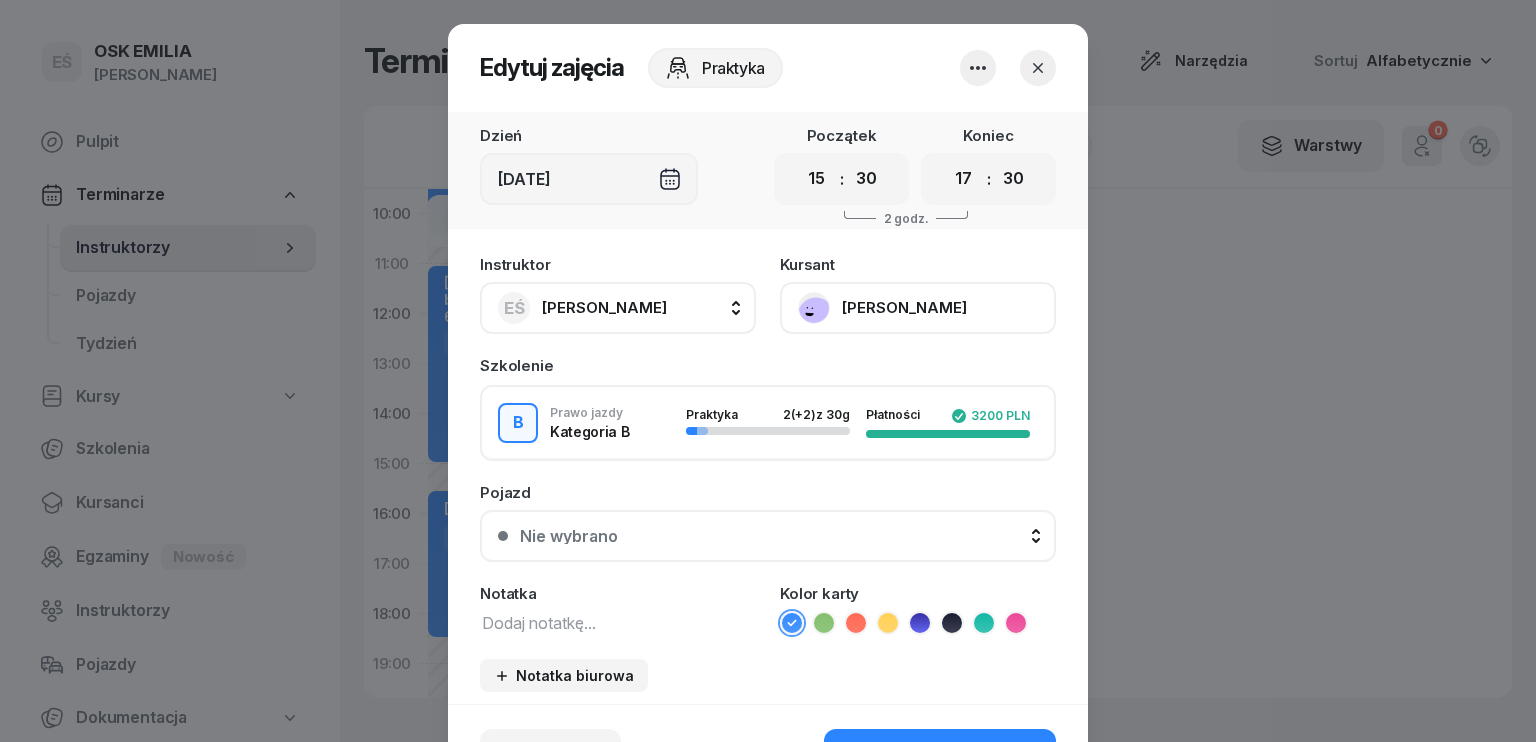 click on "[PERSON_NAME]" 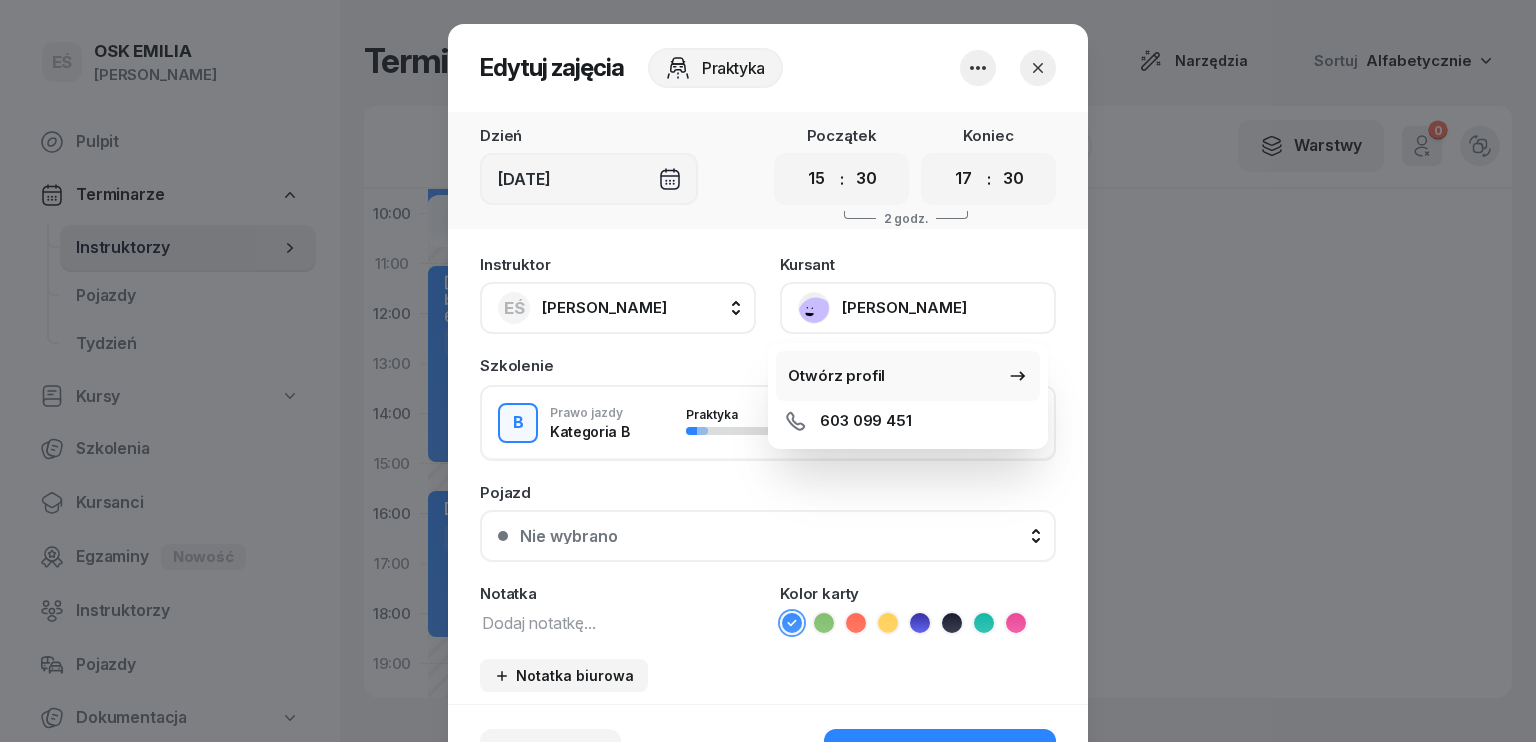 click on "Otwórz profil" at bounding box center (836, 376) 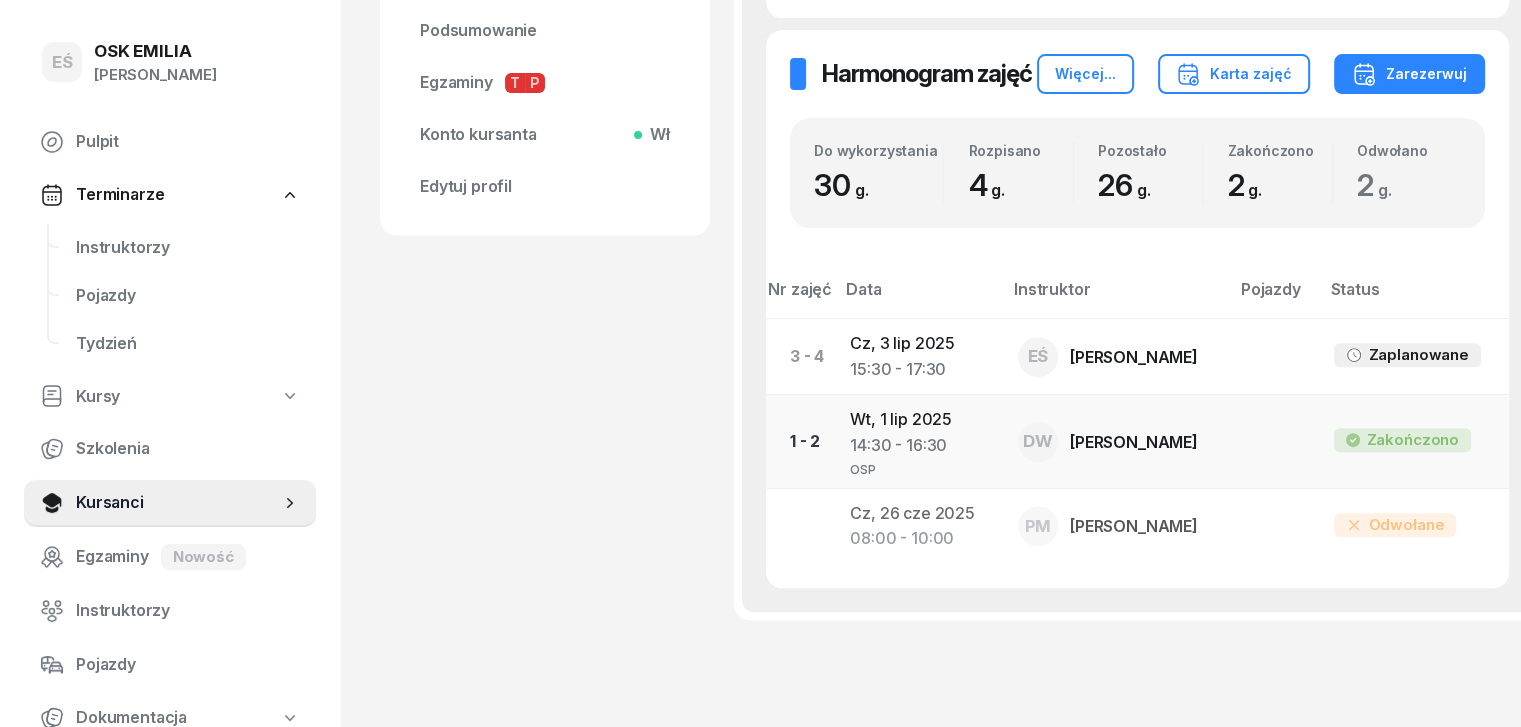 scroll, scrollTop: 700, scrollLeft: 0, axis: vertical 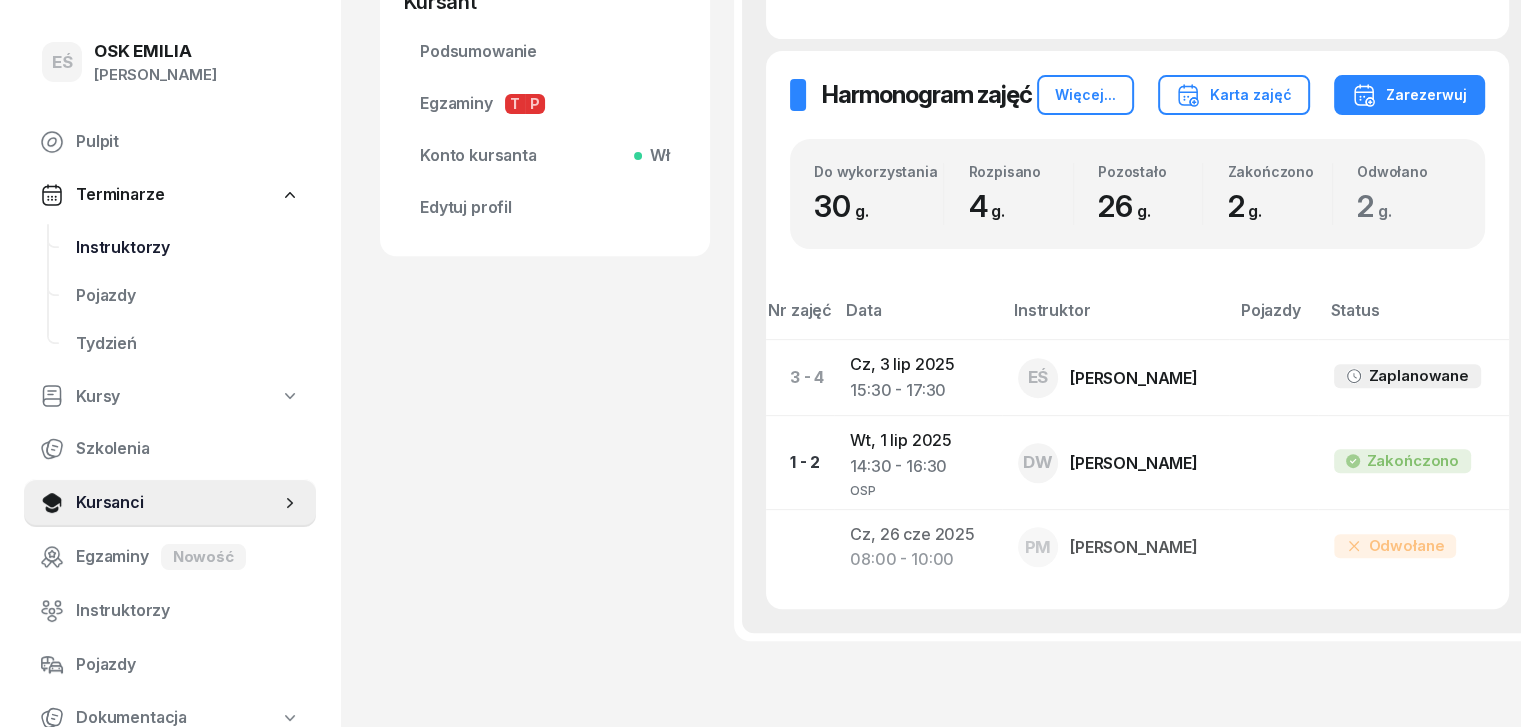 click on "Instruktorzy" at bounding box center [188, 248] 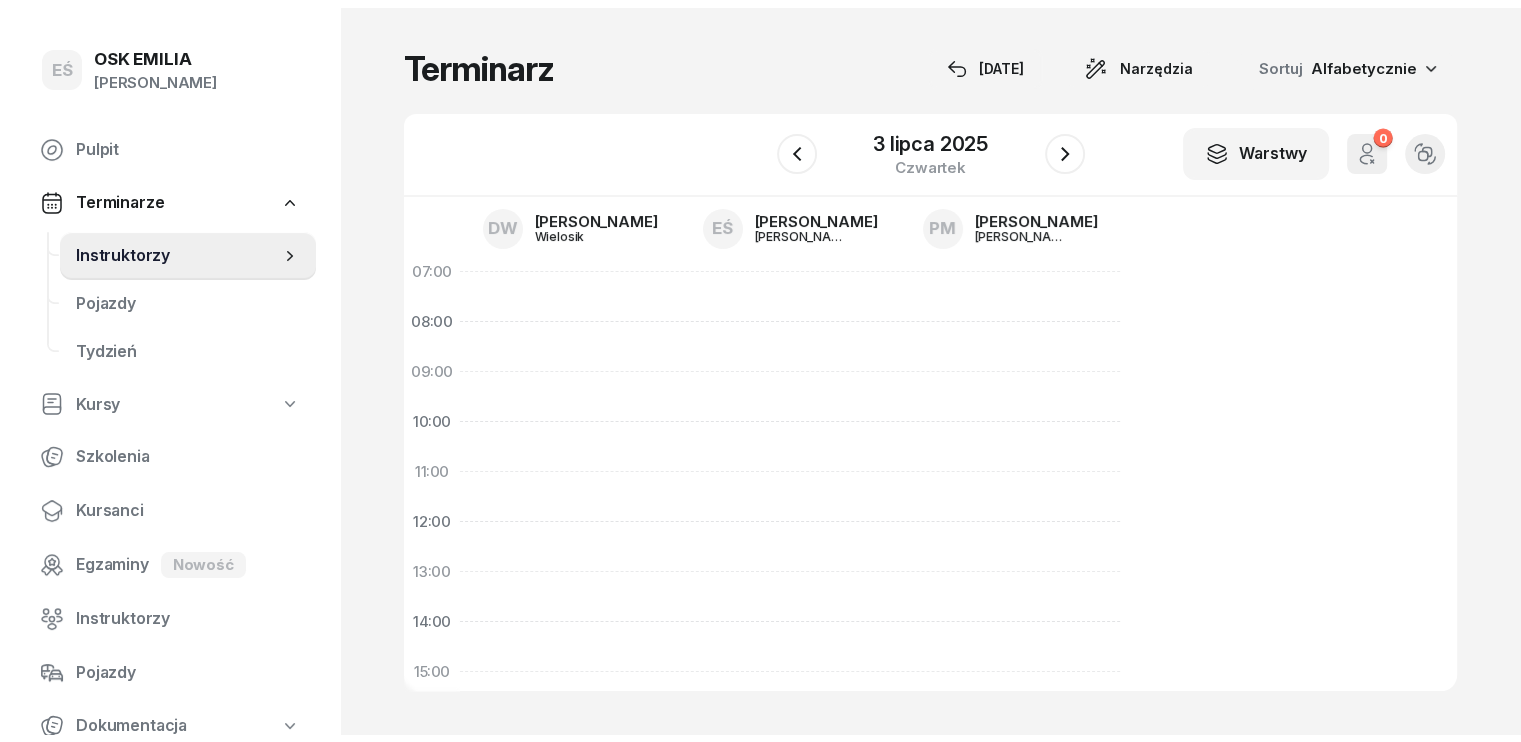 scroll, scrollTop: 0, scrollLeft: 0, axis: both 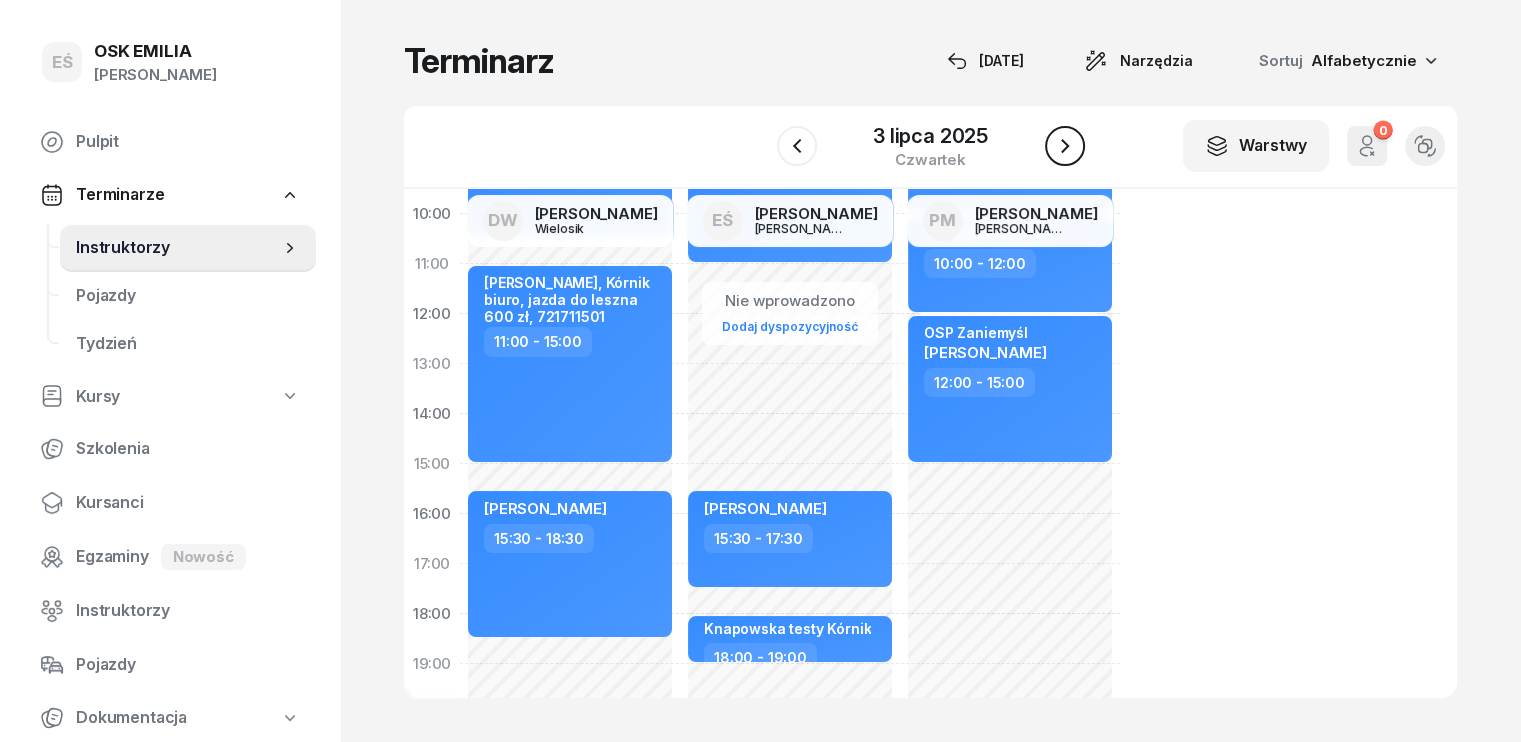 click 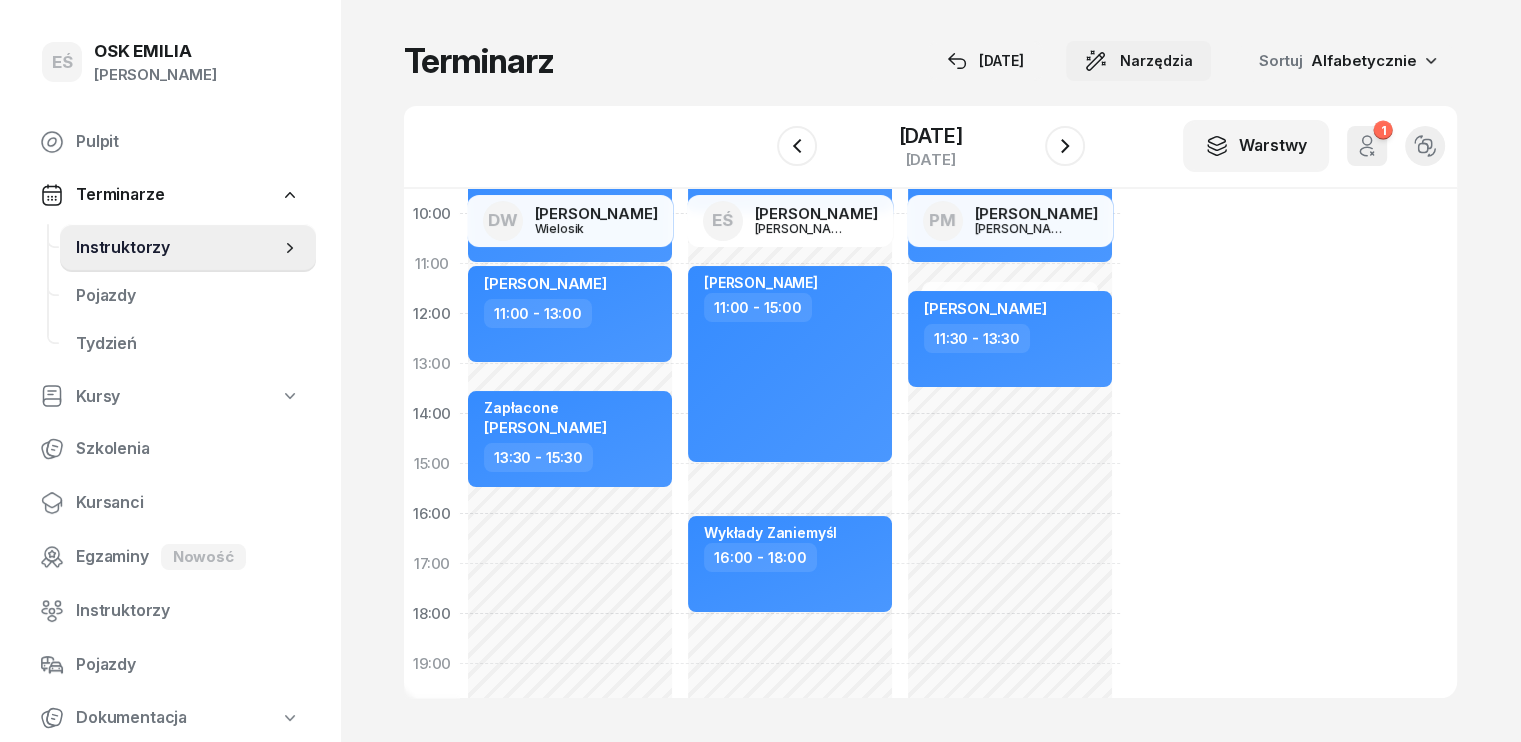 click on "Narzędzia" 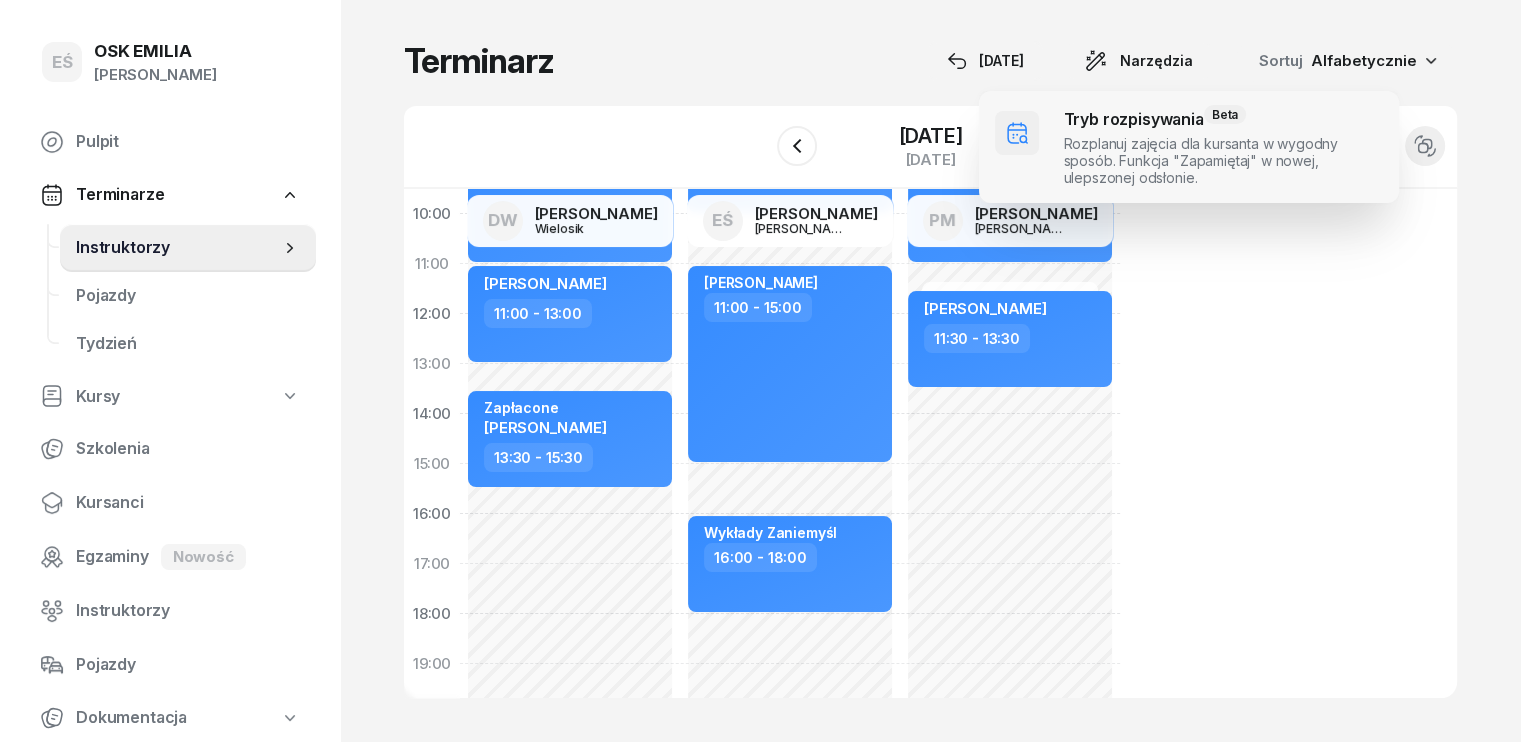 click at bounding box center [1189, 147] 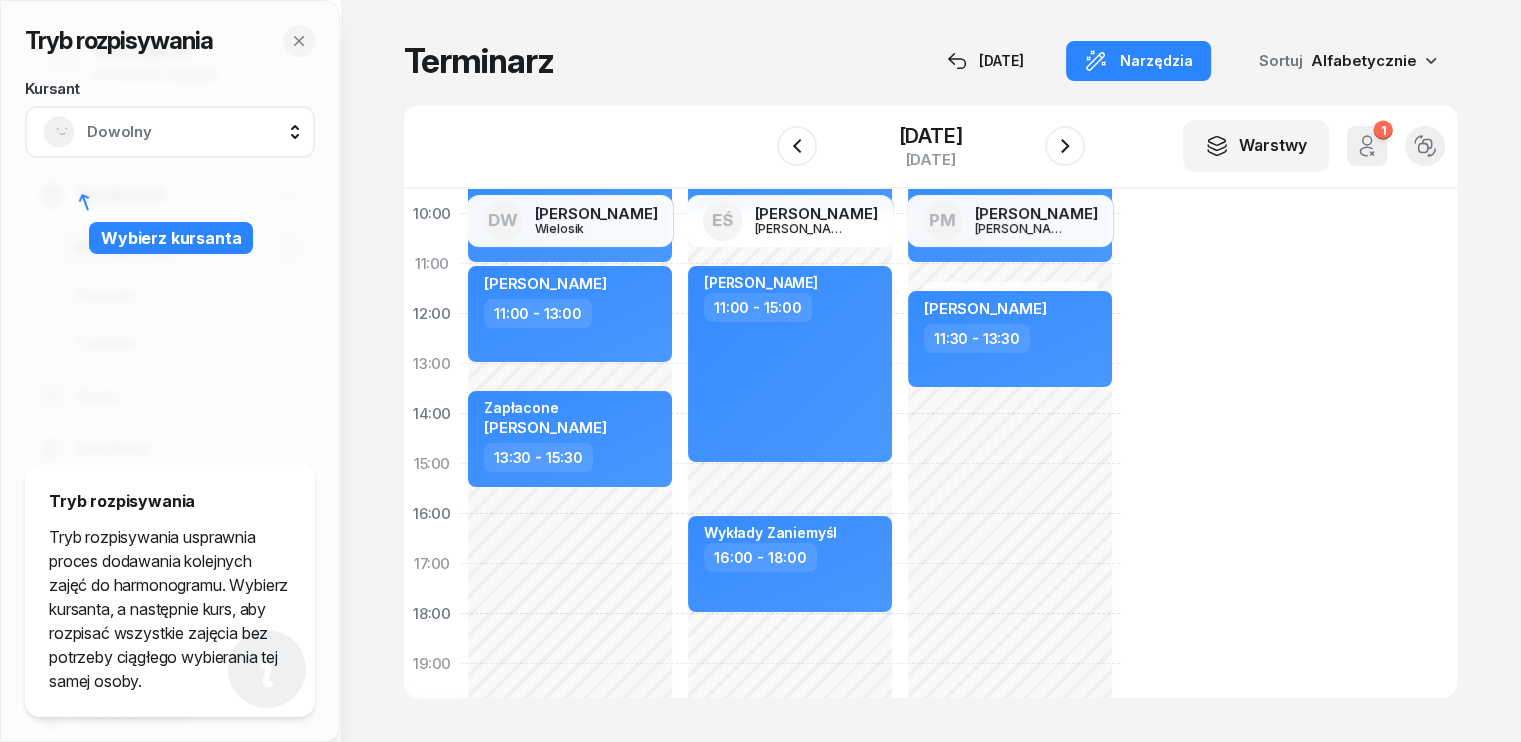 click on "Dowolny" at bounding box center [192, 132] 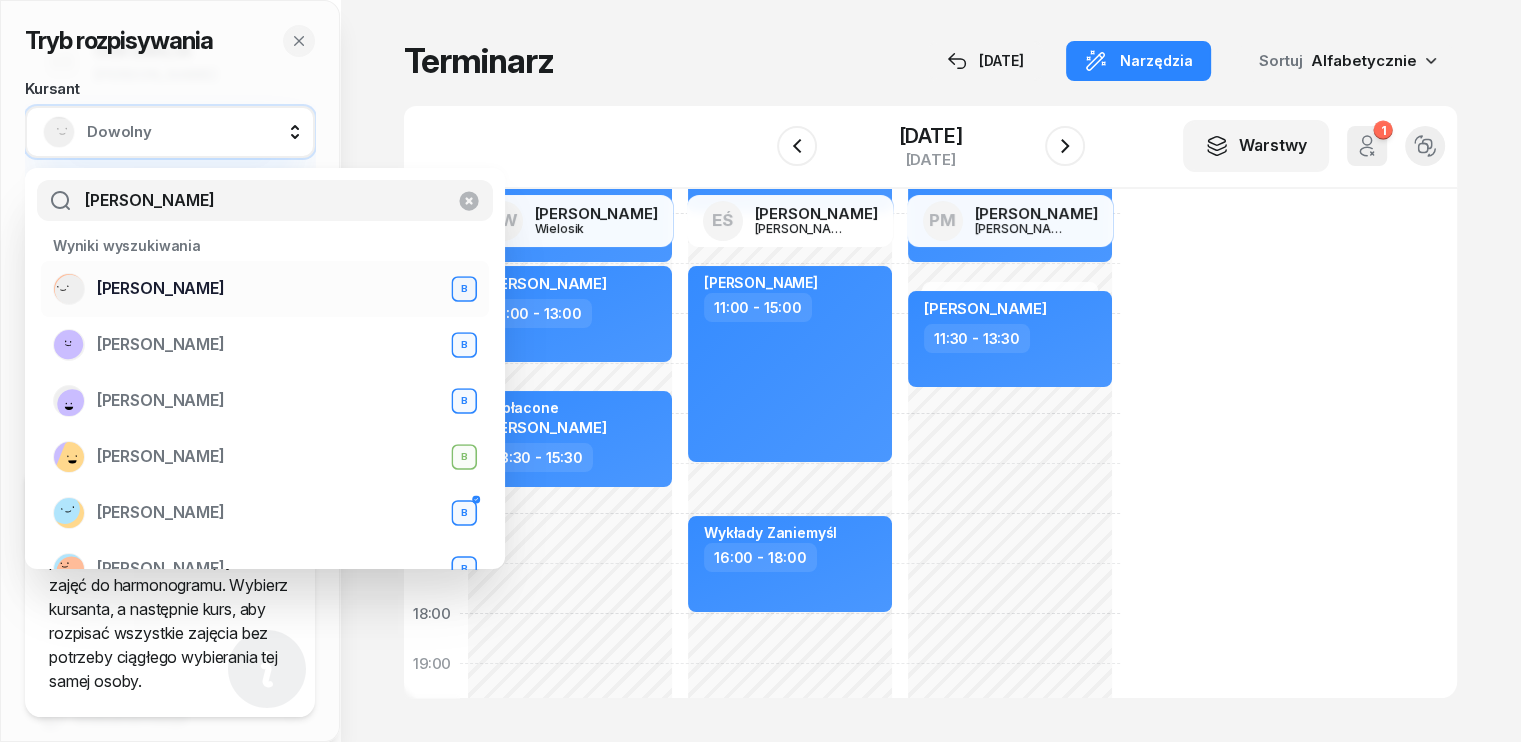 type on "[PERSON_NAME]" 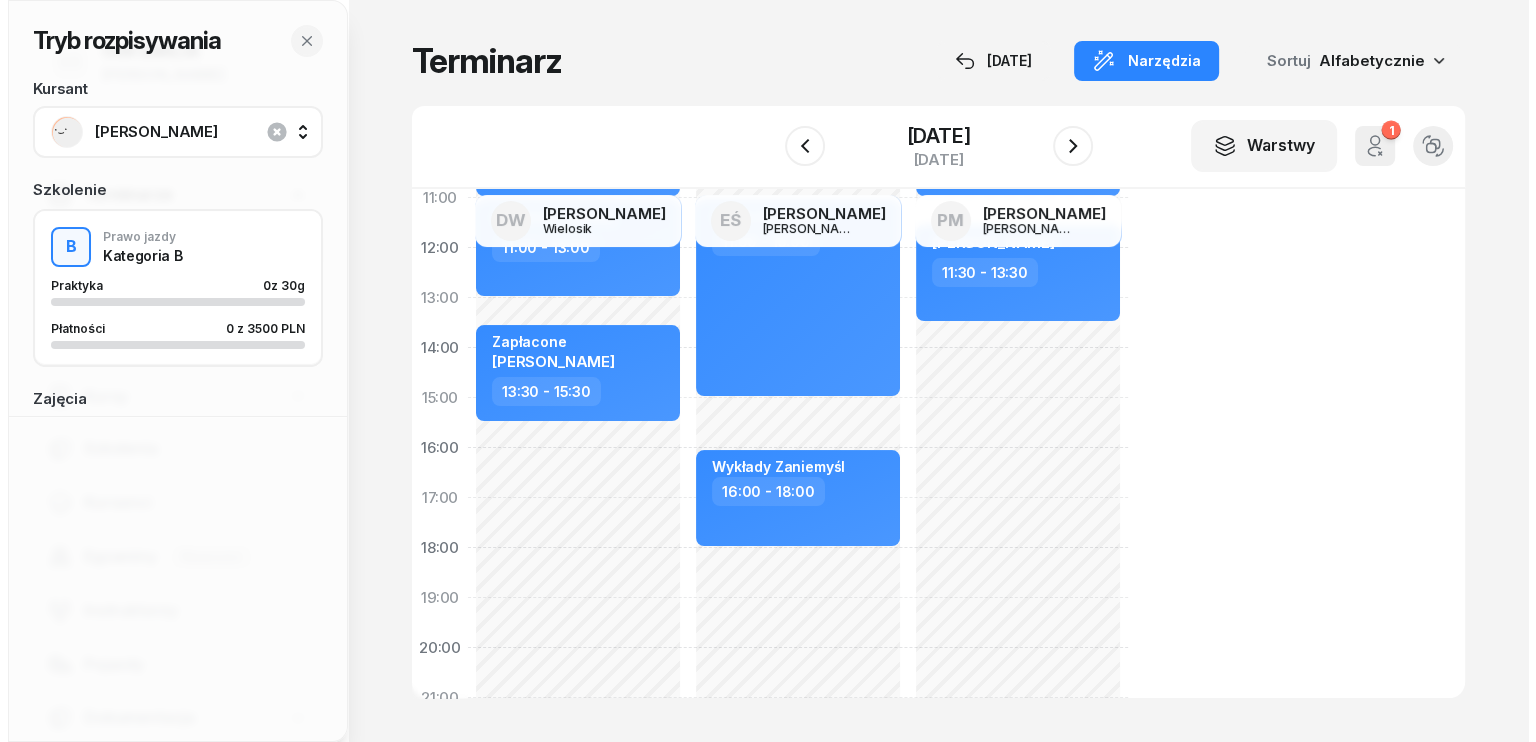 scroll, scrollTop: 300, scrollLeft: 0, axis: vertical 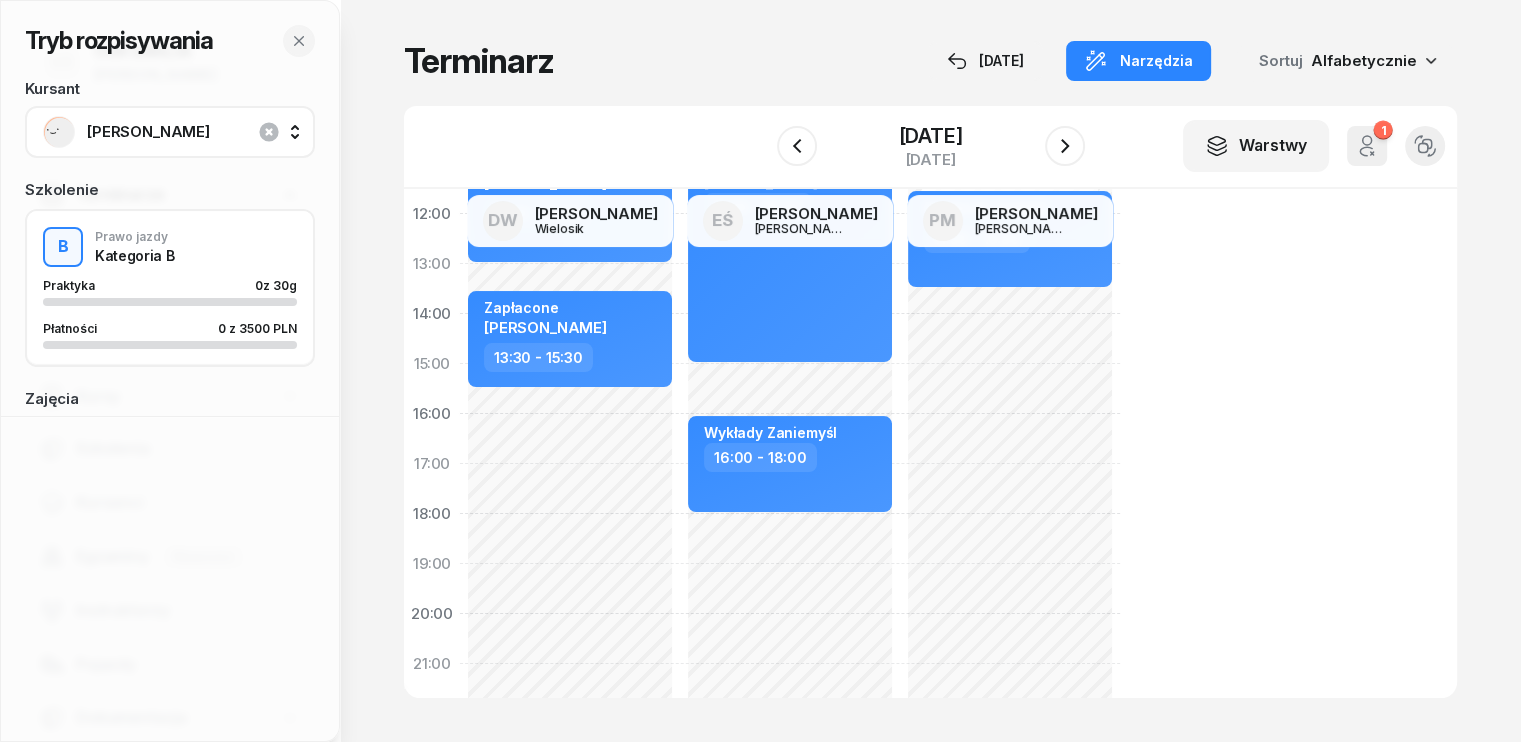click on "Nie wprowadzono Dodaj dyspozycyjność [PERSON_NAME]  08:00 - 11:00 my odwołaliśmy [PERSON_NAME]  08:30 - 10:30 [PERSON_NAME]  11:00 - 13:00 Zapłacone  [PERSON_NAME]  13:30 - 15:30" 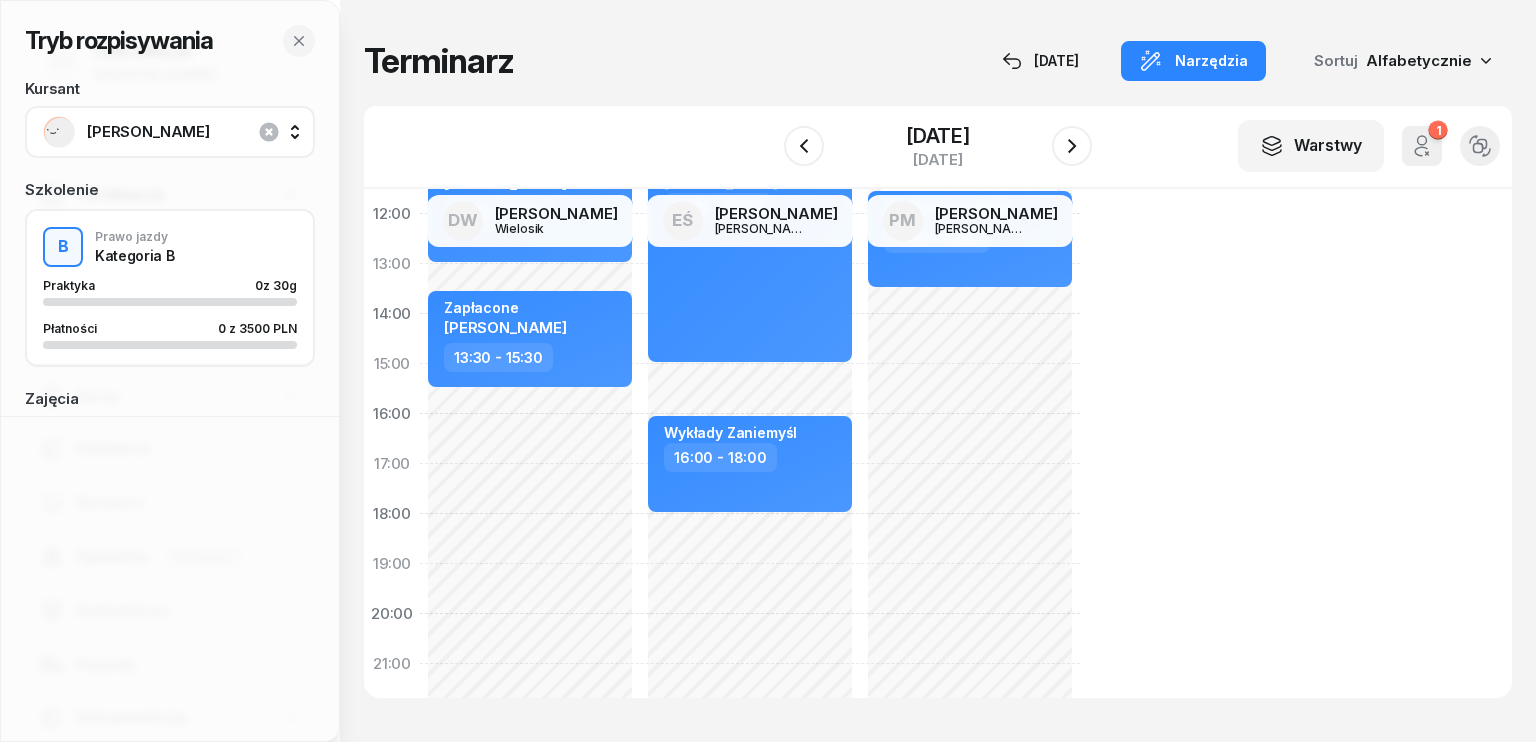 select on "15" 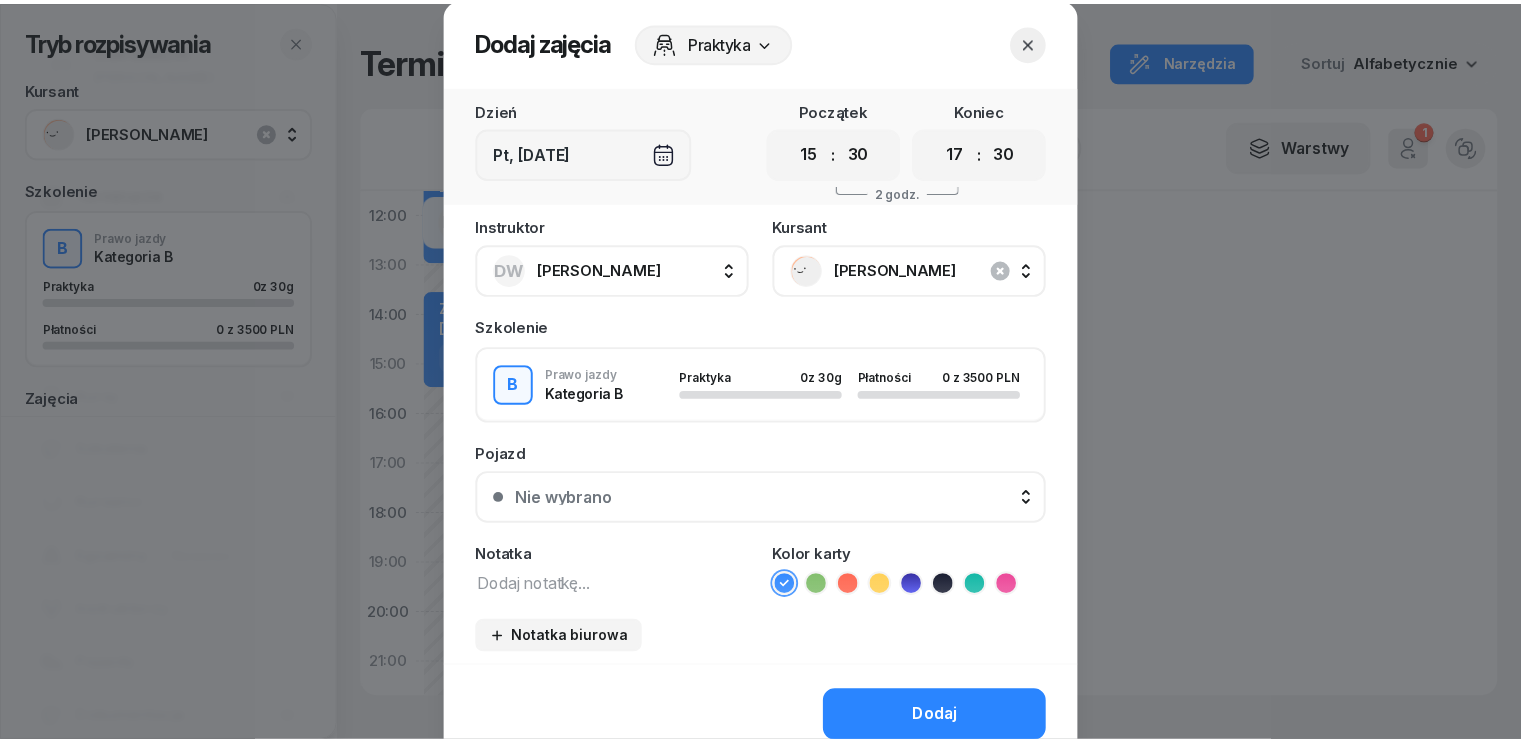 scroll, scrollTop: 100, scrollLeft: 0, axis: vertical 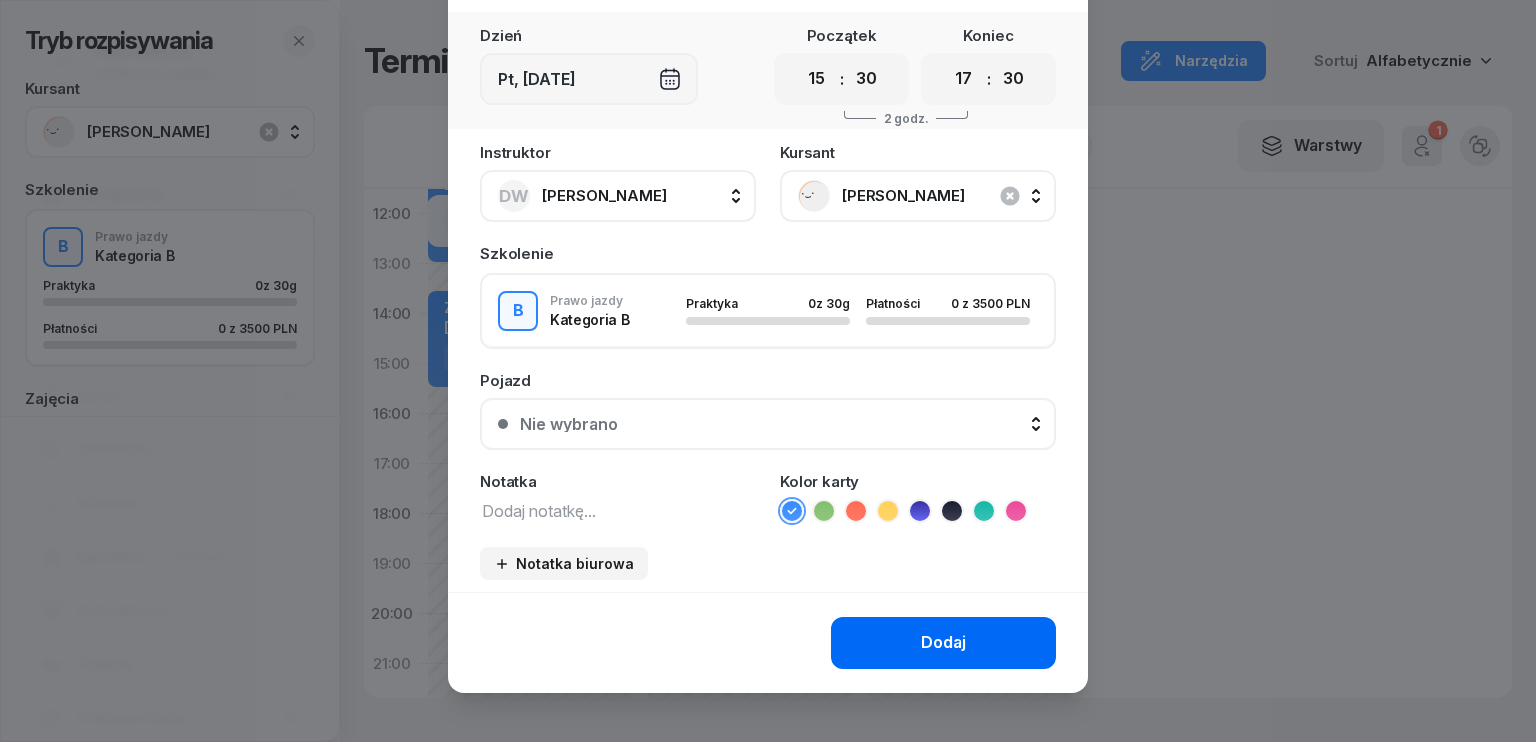 click on "Dodaj" at bounding box center [943, 643] 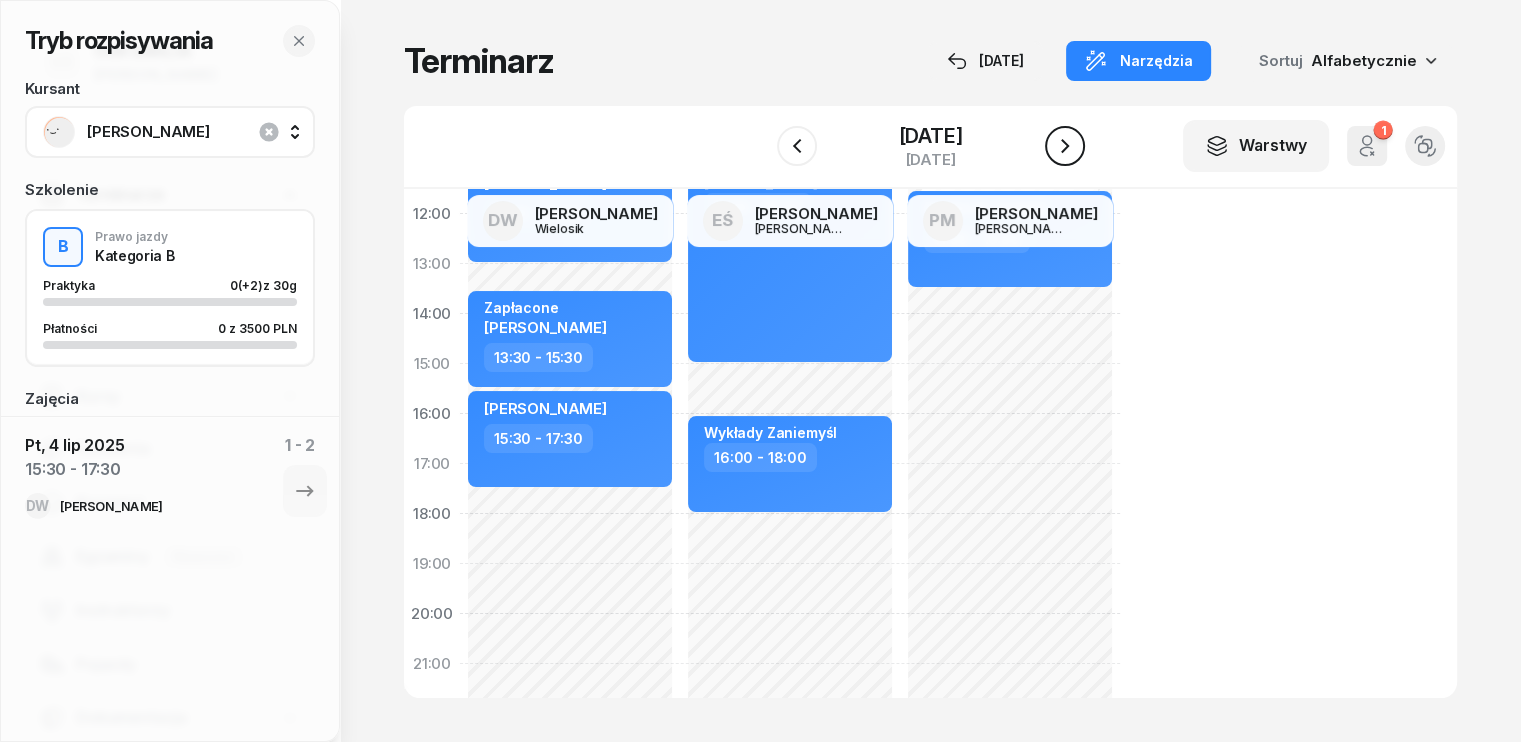 click 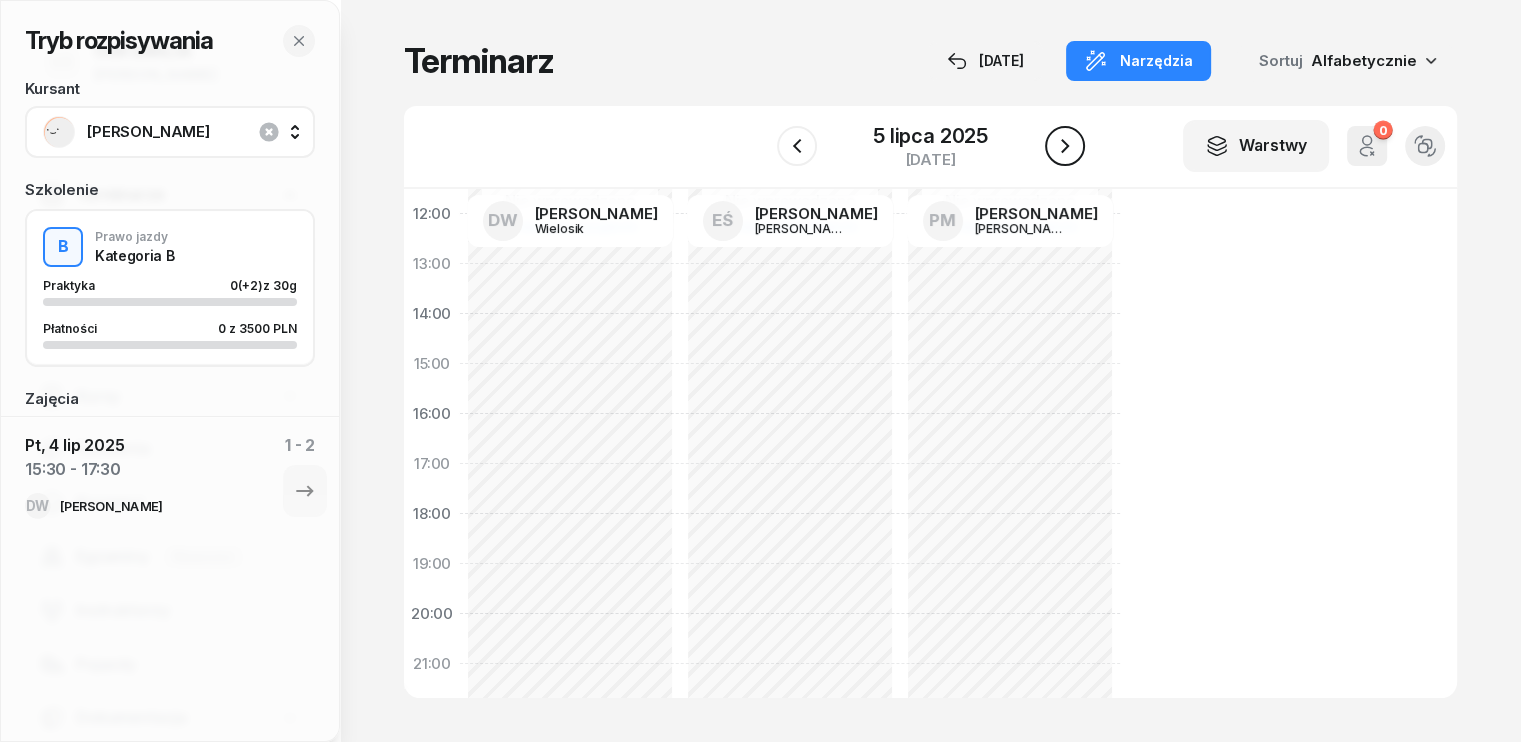 click at bounding box center (1065, 146) 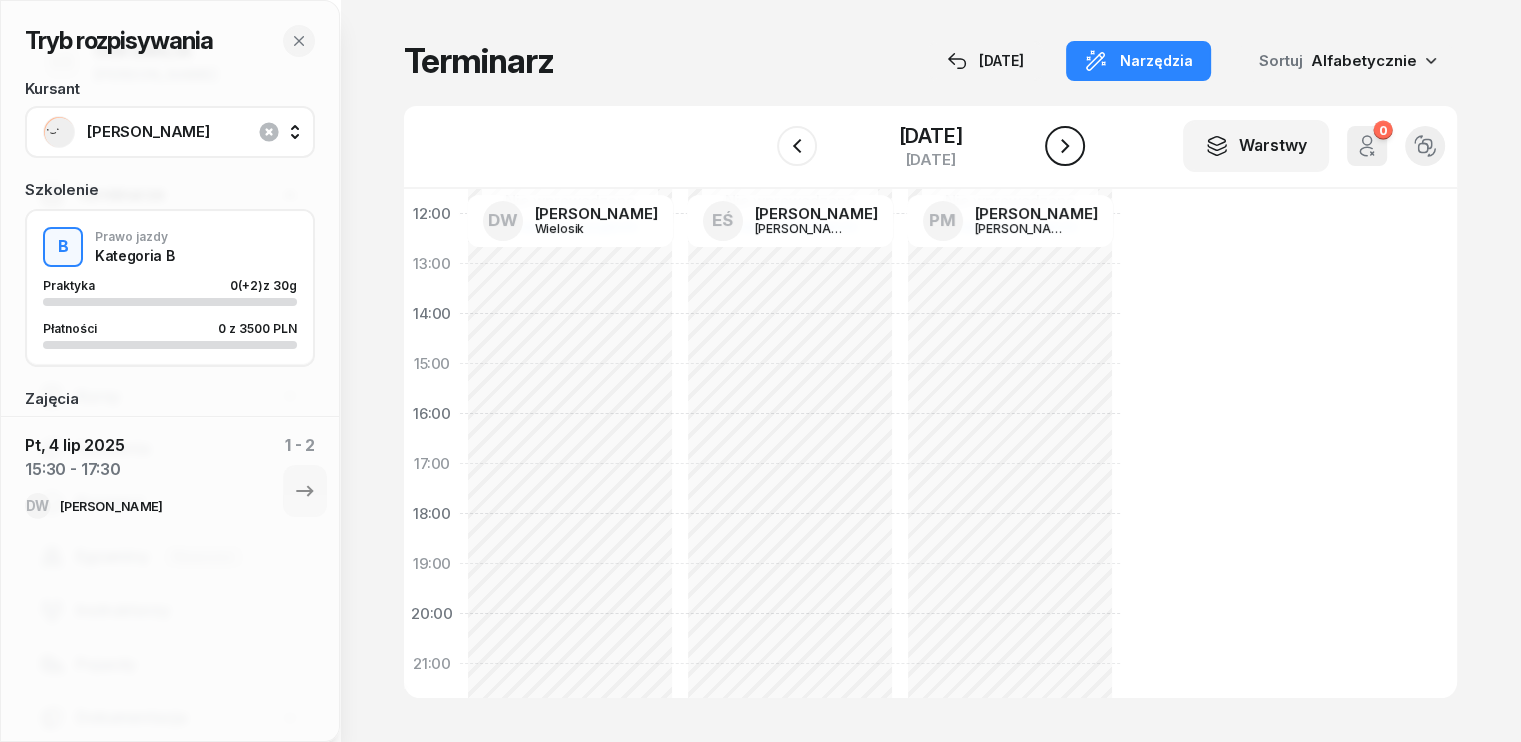 click at bounding box center (1065, 146) 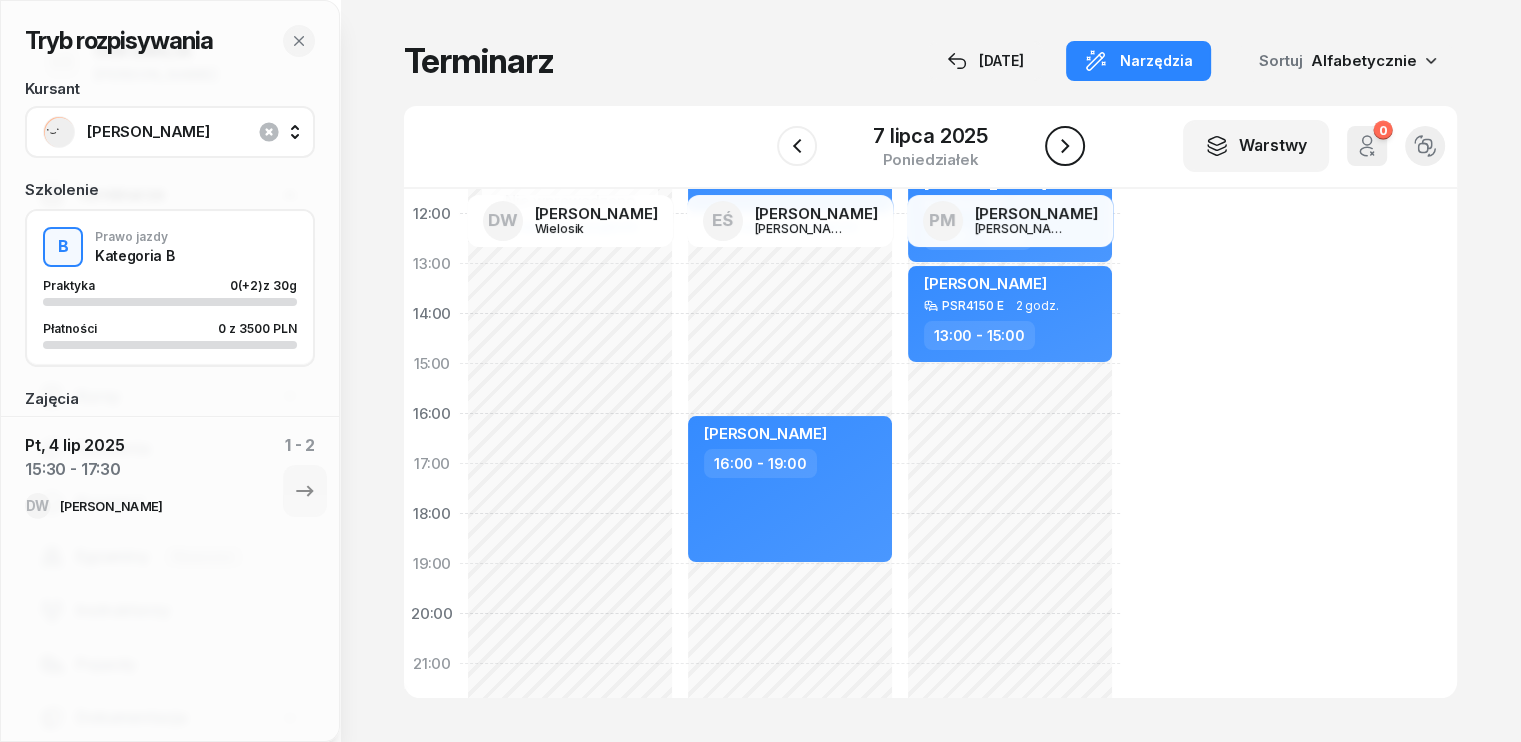 click at bounding box center (1065, 146) 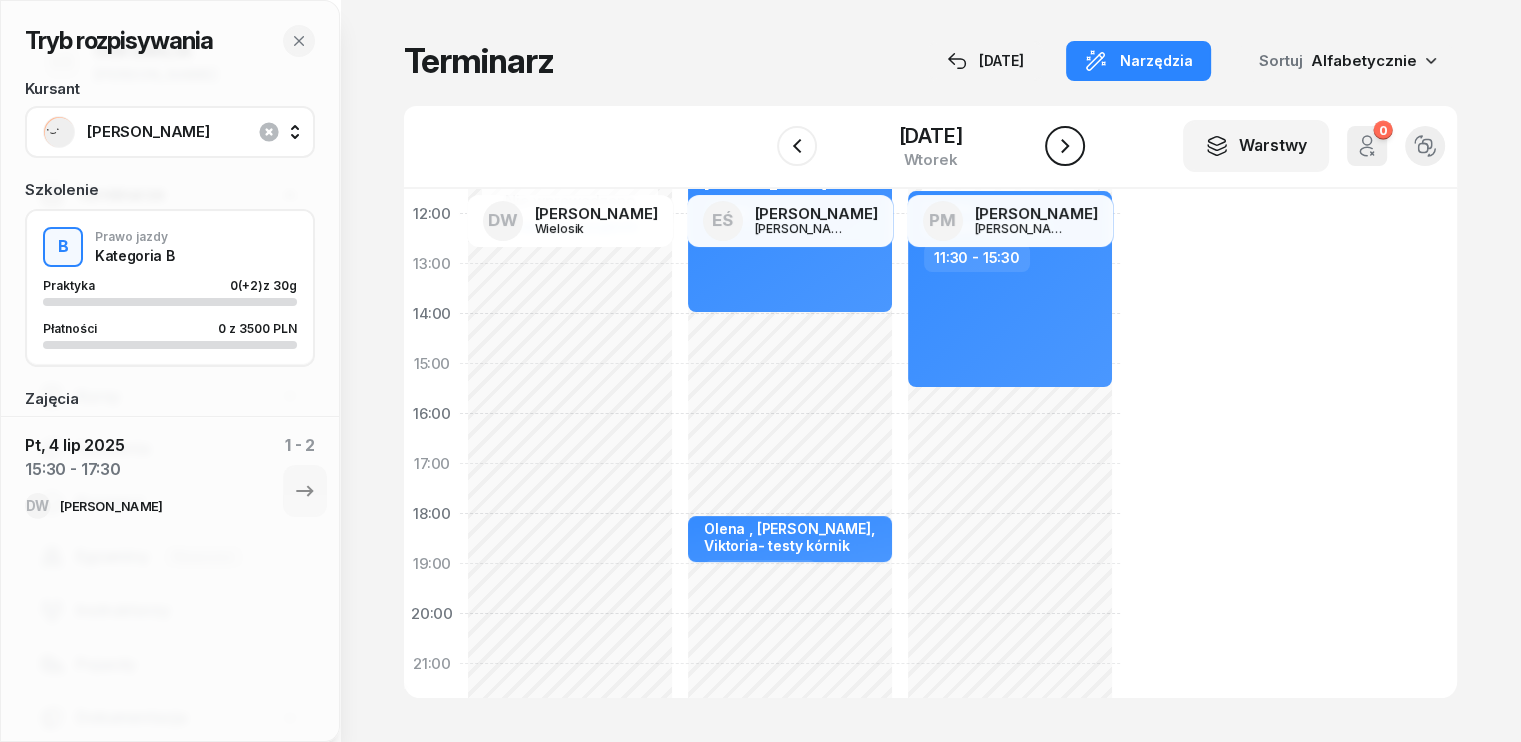 click at bounding box center (1065, 146) 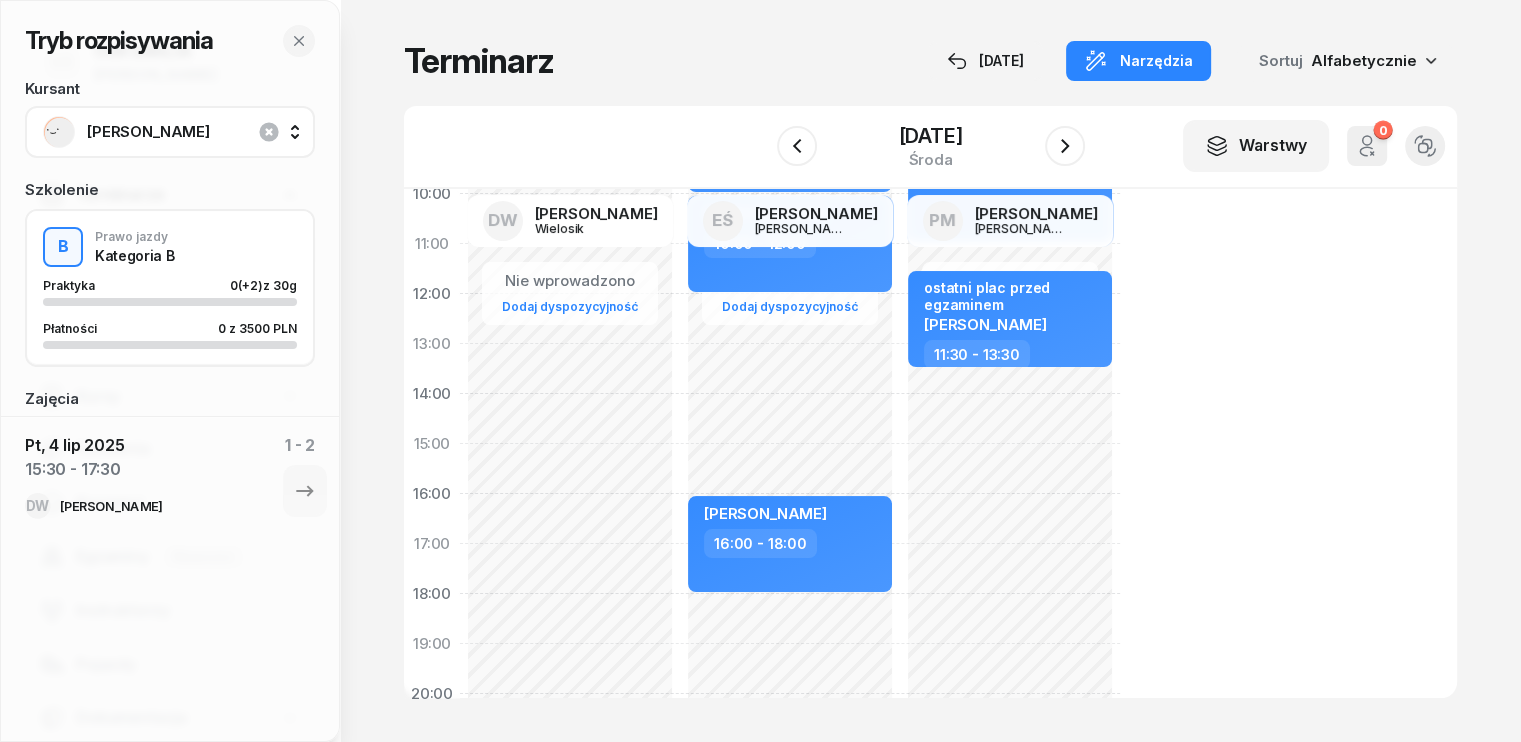 scroll, scrollTop: 100, scrollLeft: 0, axis: vertical 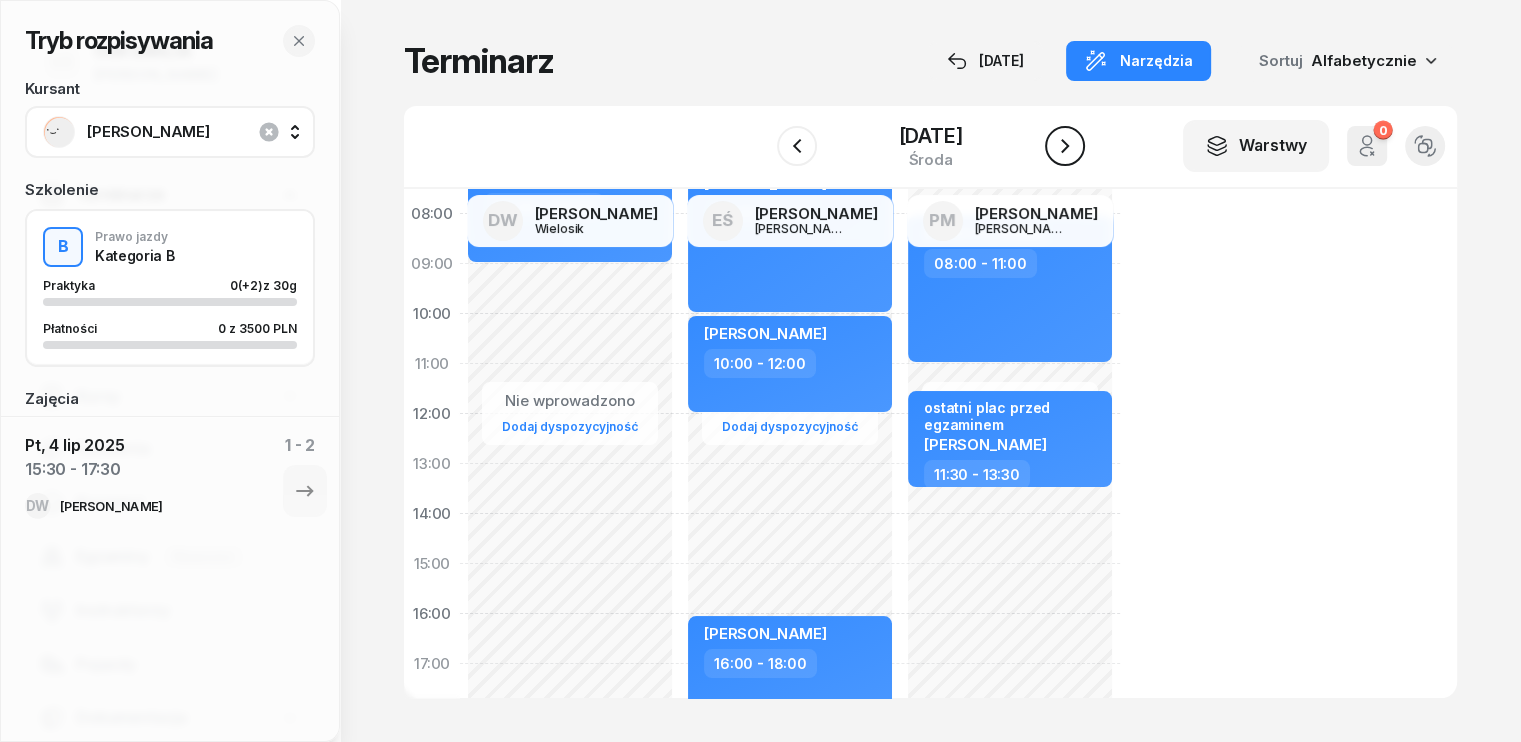 click 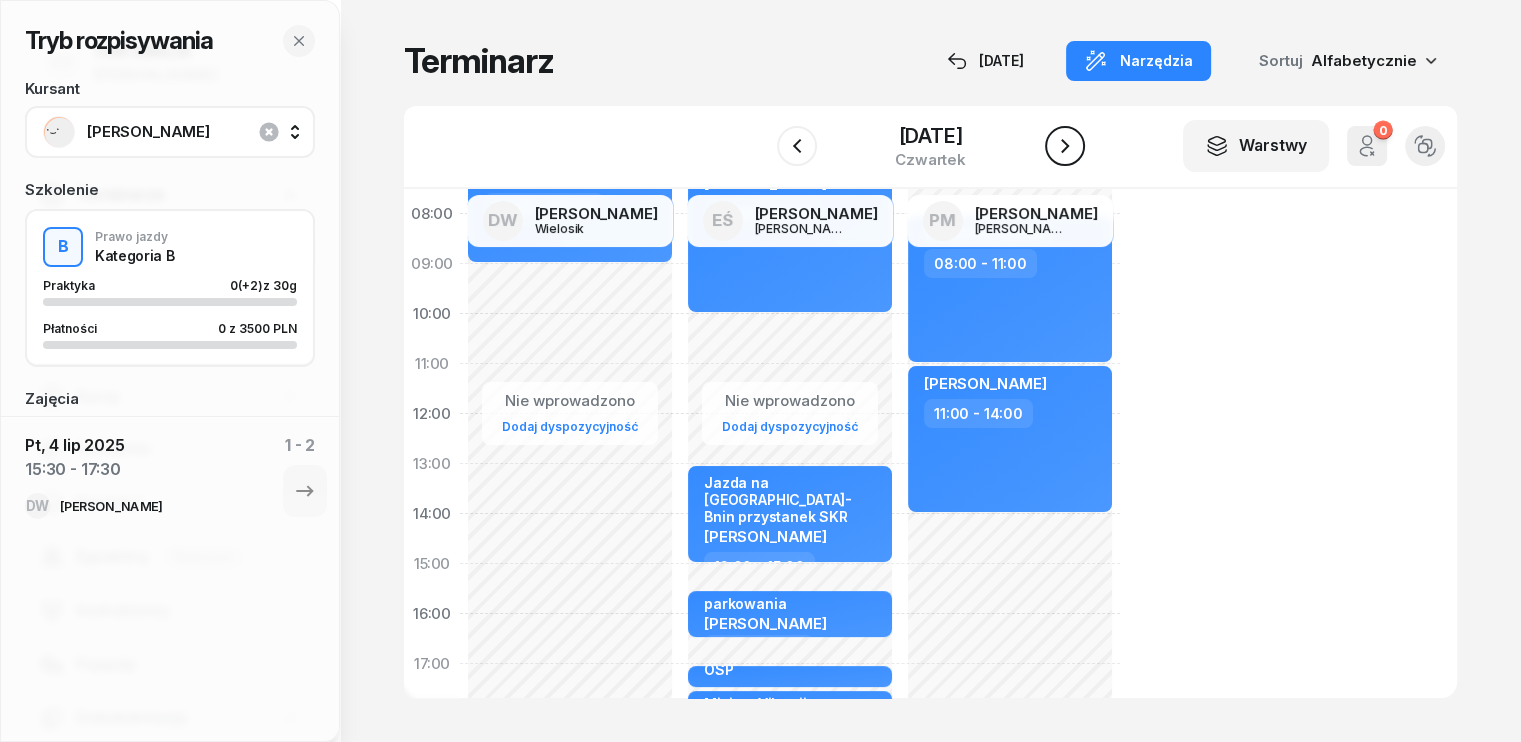 click 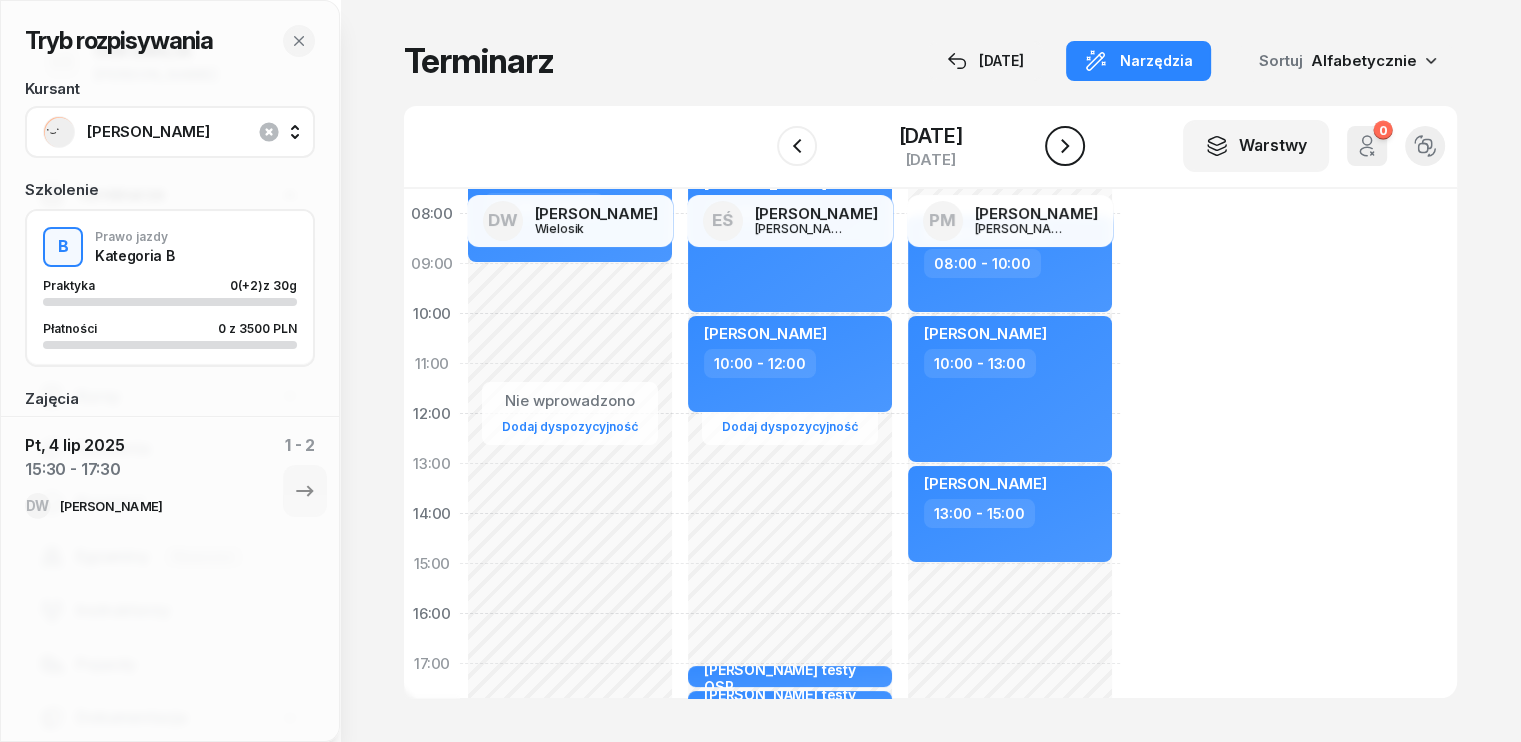 click 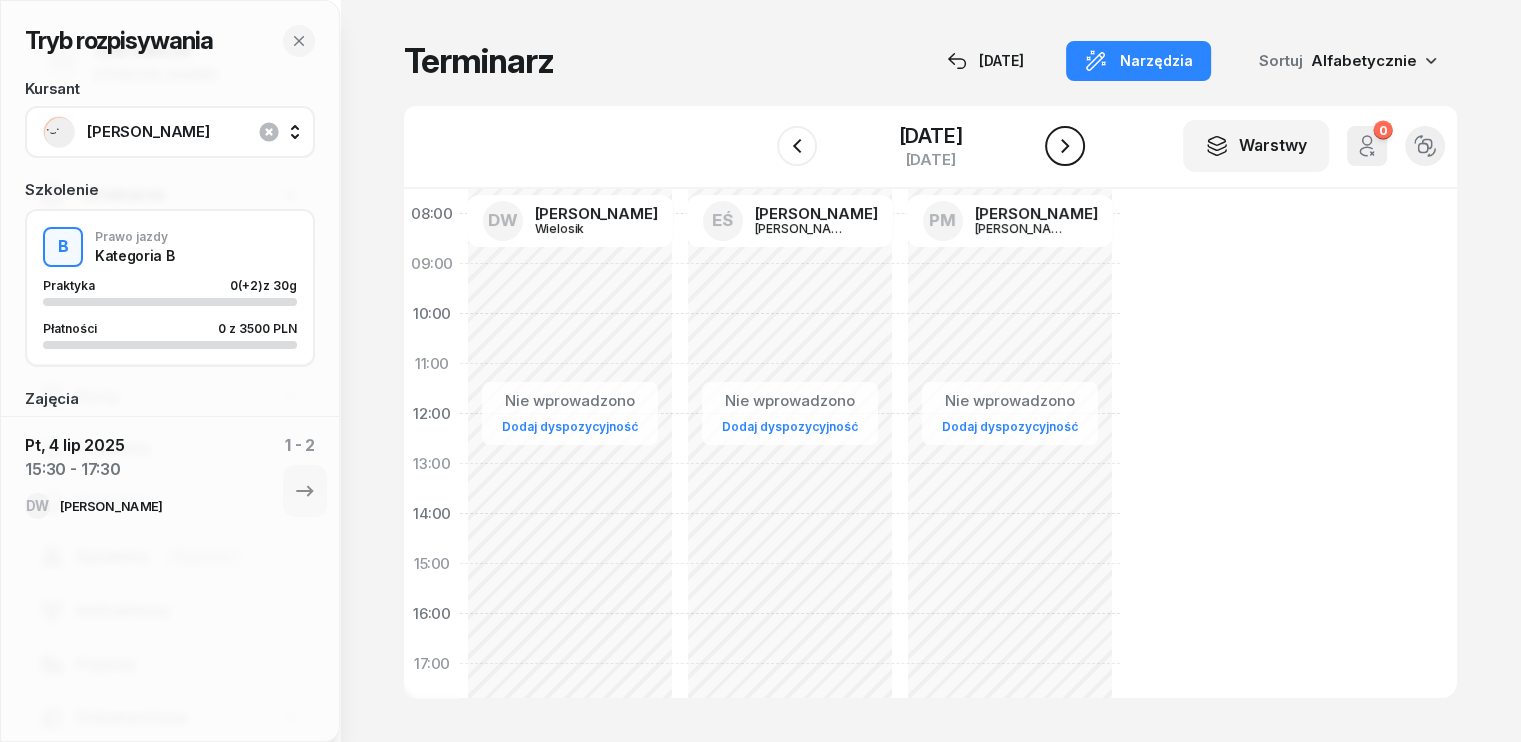 click 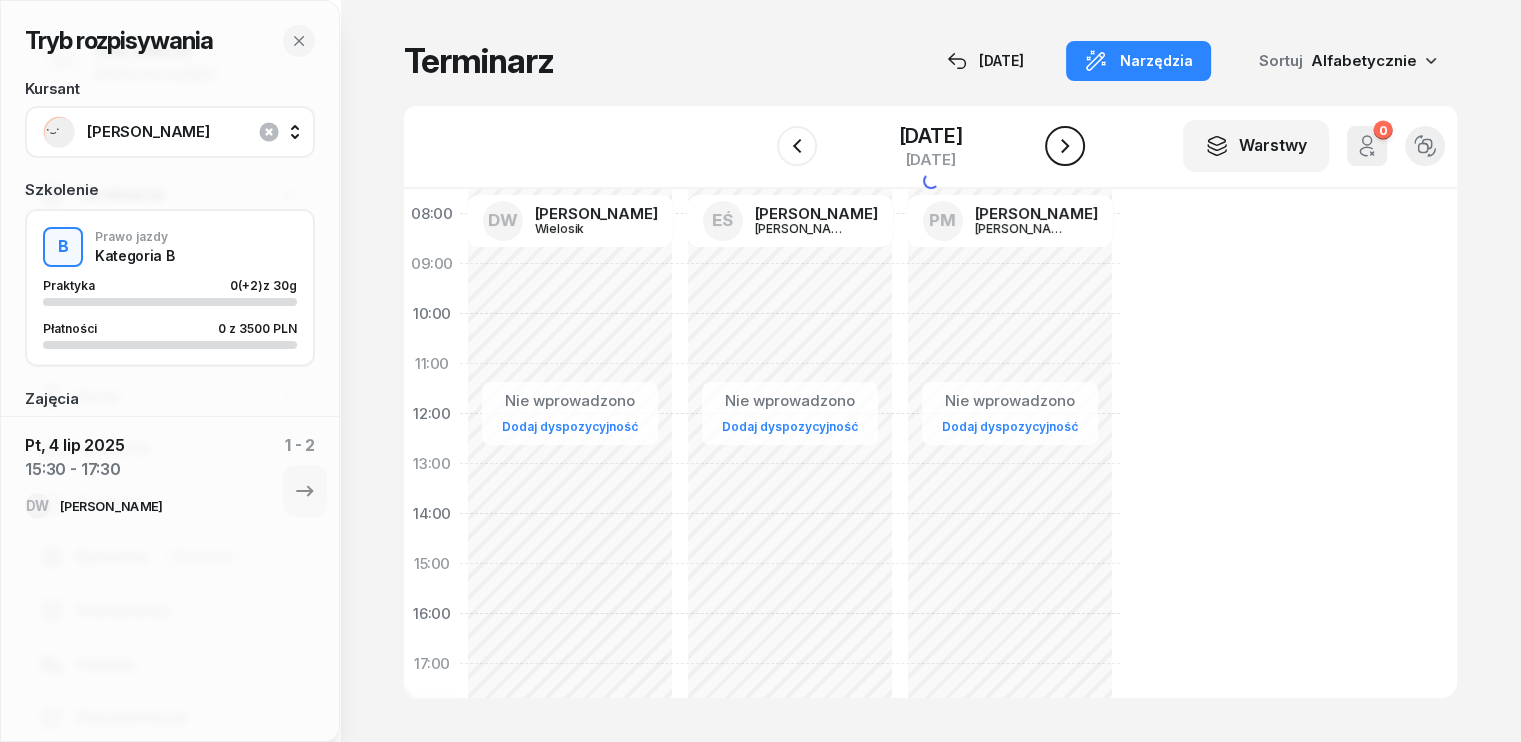 click 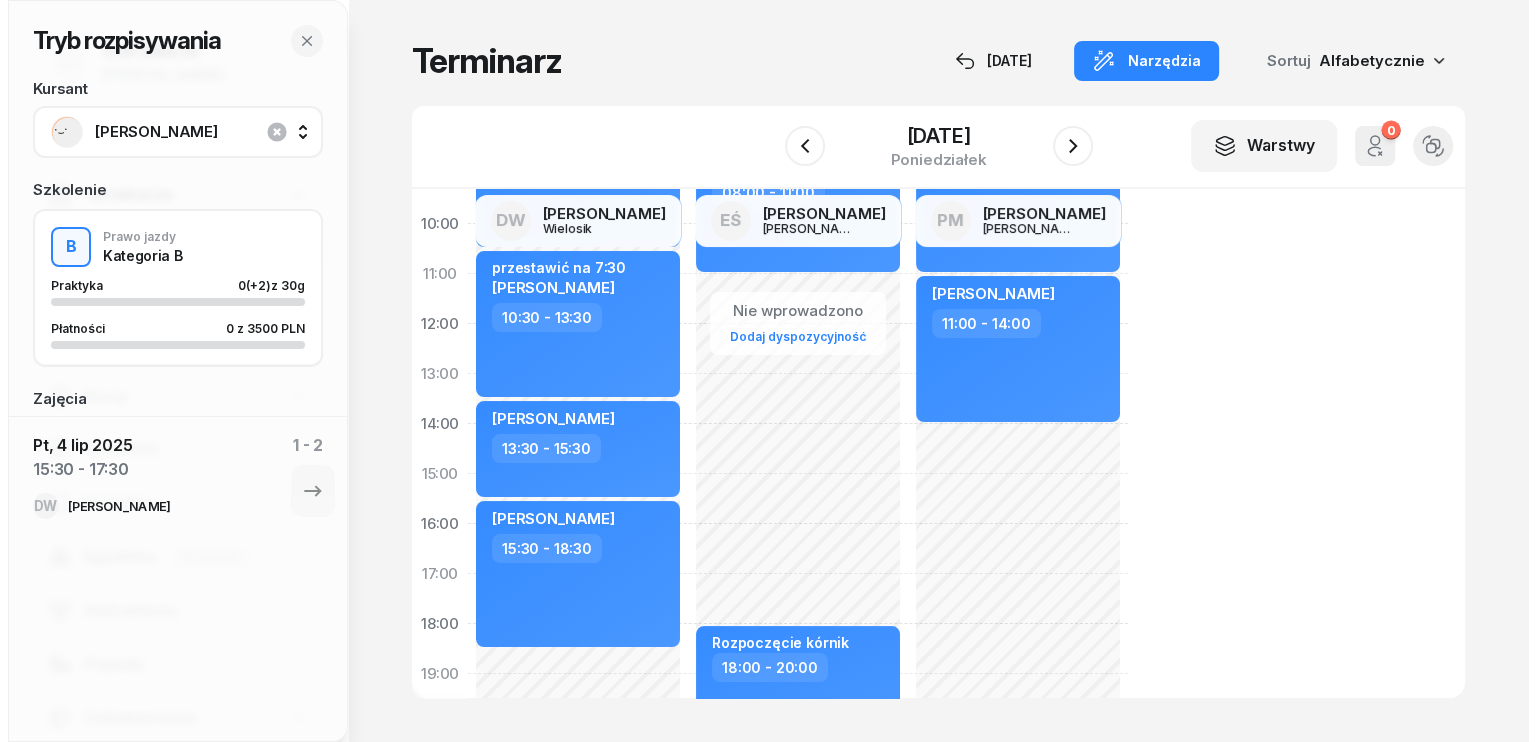scroll, scrollTop: 200, scrollLeft: 0, axis: vertical 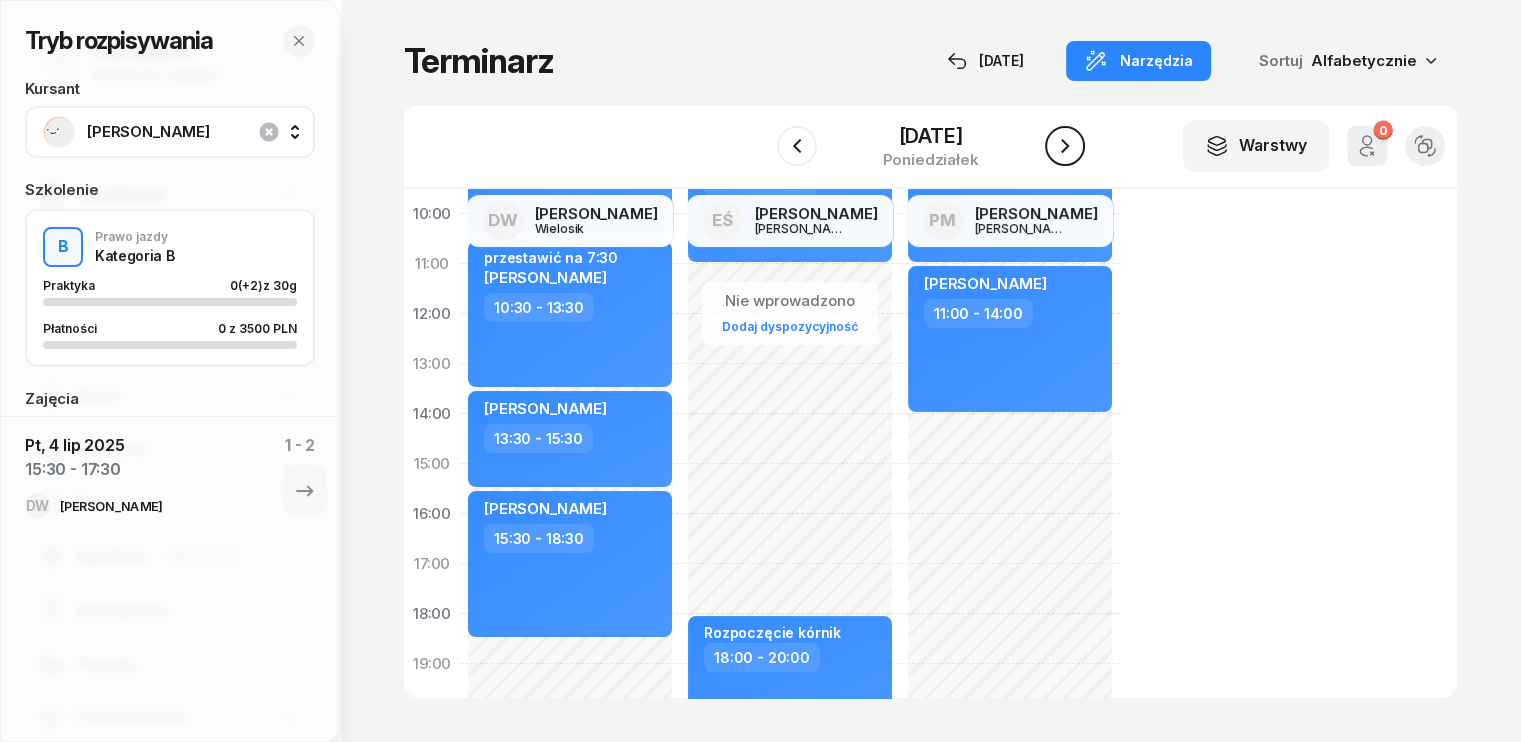 click 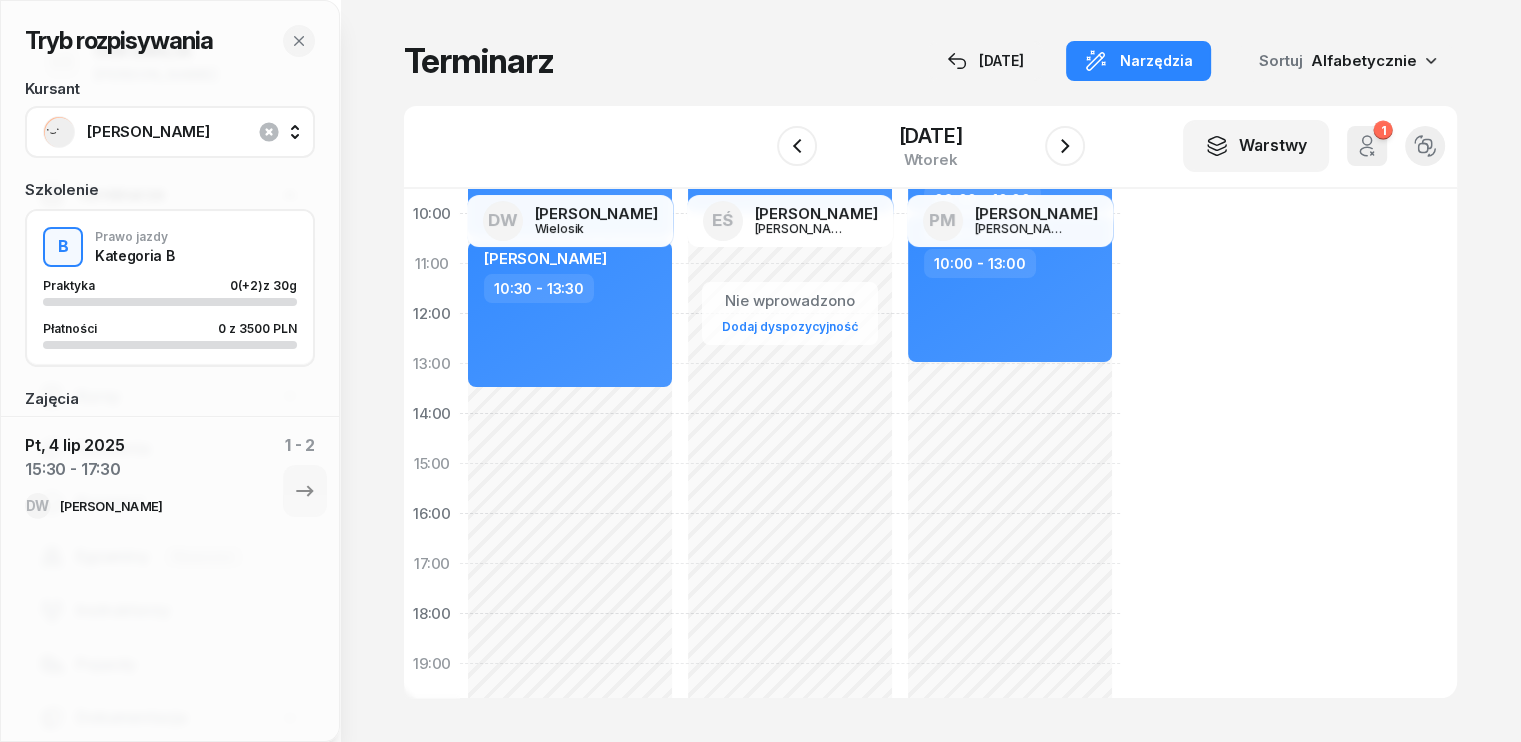 click on "Nie wprowadzono Dodaj dyspozycyjność [PERSON_NAME]  07:30 - 10:30 my odwołaliśmy [PERSON_NAME]  10:30 - 12:30 [PERSON_NAME]  10:30 - 13:30" 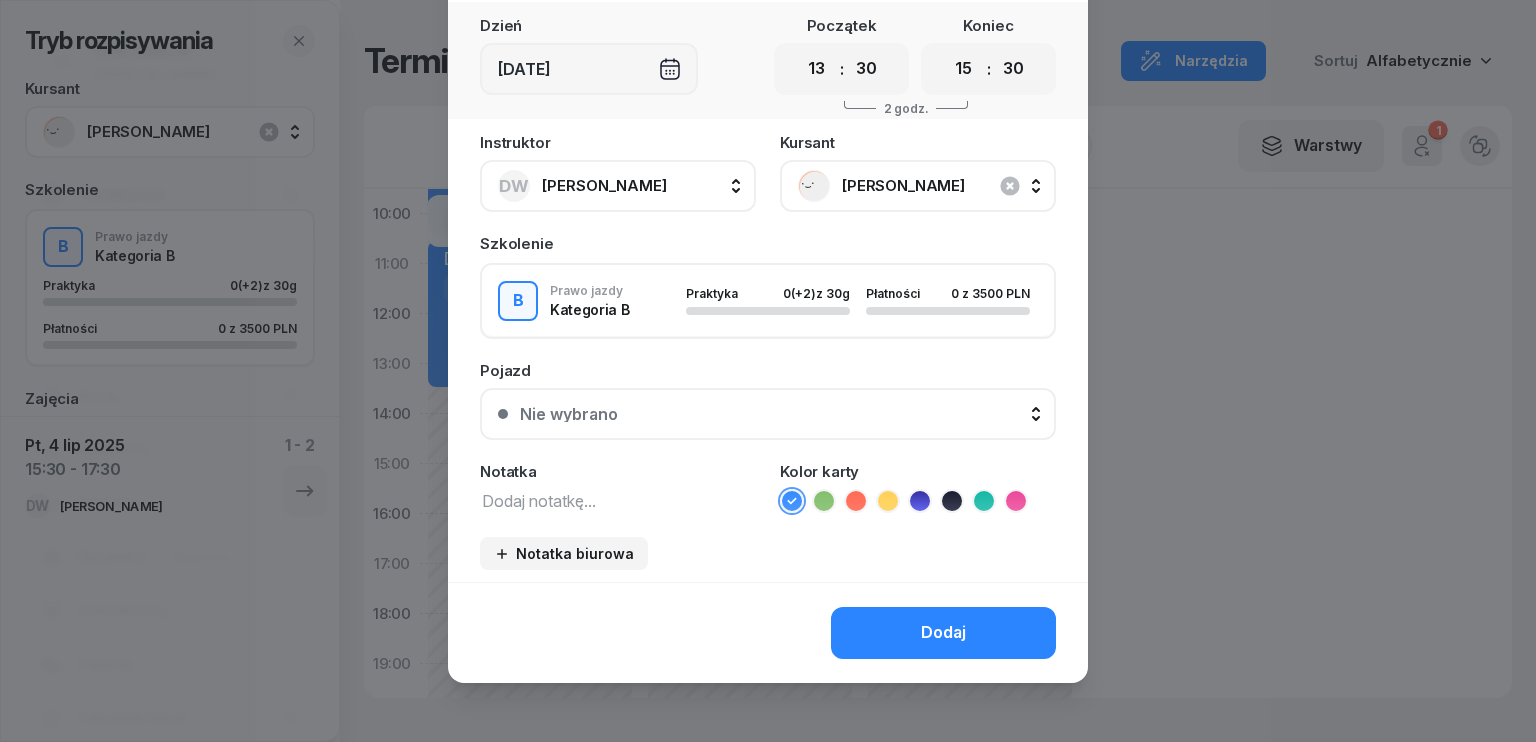 scroll, scrollTop: 112, scrollLeft: 0, axis: vertical 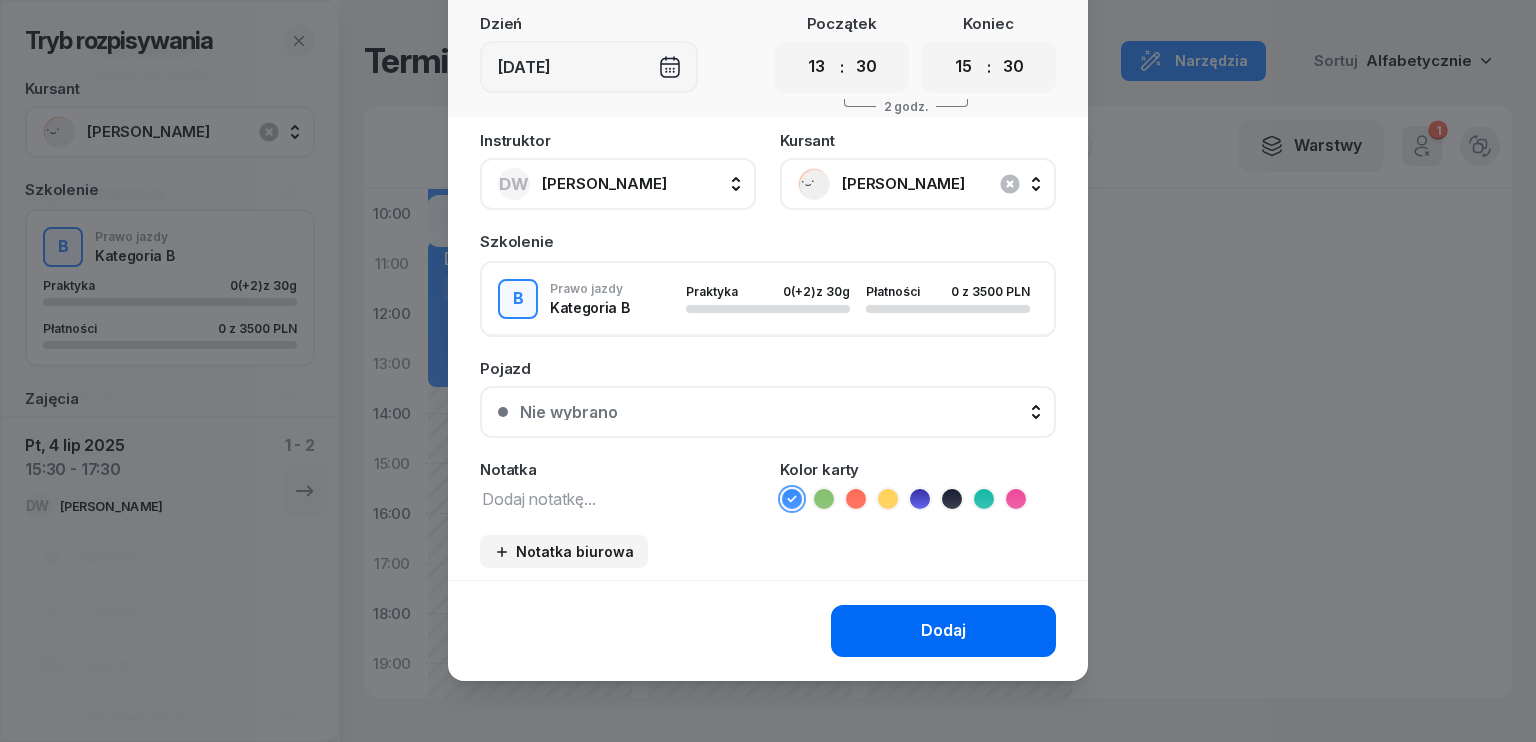 click on "Dodaj" at bounding box center [943, 631] 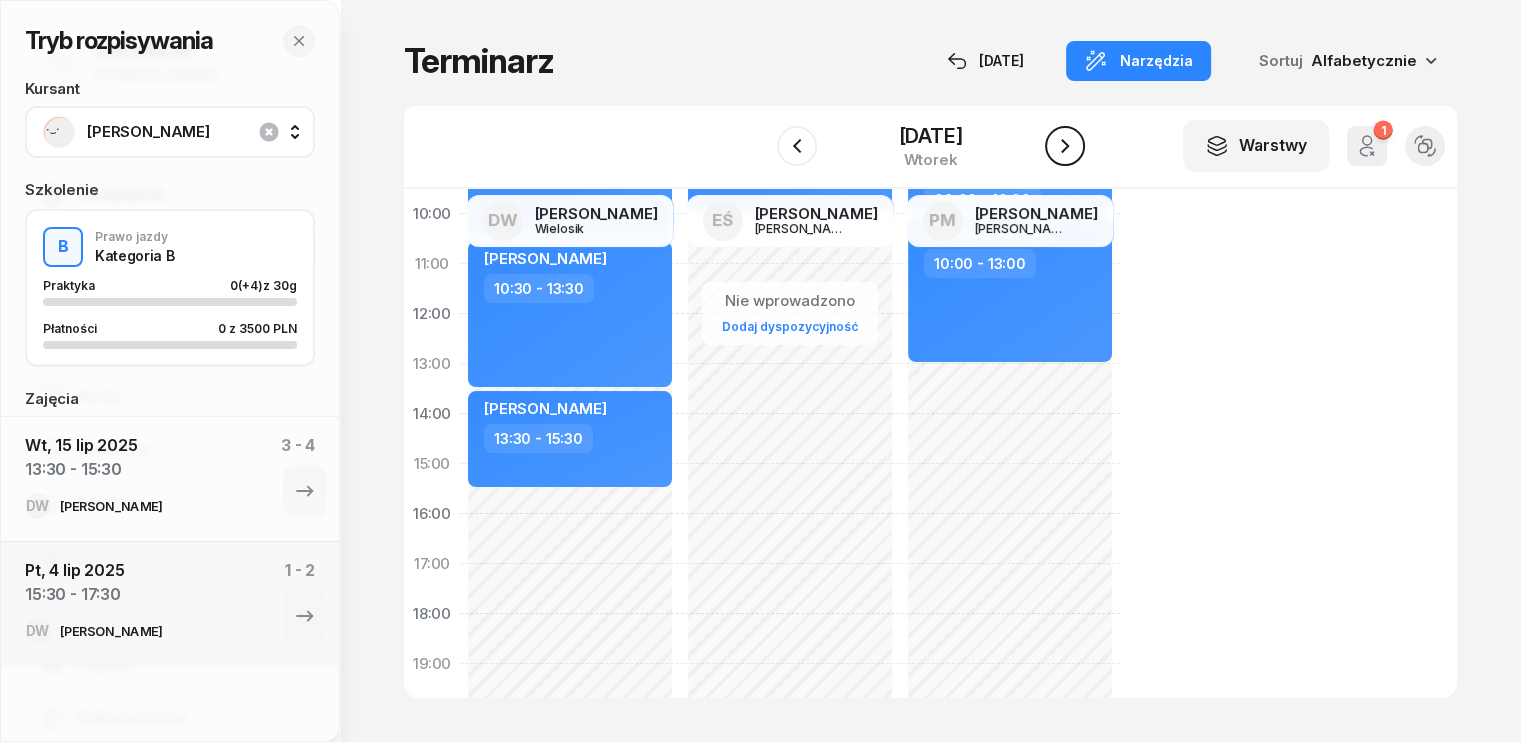 click 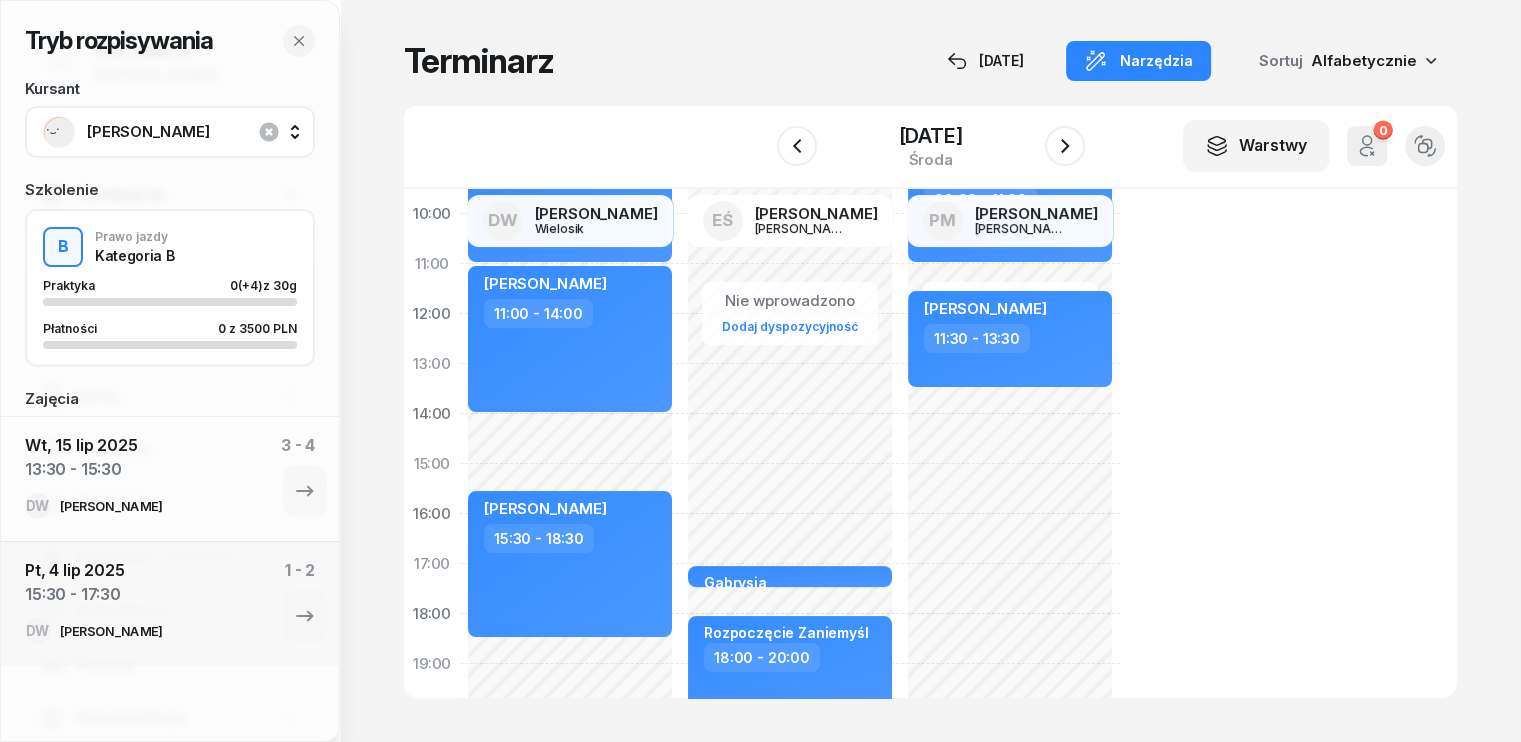 click on "Nie wprowadzono Dodaj dyspozycyjność Gabrysia , [PERSON_NAME] testy OSP 17:00 - 17:30 Rozpoczęcie Zaniemyśl 18:00 - 20:00" 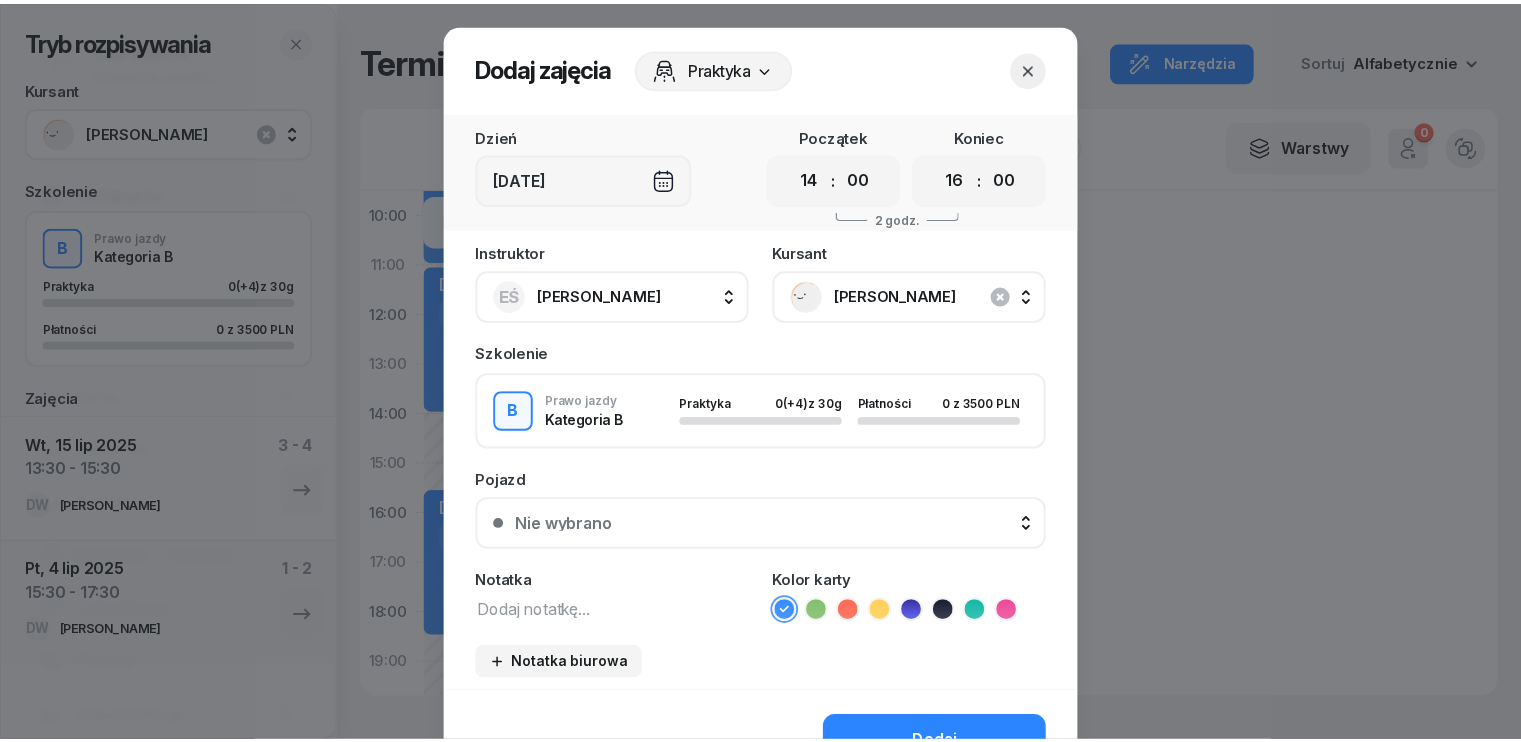 scroll, scrollTop: 100, scrollLeft: 0, axis: vertical 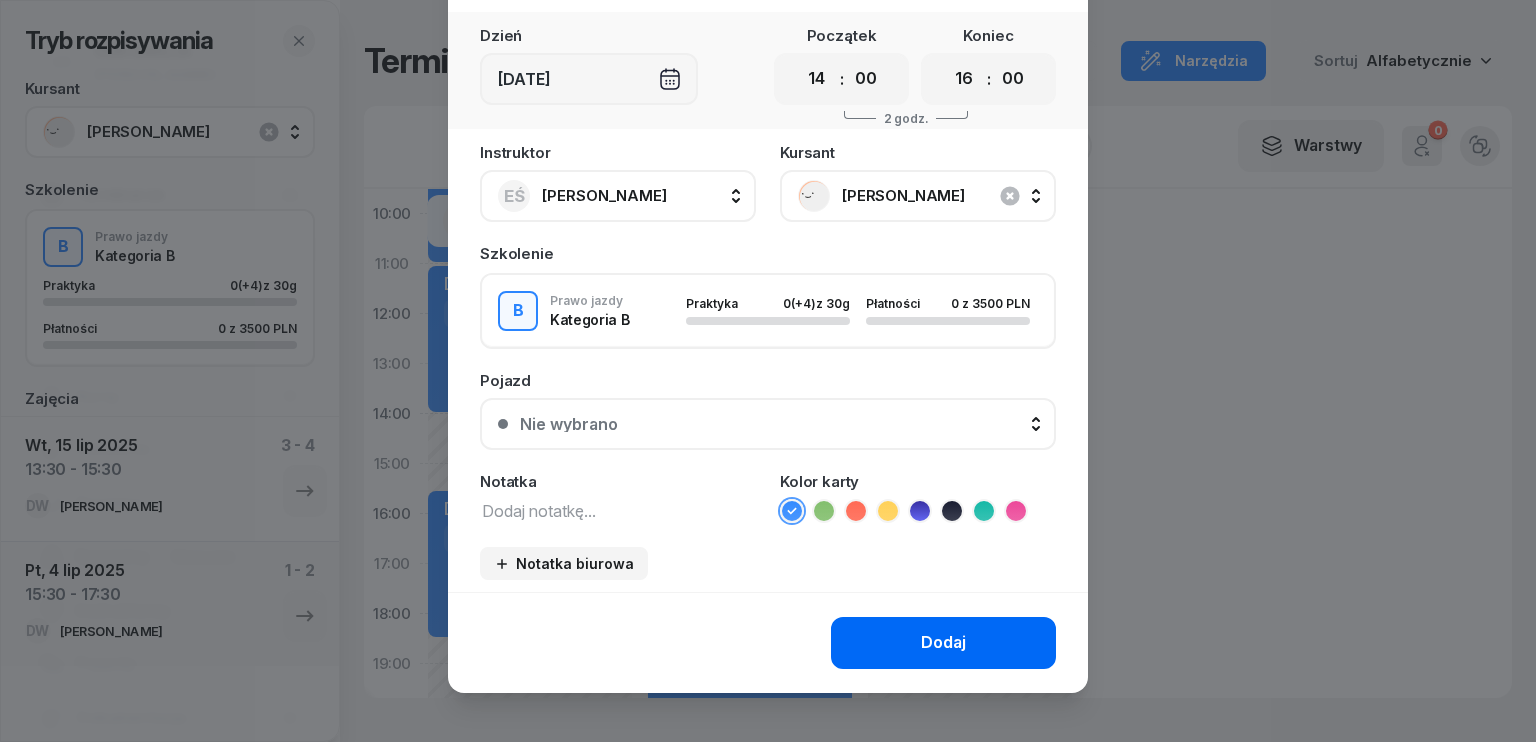 click on "Dodaj" at bounding box center (943, 643) 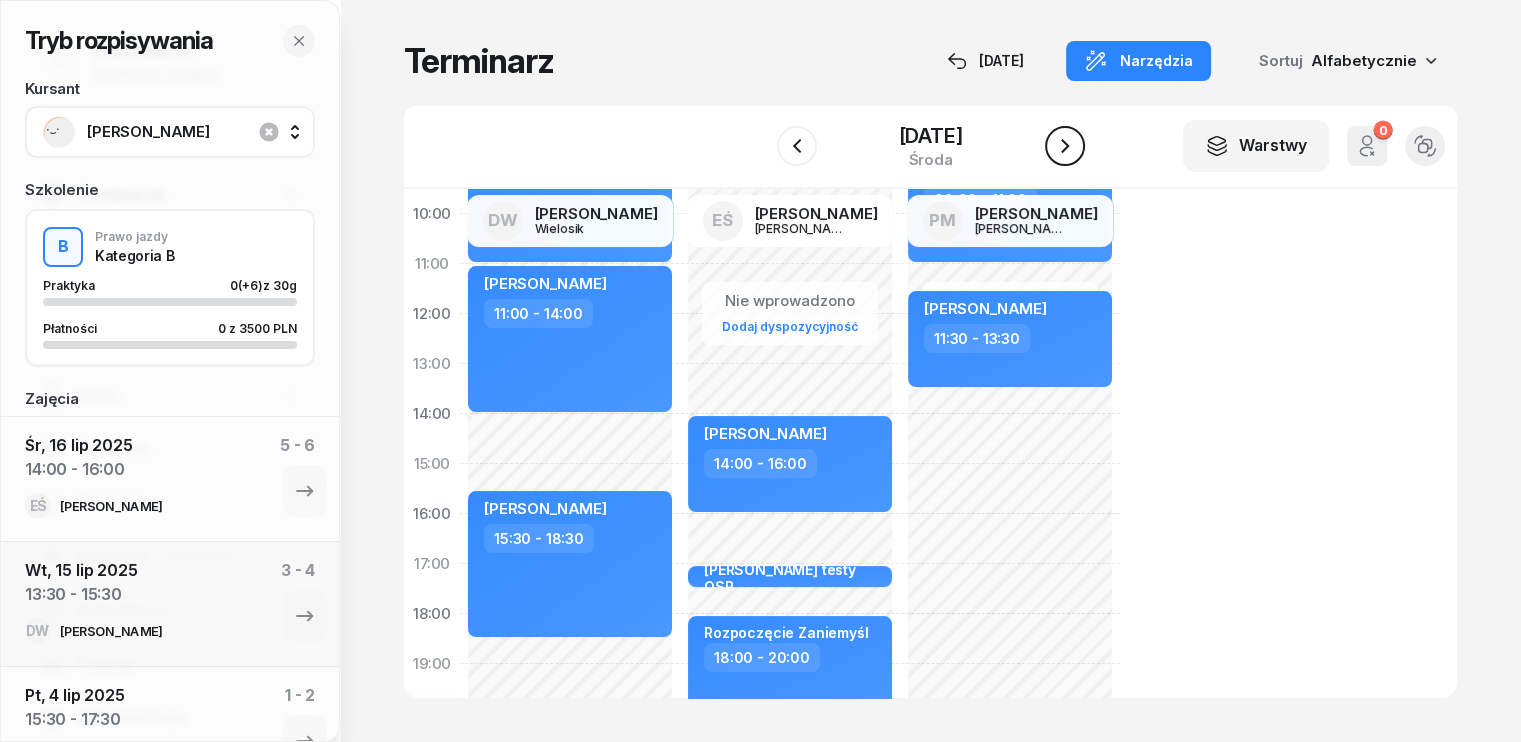 click 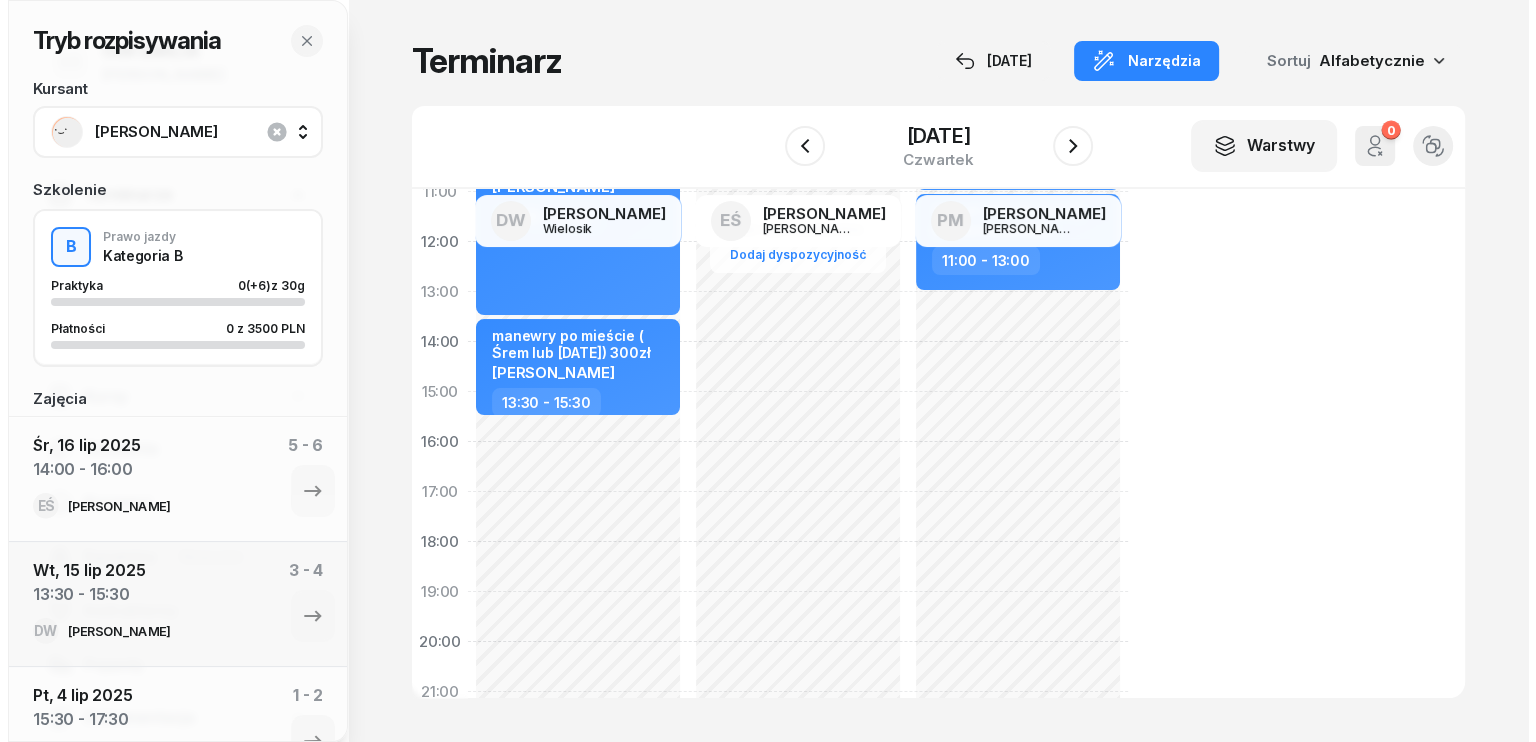 scroll, scrollTop: 300, scrollLeft: 0, axis: vertical 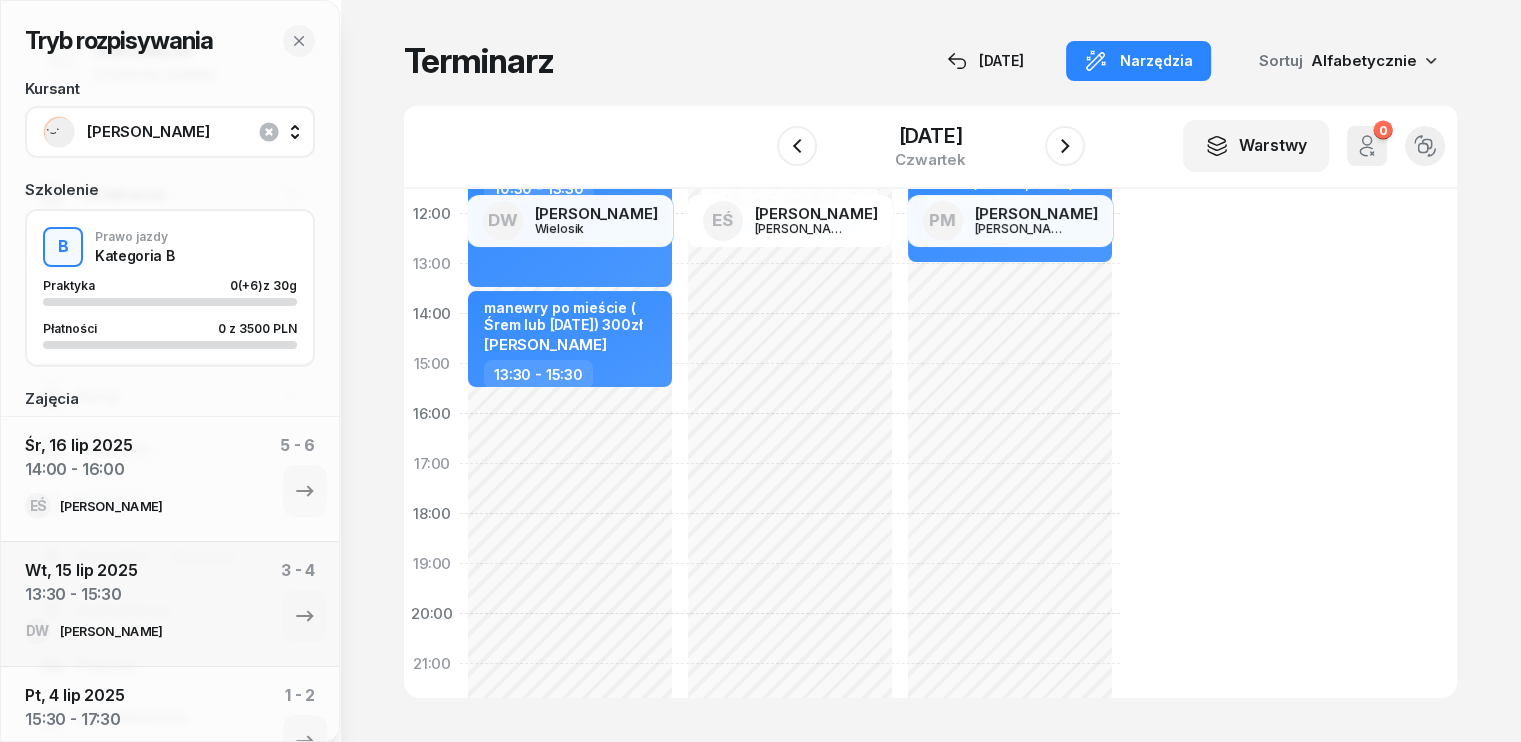 click on "Nie wprowadzono Dodaj dyspozycyjność [PERSON_NAME]  07:30 - 10:30 [PERSON_NAME]  10:30 - 13:30 manewry po mieście ( Śrem lub [DATE])  300zł [PERSON_NAME]  13:30 - 15:30" 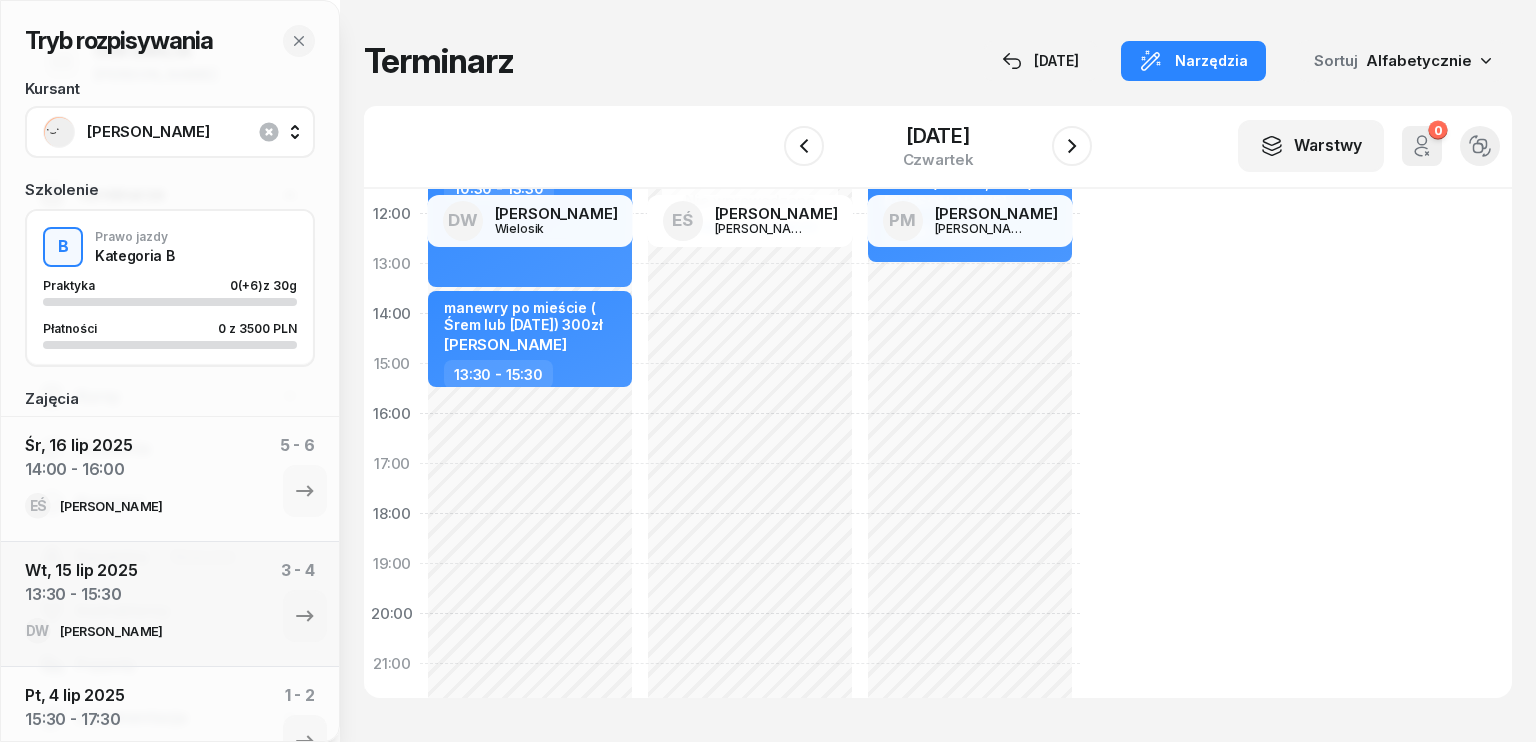 select on "15" 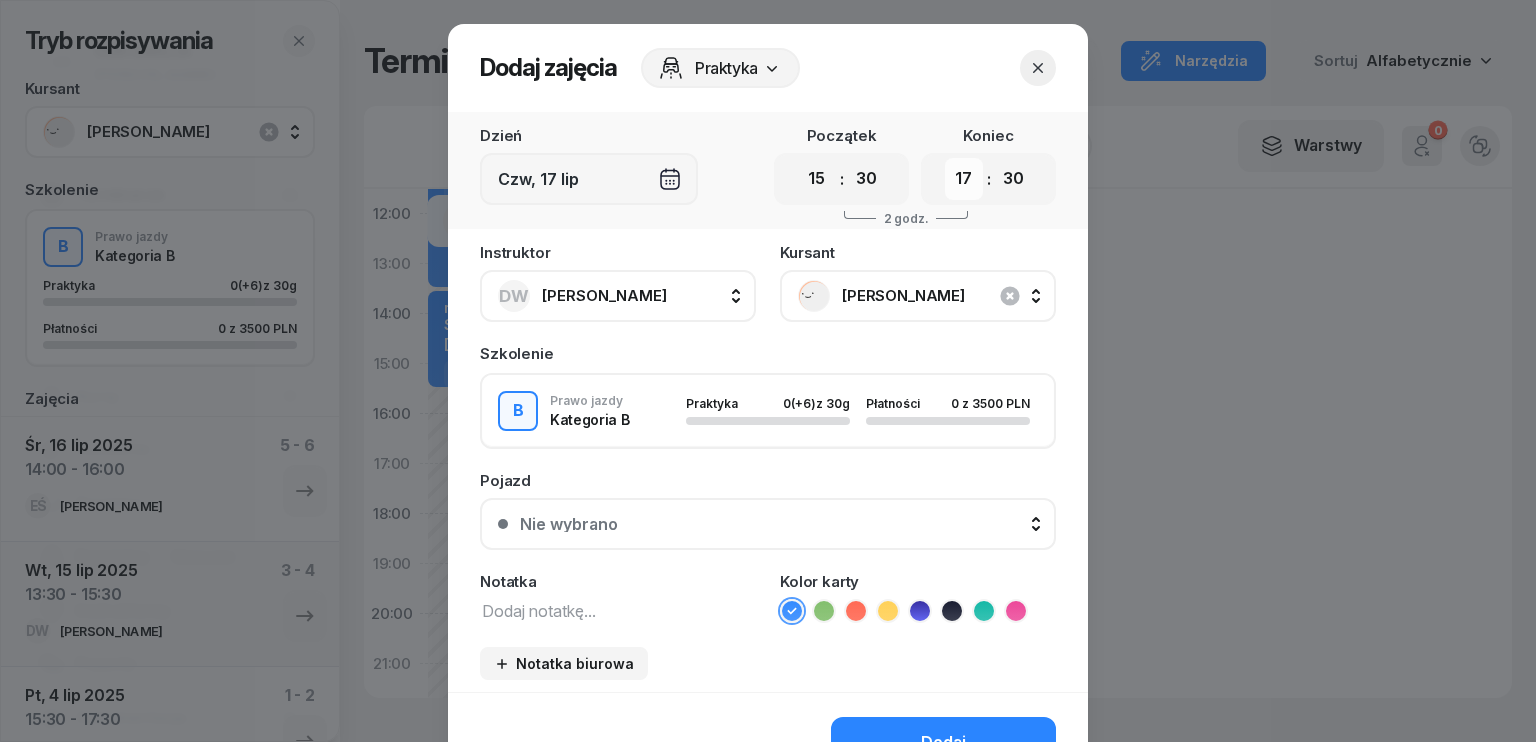 click on "00 01 02 03 04 05 06 07 08 09 10 11 12 13 14 15 16 17 18 19 20 21 22 23" at bounding box center (964, 179) 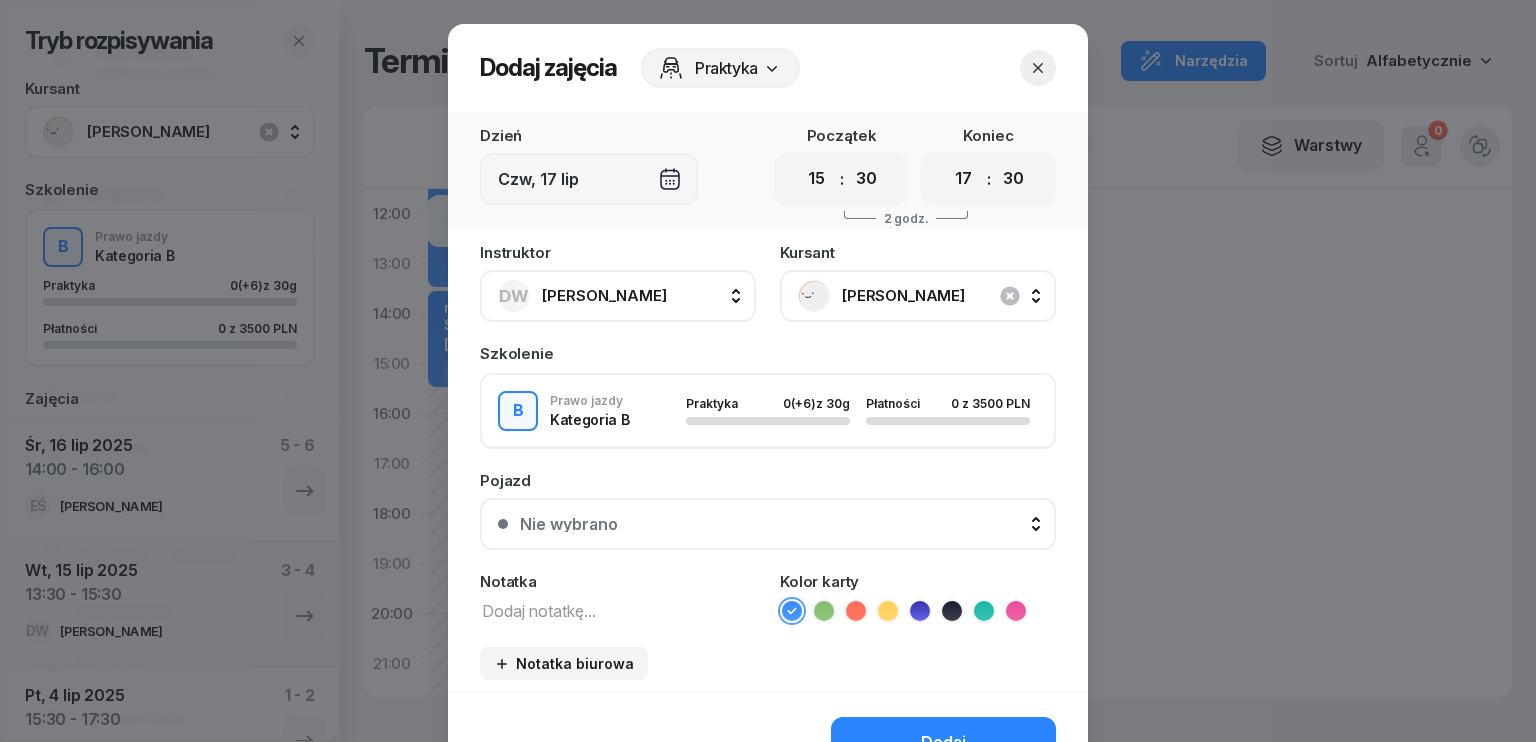 select on "18" 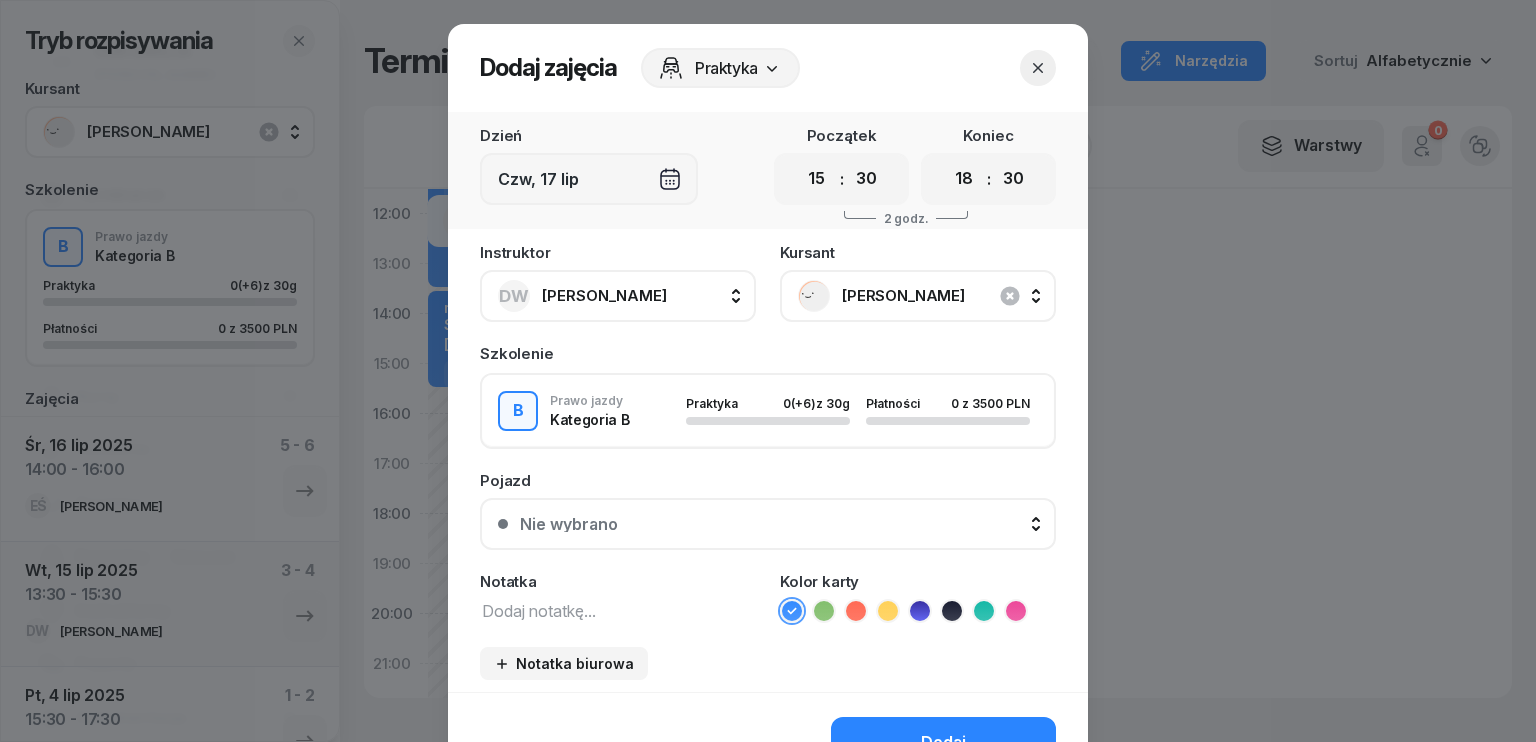 click on "00 01 02 03 04 05 06 07 08 09 10 11 12 13 14 15 16 17 18 19 20 21 22 23" at bounding box center (964, 179) 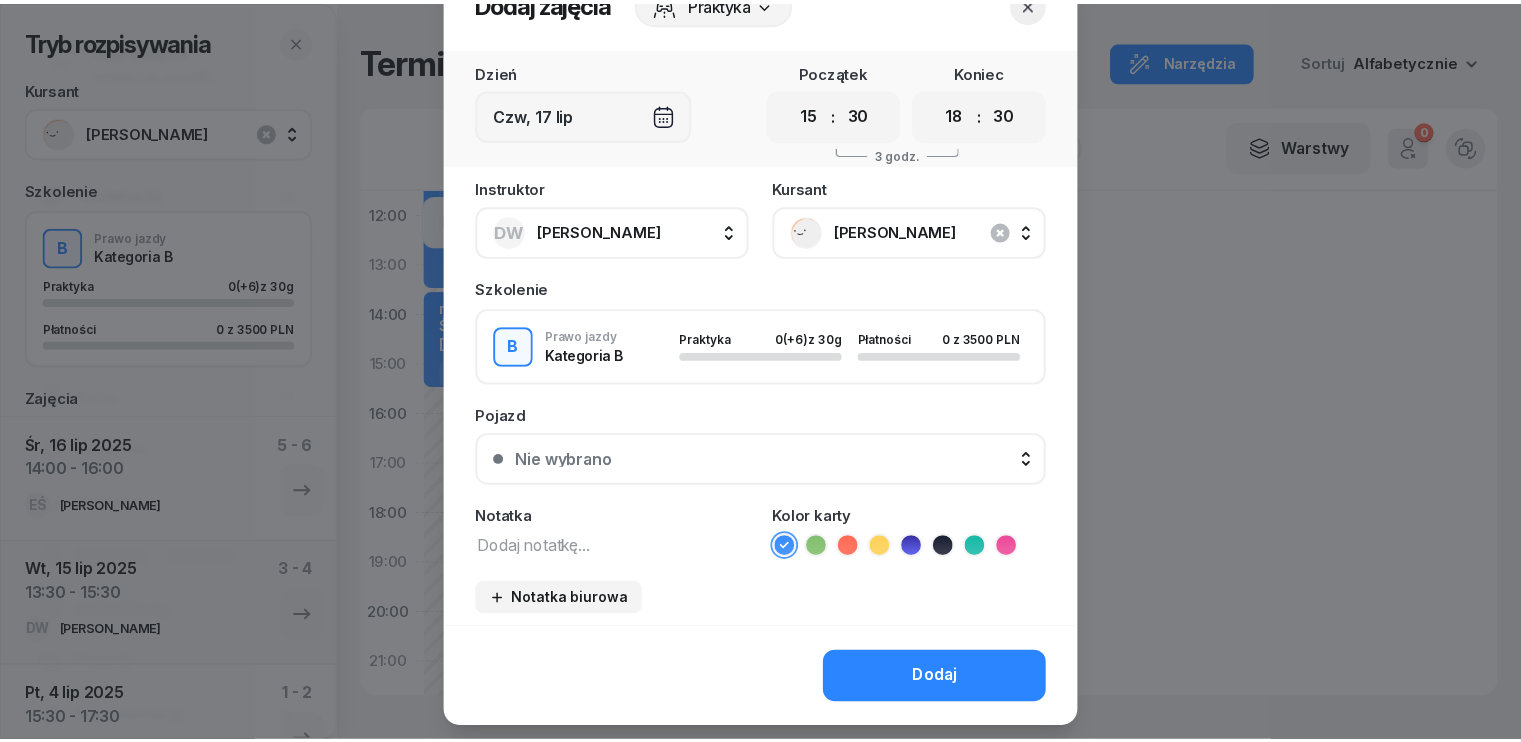 scroll, scrollTop: 112, scrollLeft: 0, axis: vertical 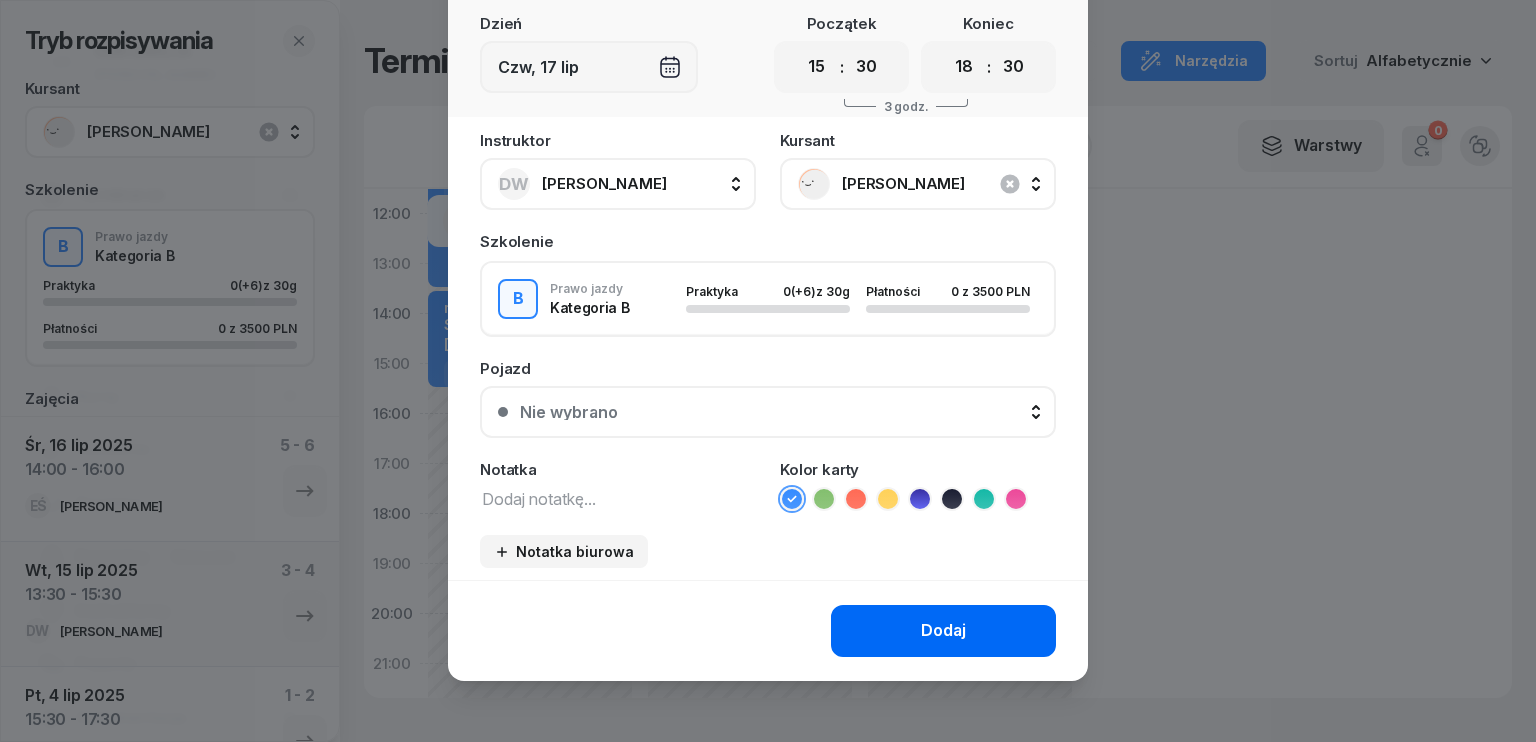 click on "Dodaj" 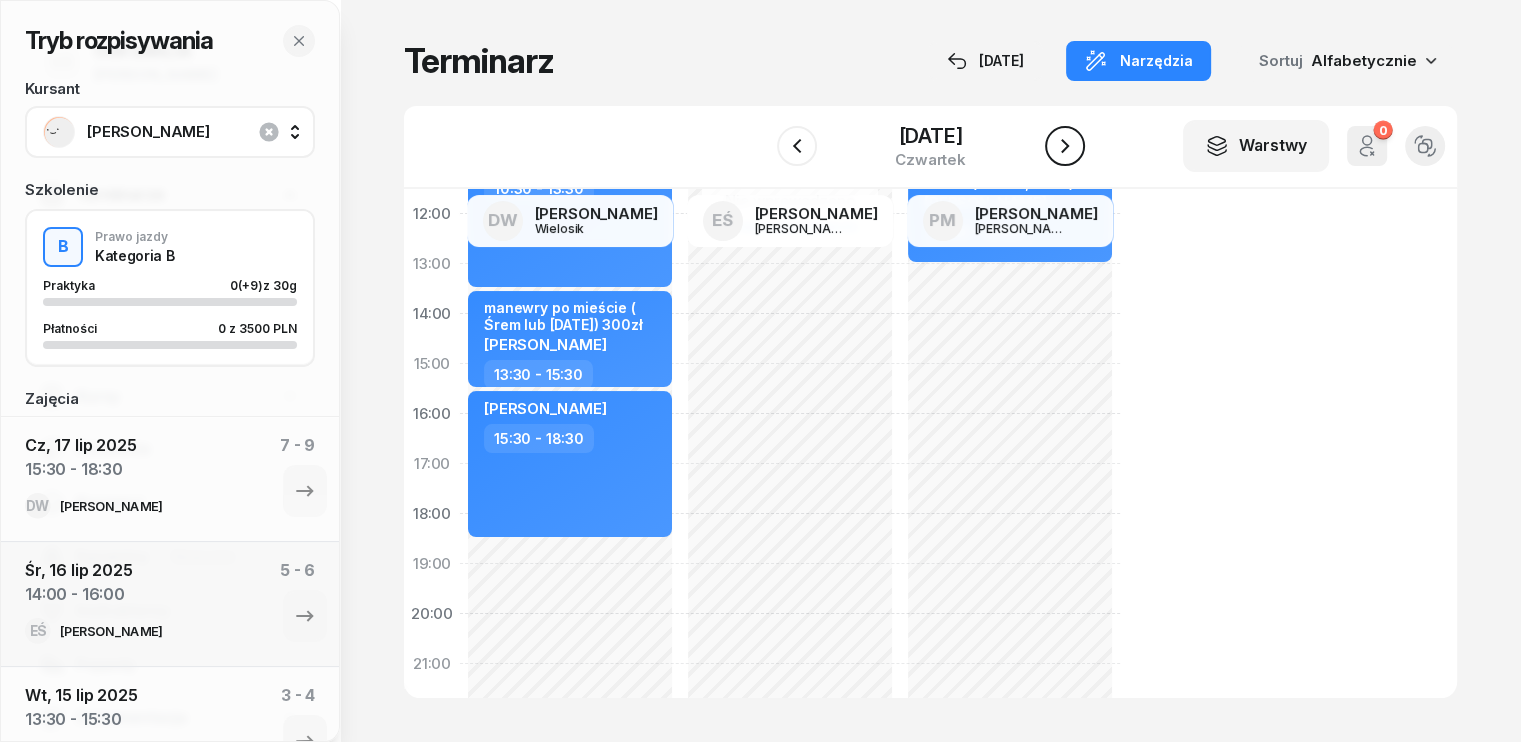 click 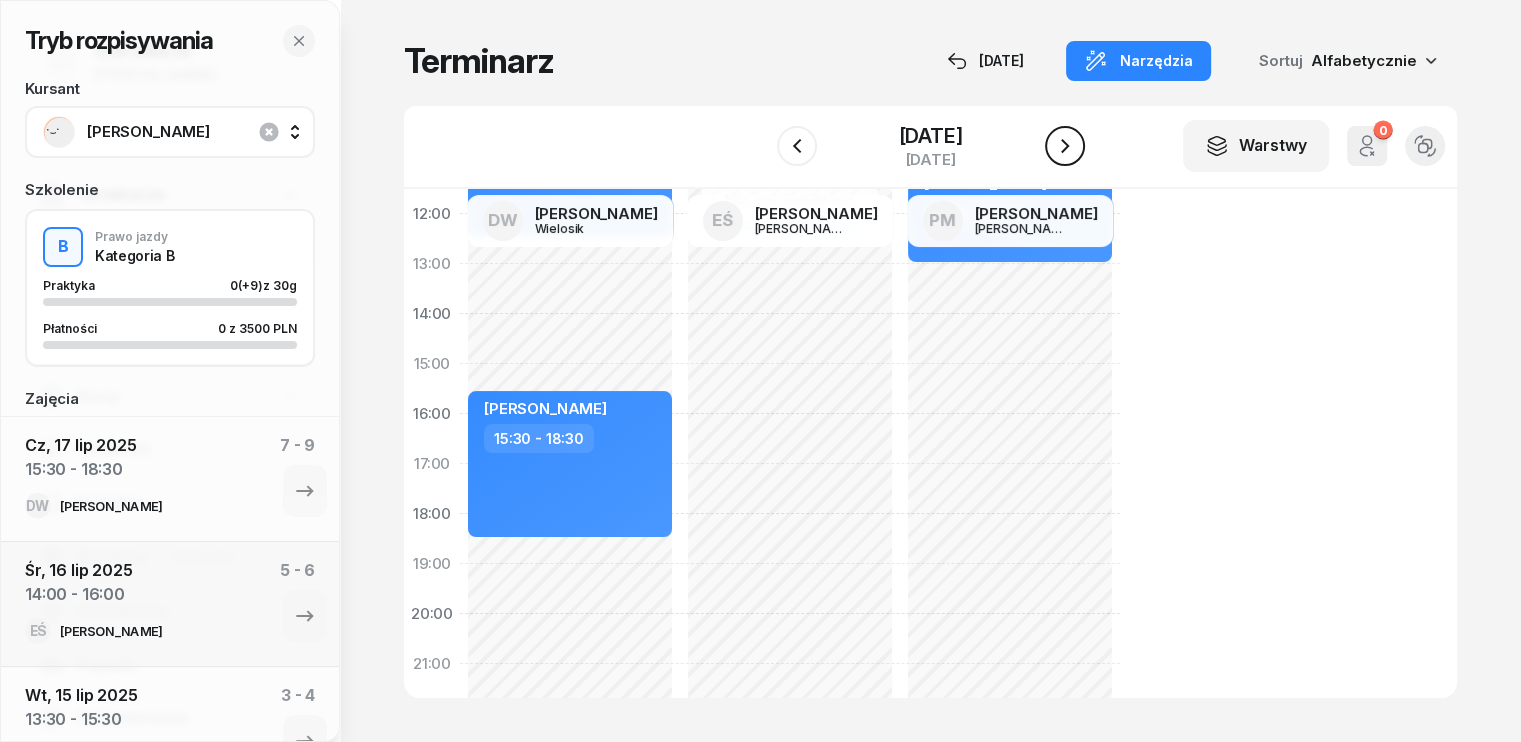 click 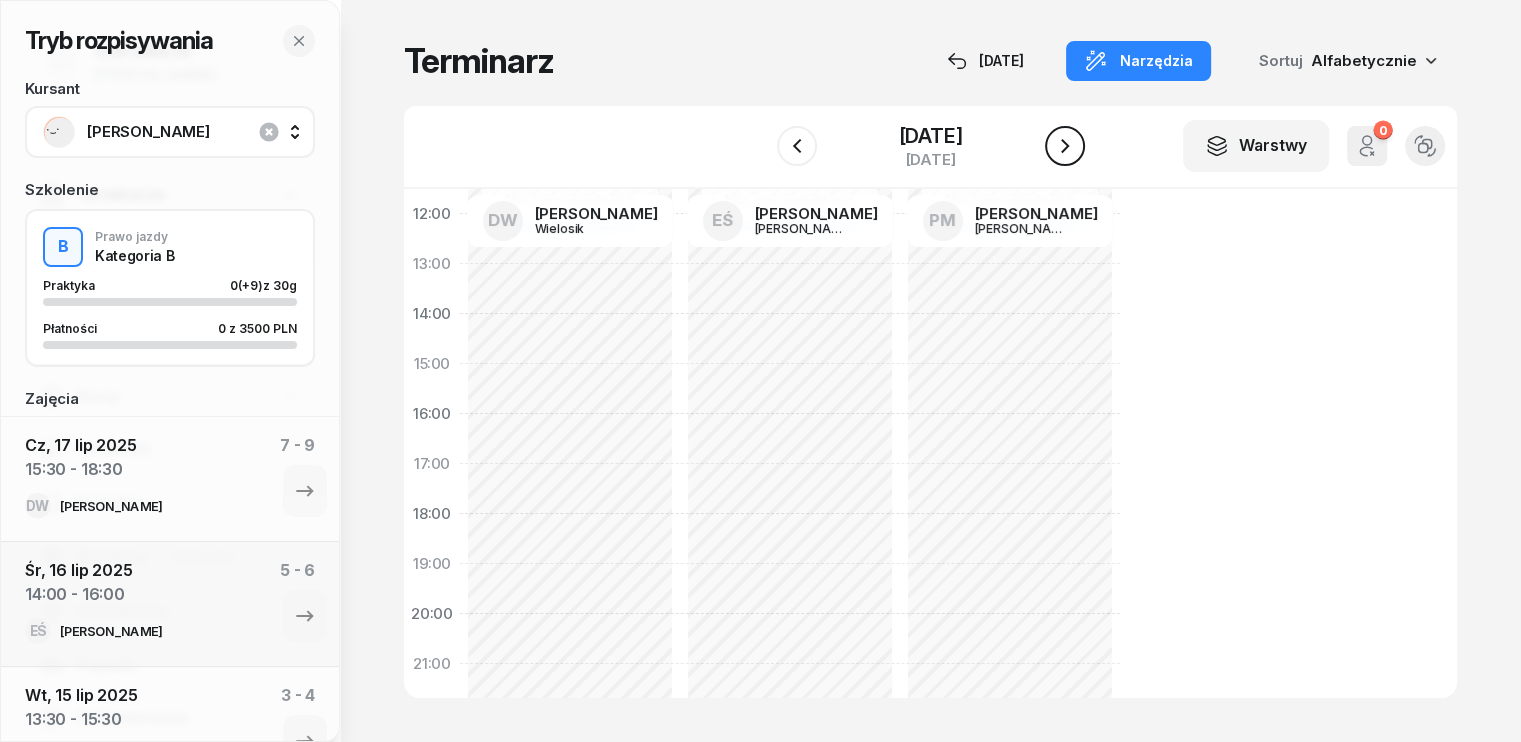 click 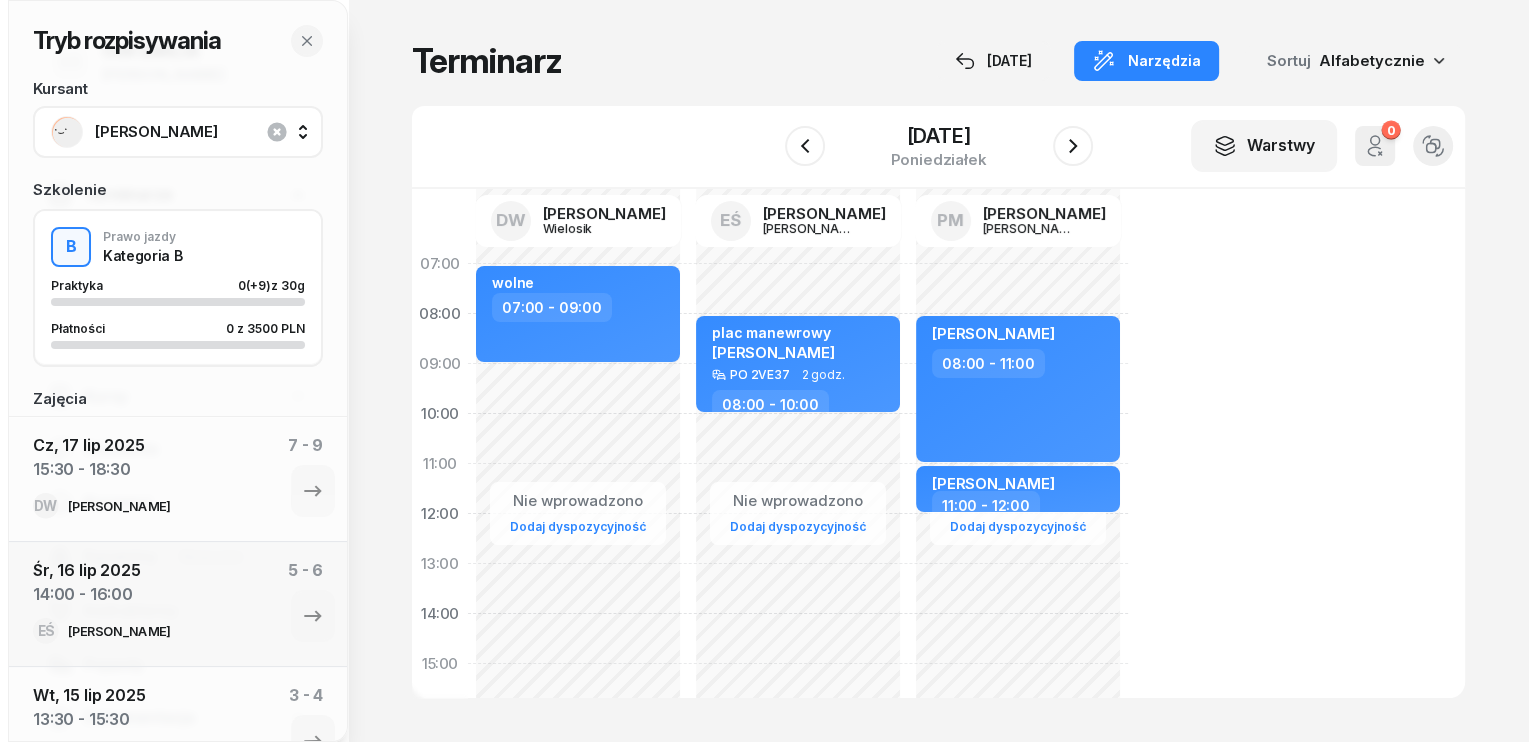 scroll, scrollTop: 100, scrollLeft: 0, axis: vertical 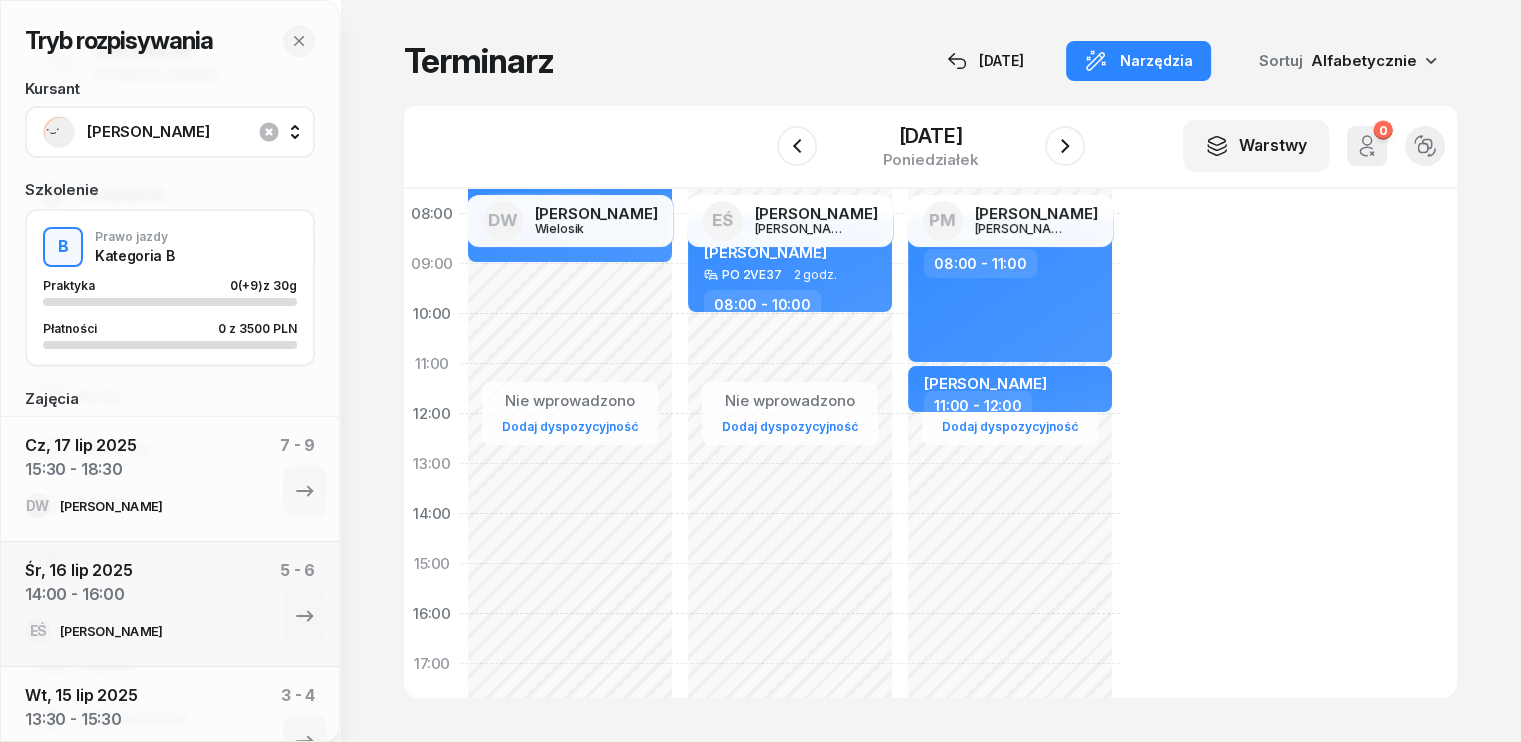 click on "Nie wprowadzono Dodaj dyspozycyjność [PERSON_NAME]  08:00 - 11:00 [PERSON_NAME]  11:00 - 12:00" 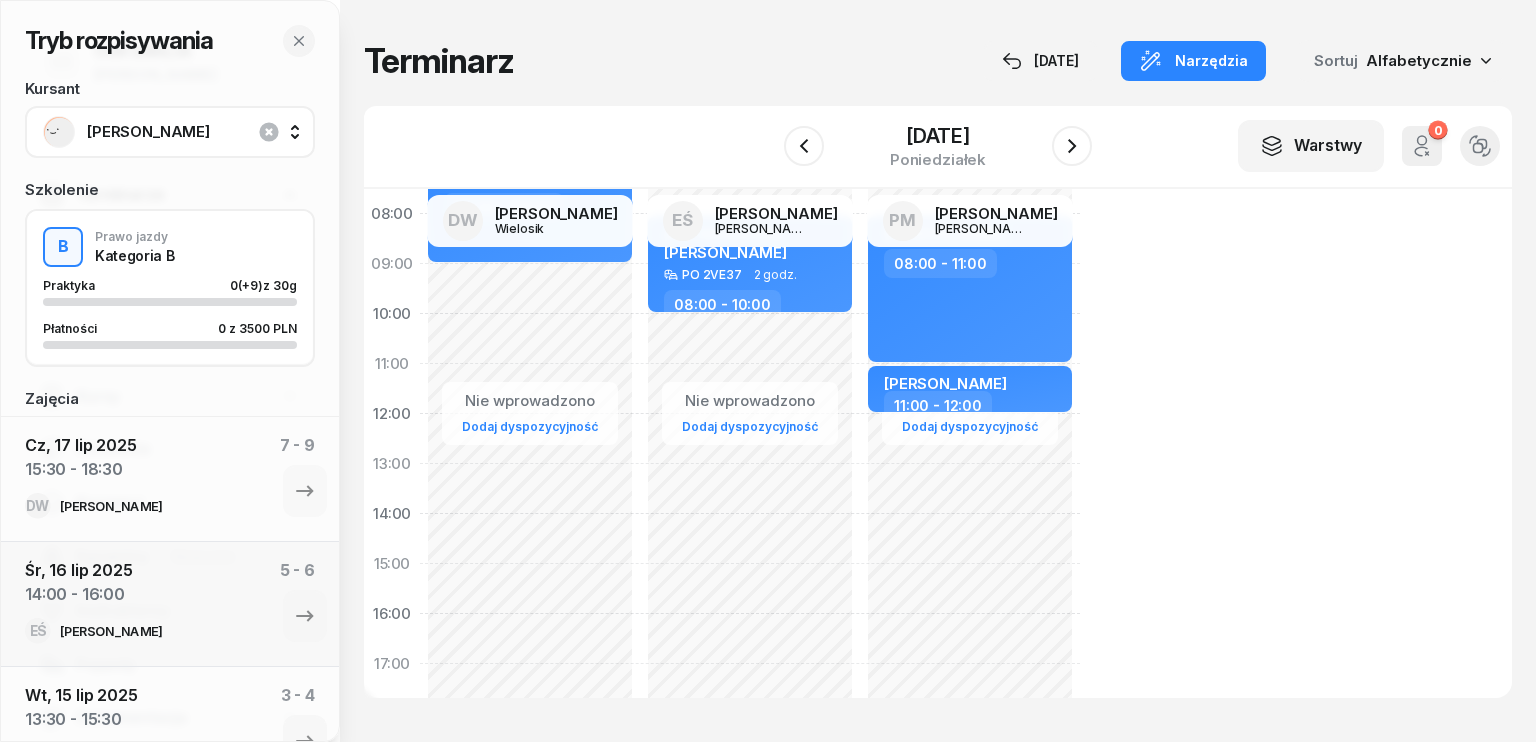 select on "12" 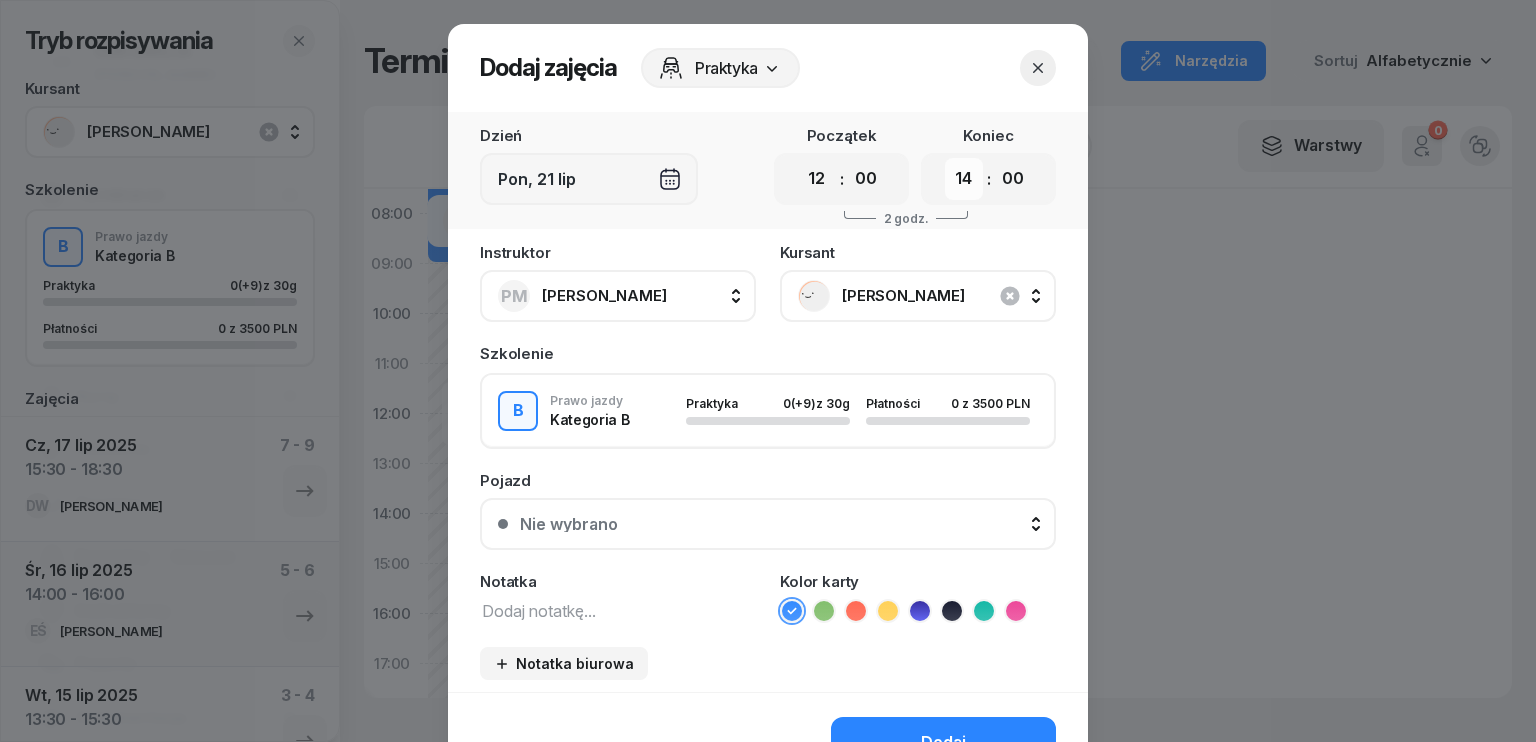 drag, startPoint x: 964, startPoint y: 176, endPoint x: 966, endPoint y: 188, distance: 12.165525 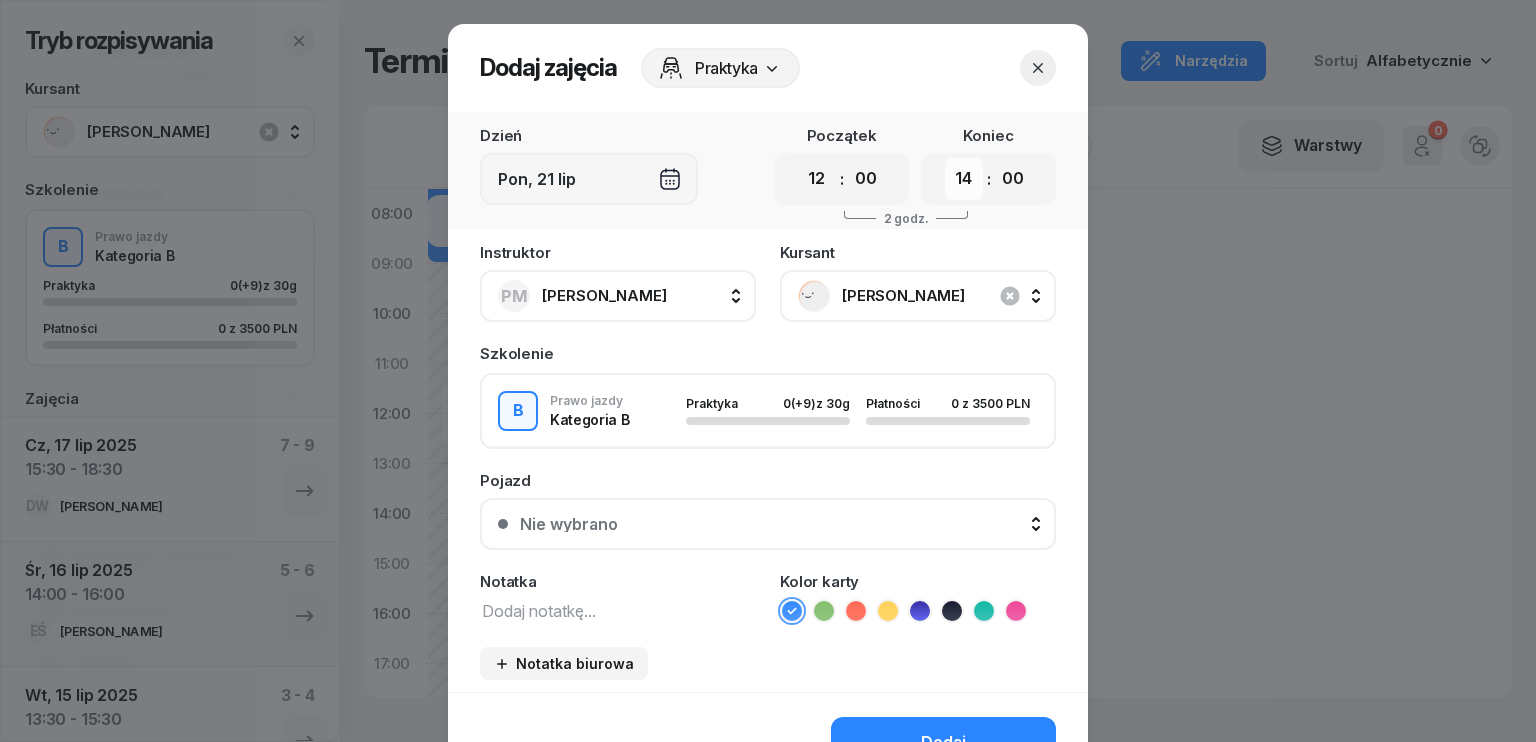 select on "15" 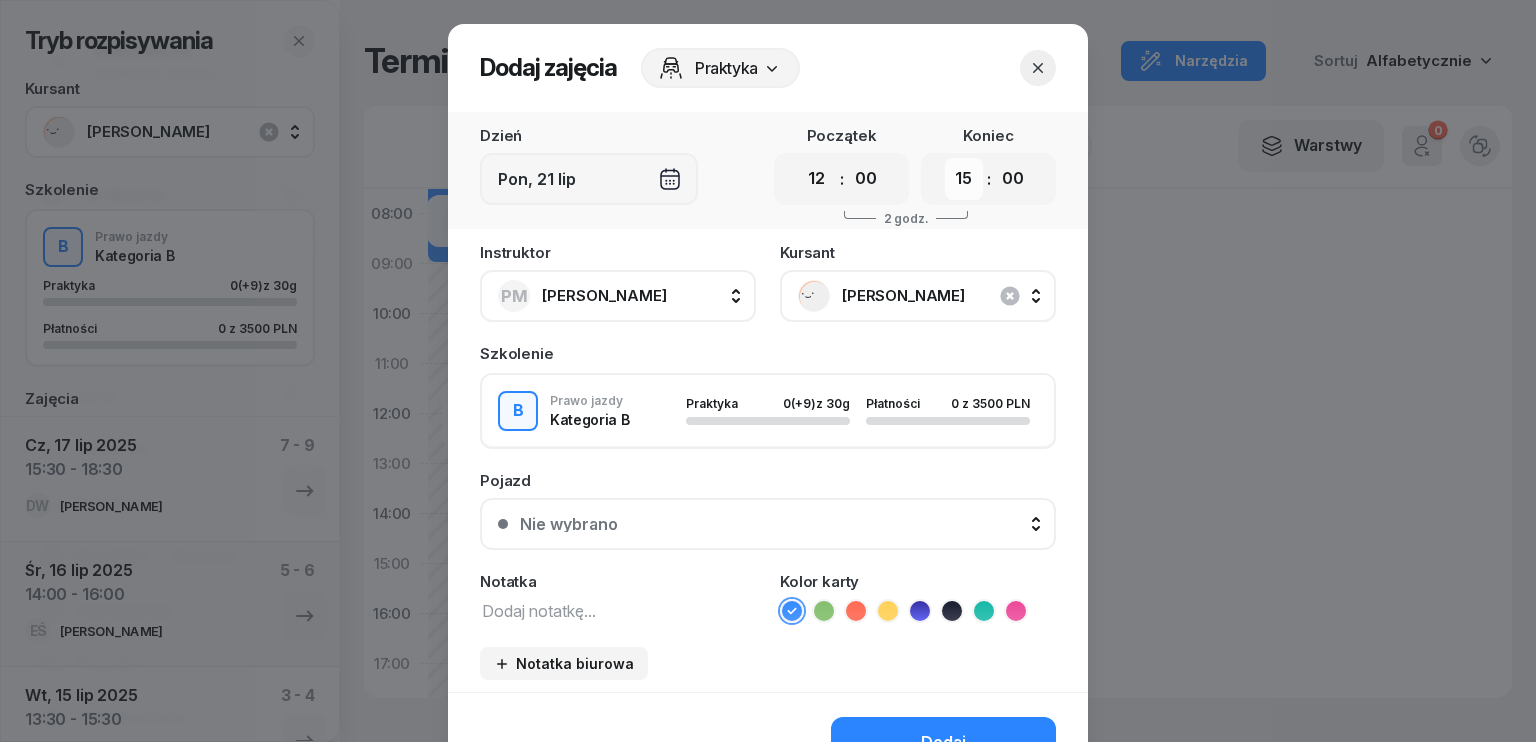 click on "00 01 02 03 04 05 06 07 08 09 10 11 12 13 14 15 16 17 18 19 20 21 22 23" at bounding box center (964, 179) 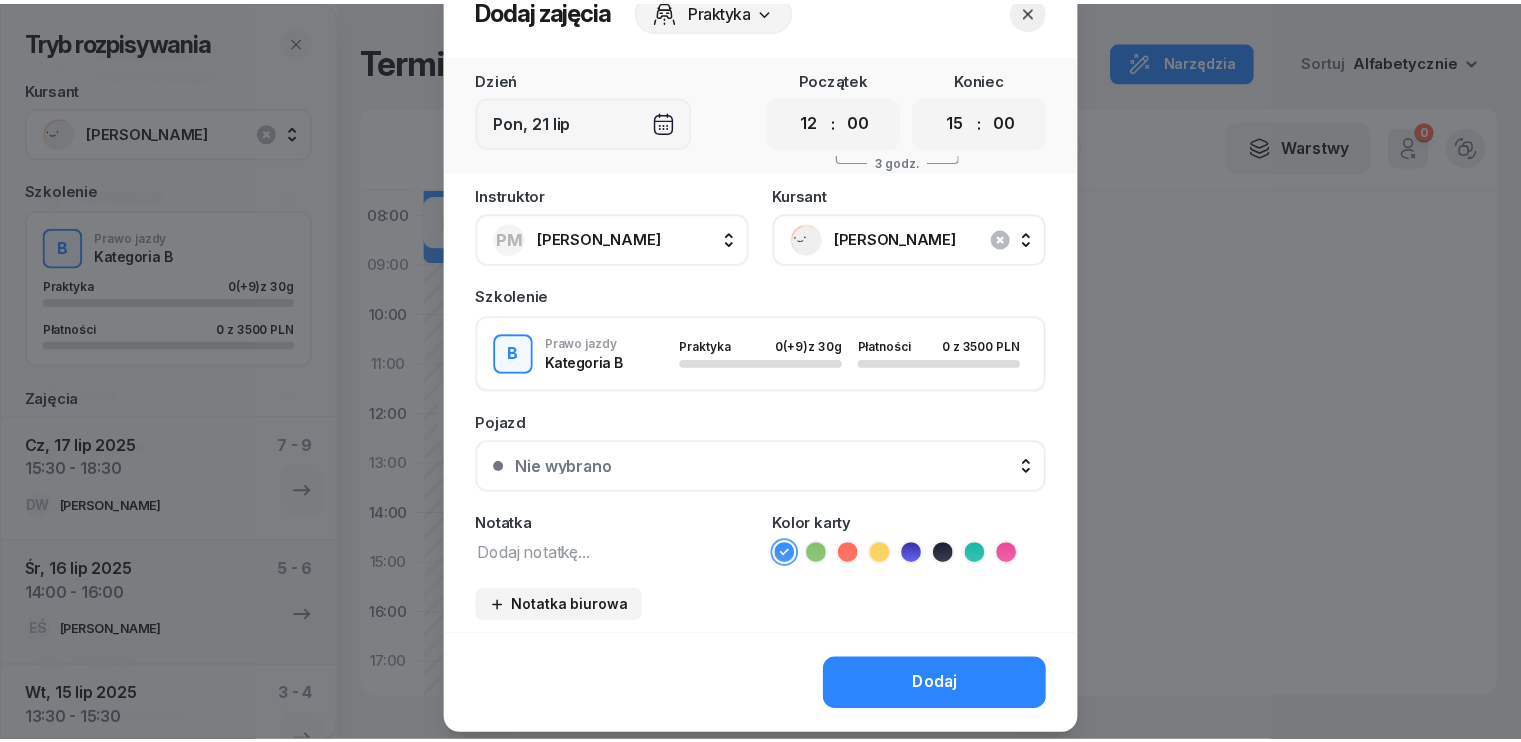 scroll, scrollTop: 112, scrollLeft: 0, axis: vertical 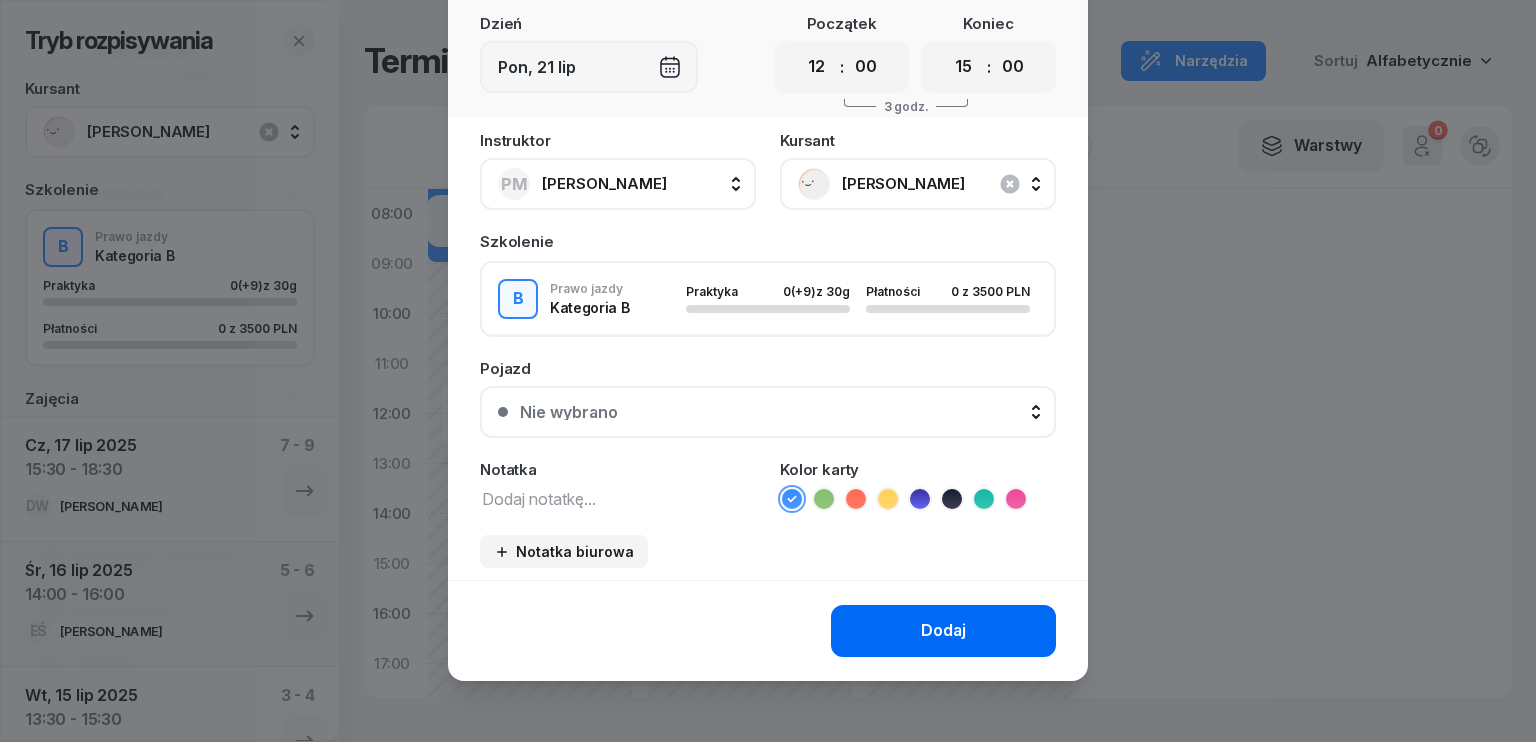 click on "Dodaj" 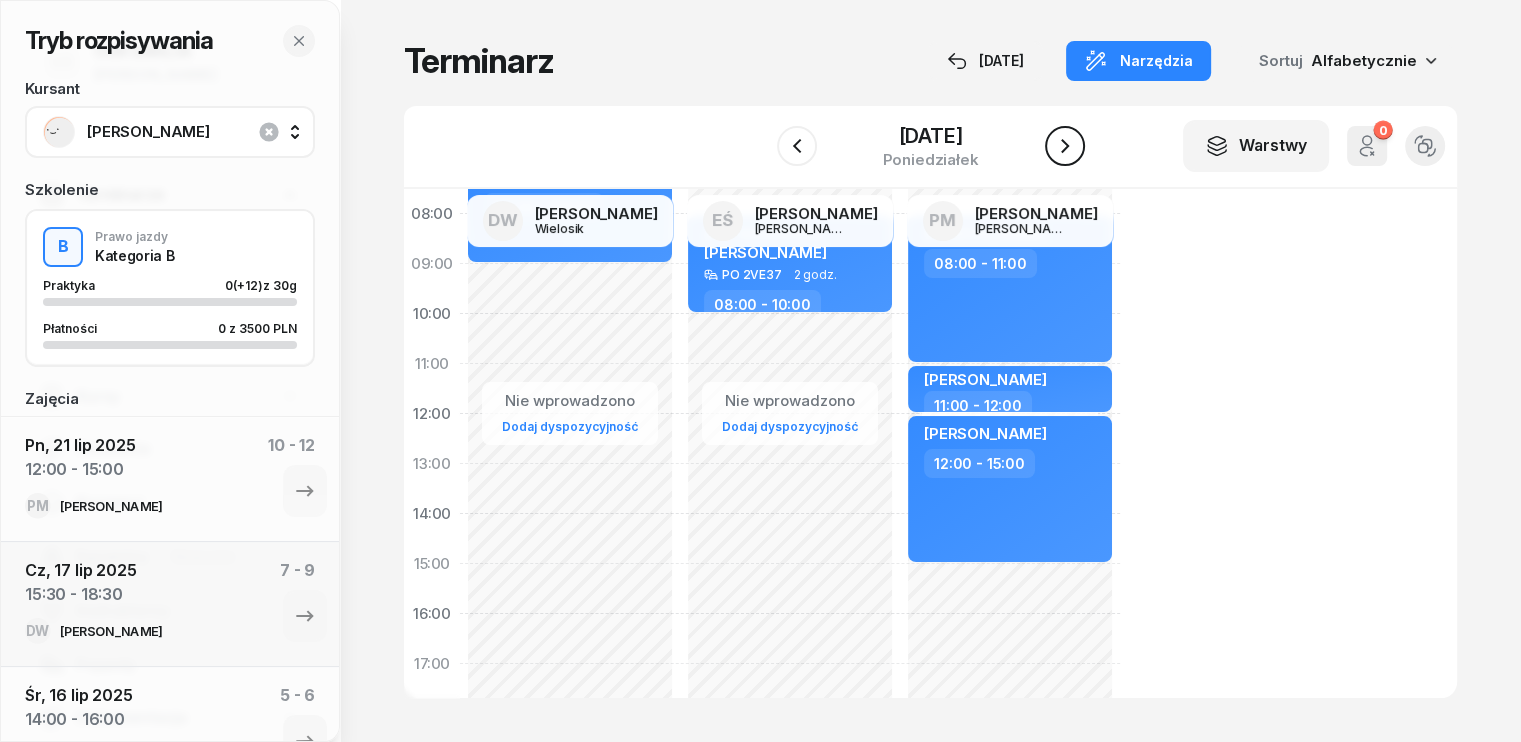 click 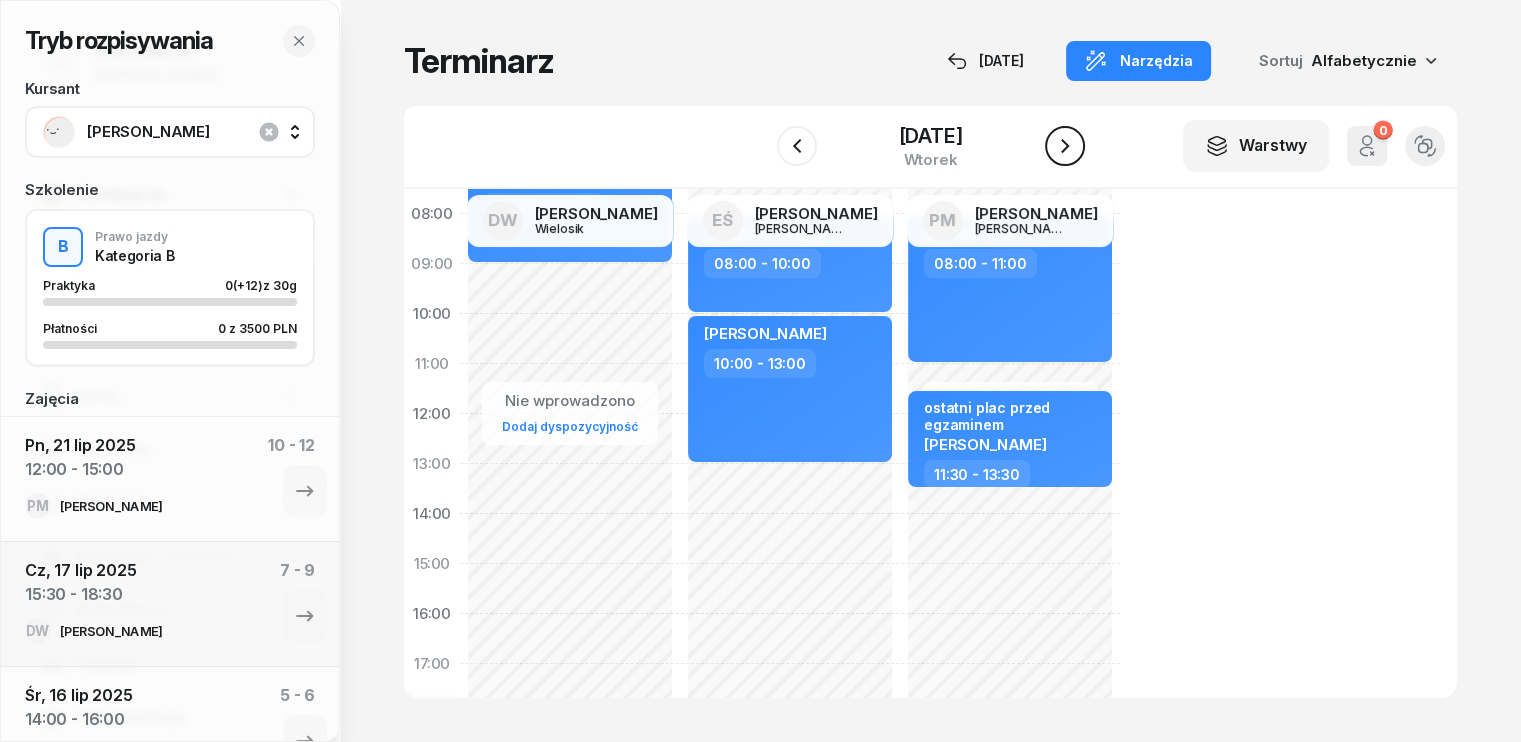 click 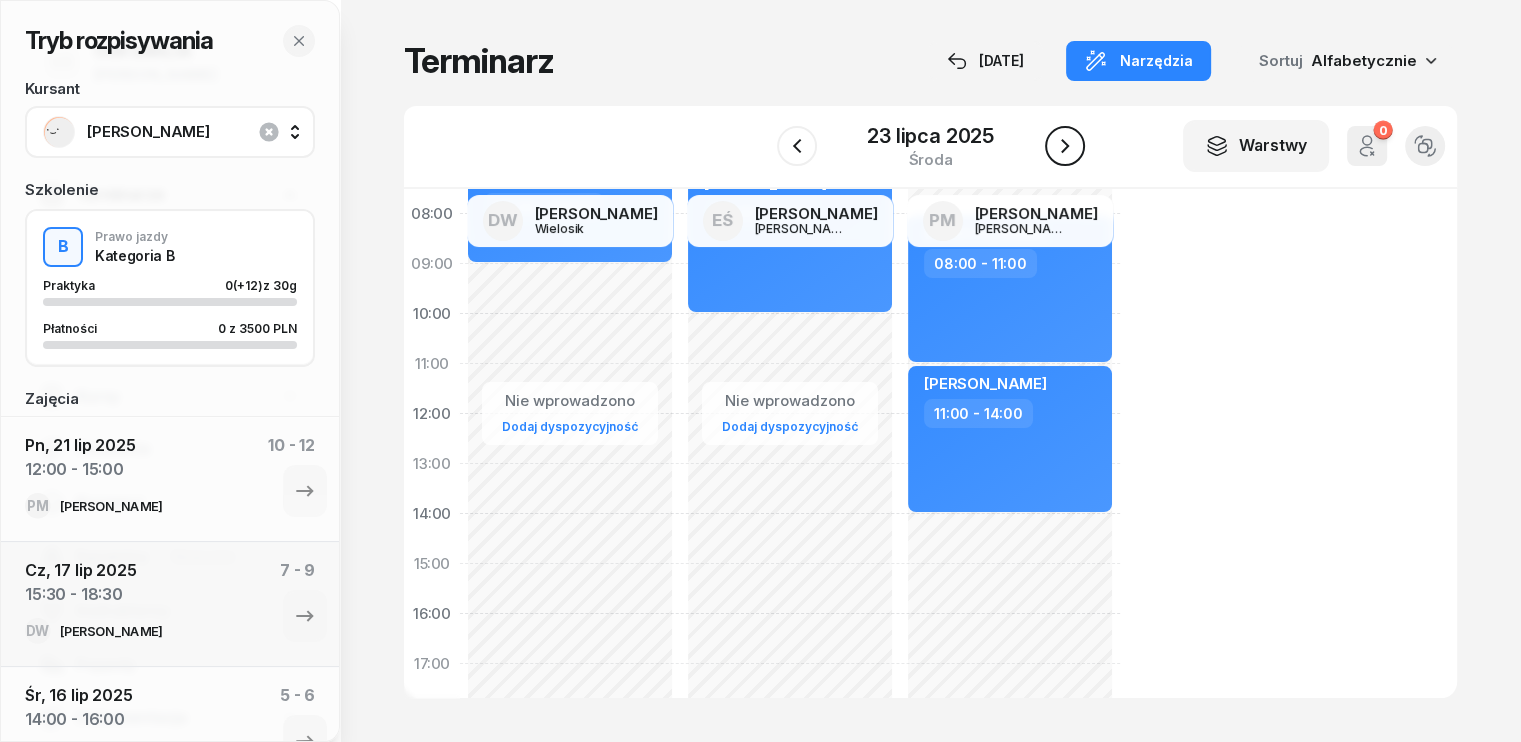 click 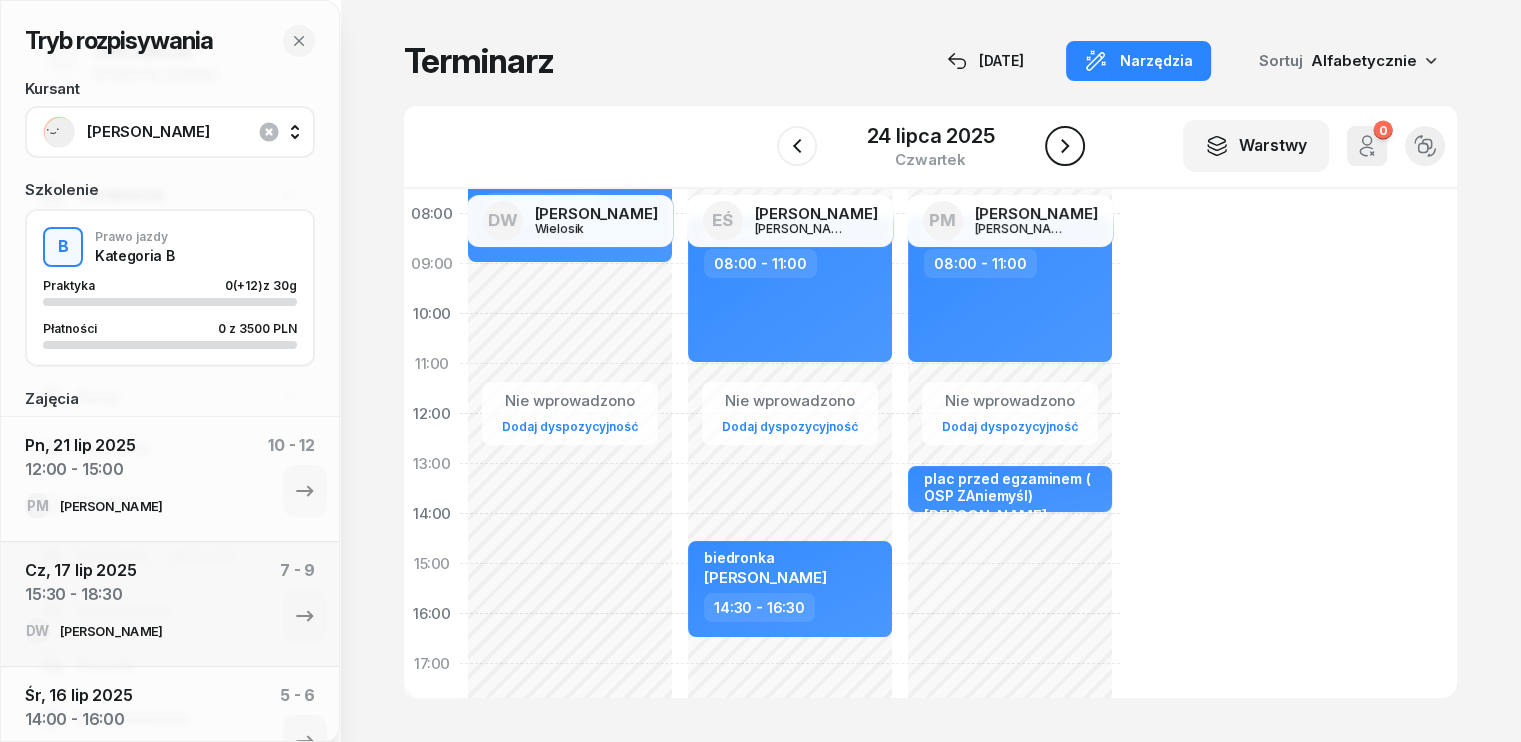 click 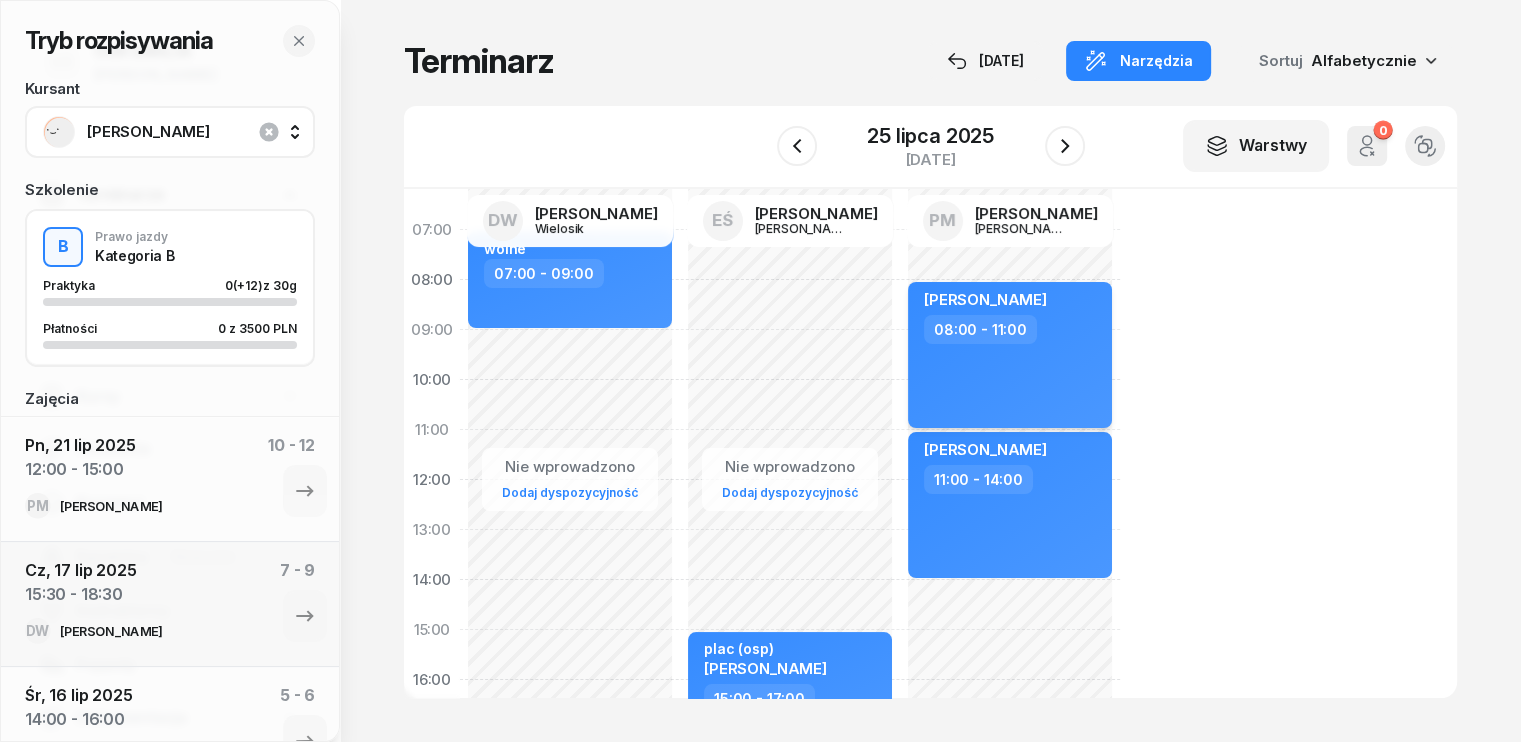 scroll, scrollTop: 0, scrollLeft: 0, axis: both 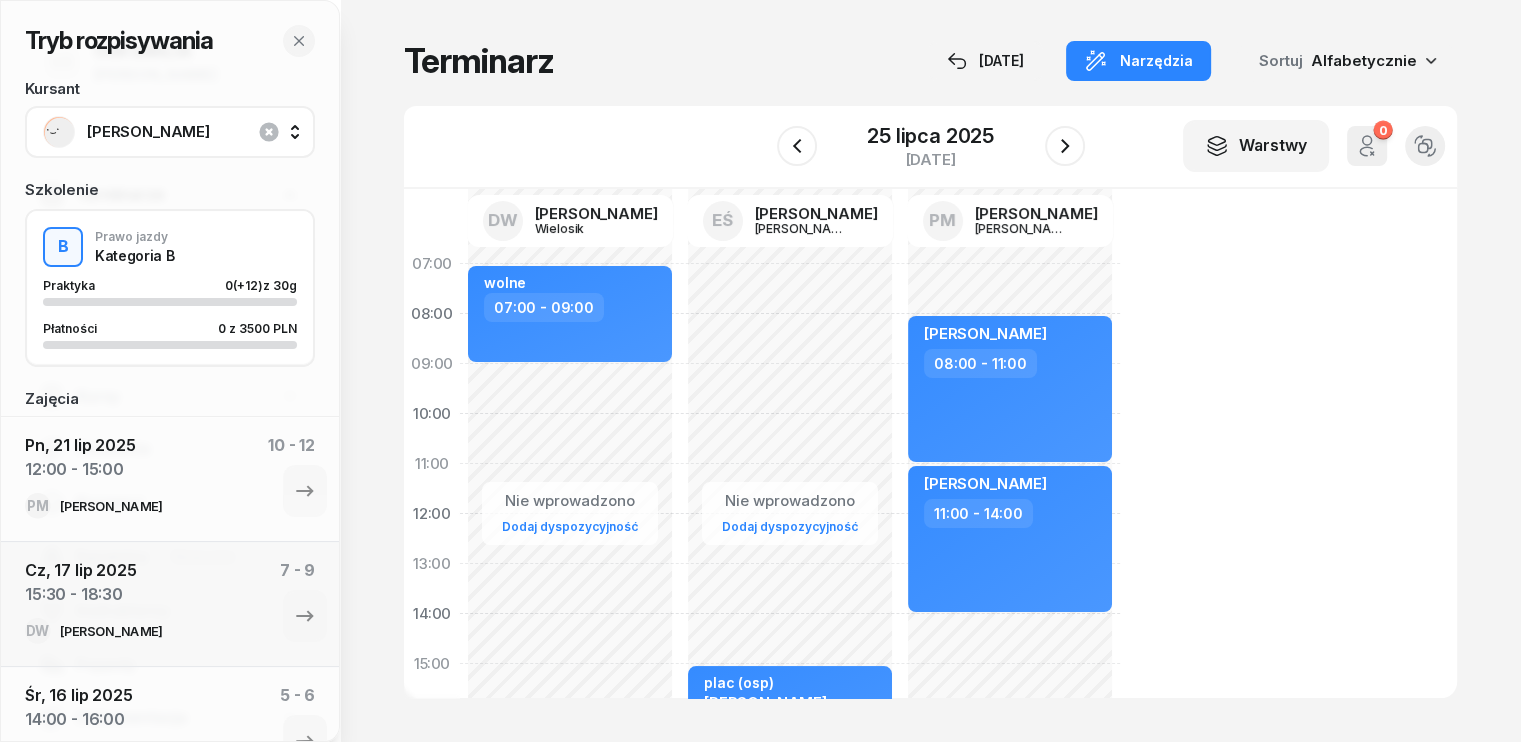 click on "Nie wprowadzono Dodaj dyspozycyjność plac (osp) [PERSON_NAME]  15:00 - 17:00" 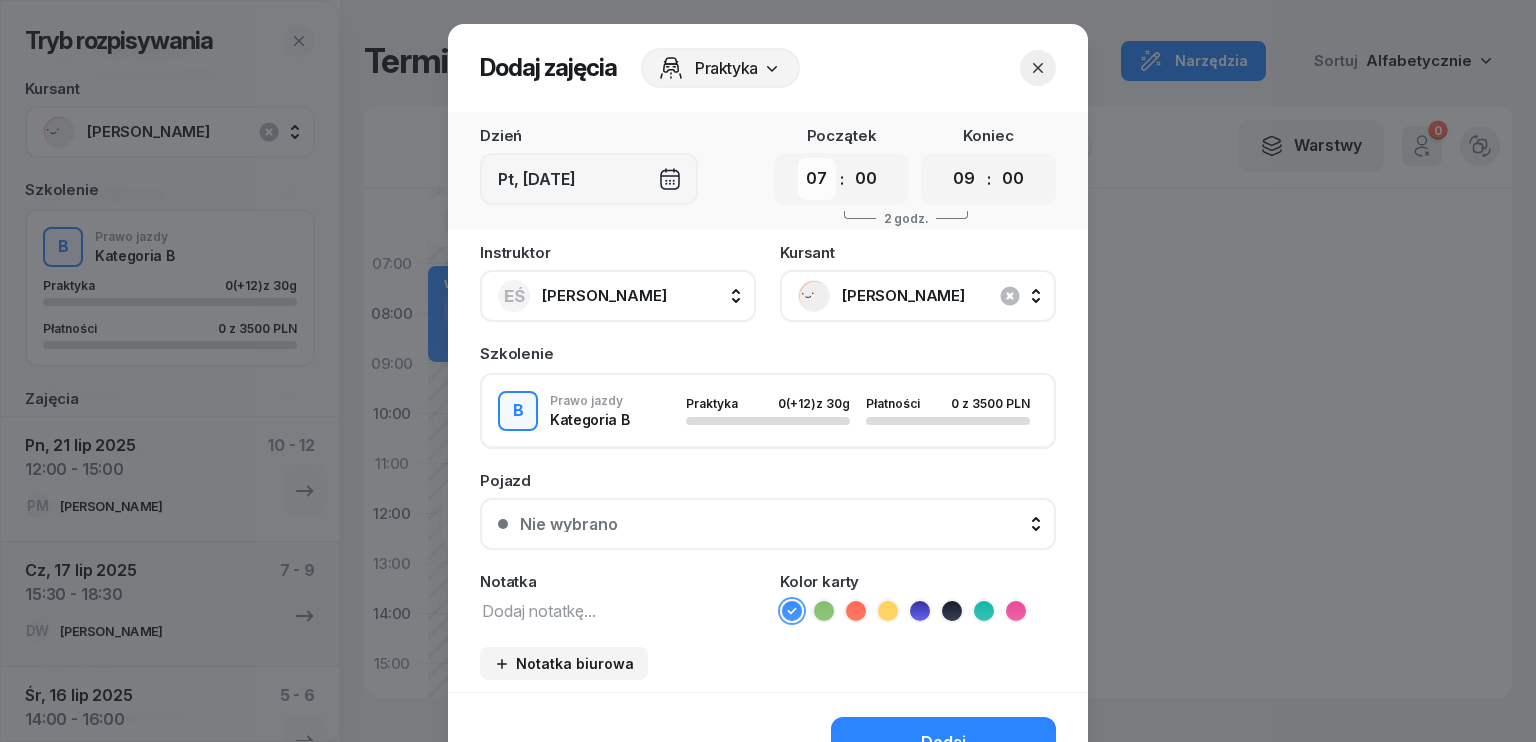 click on "00 01 02 03 04 05 06 07 08 09 10 11 12 13 14 15 16 17 18 19 20 21 22 23" at bounding box center [817, 179] 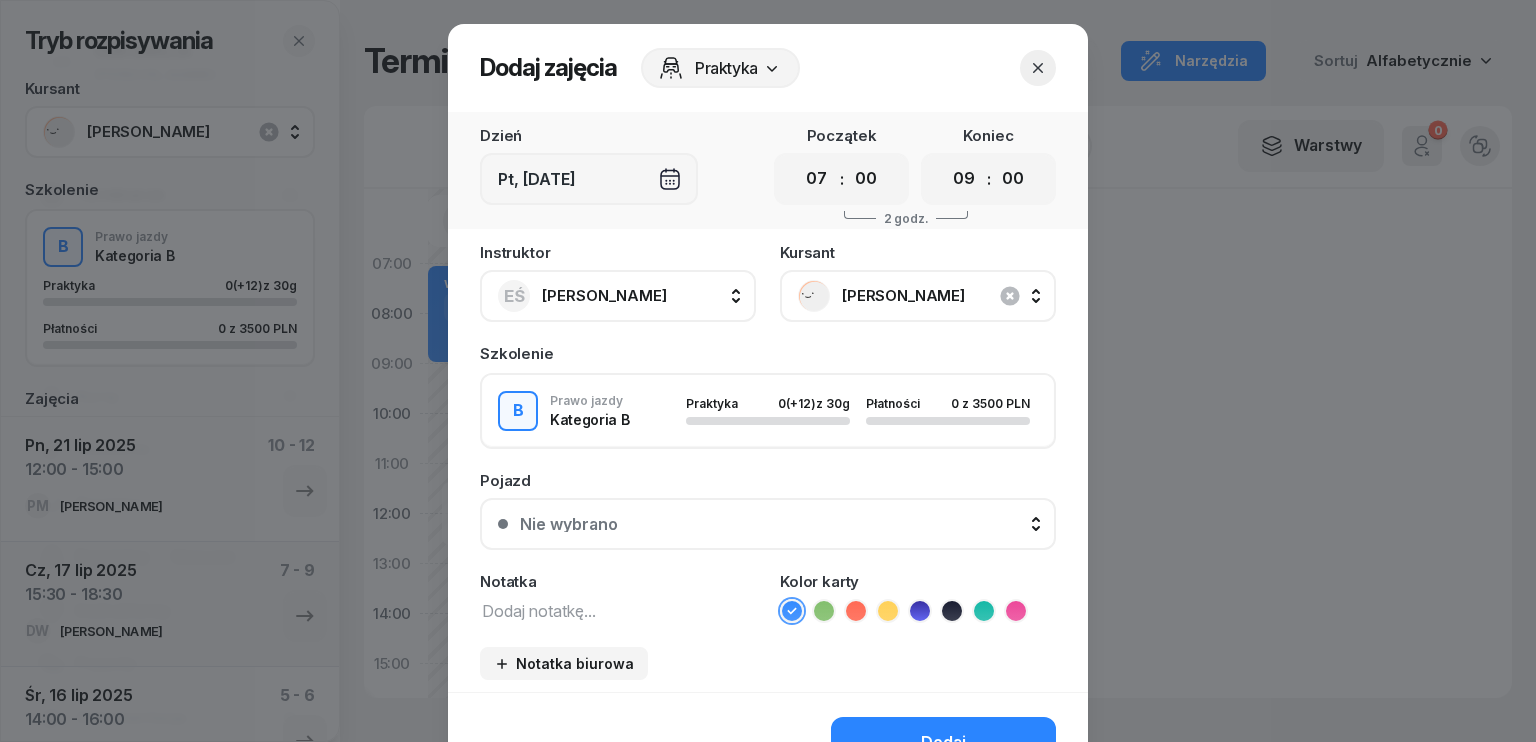 select on "08" 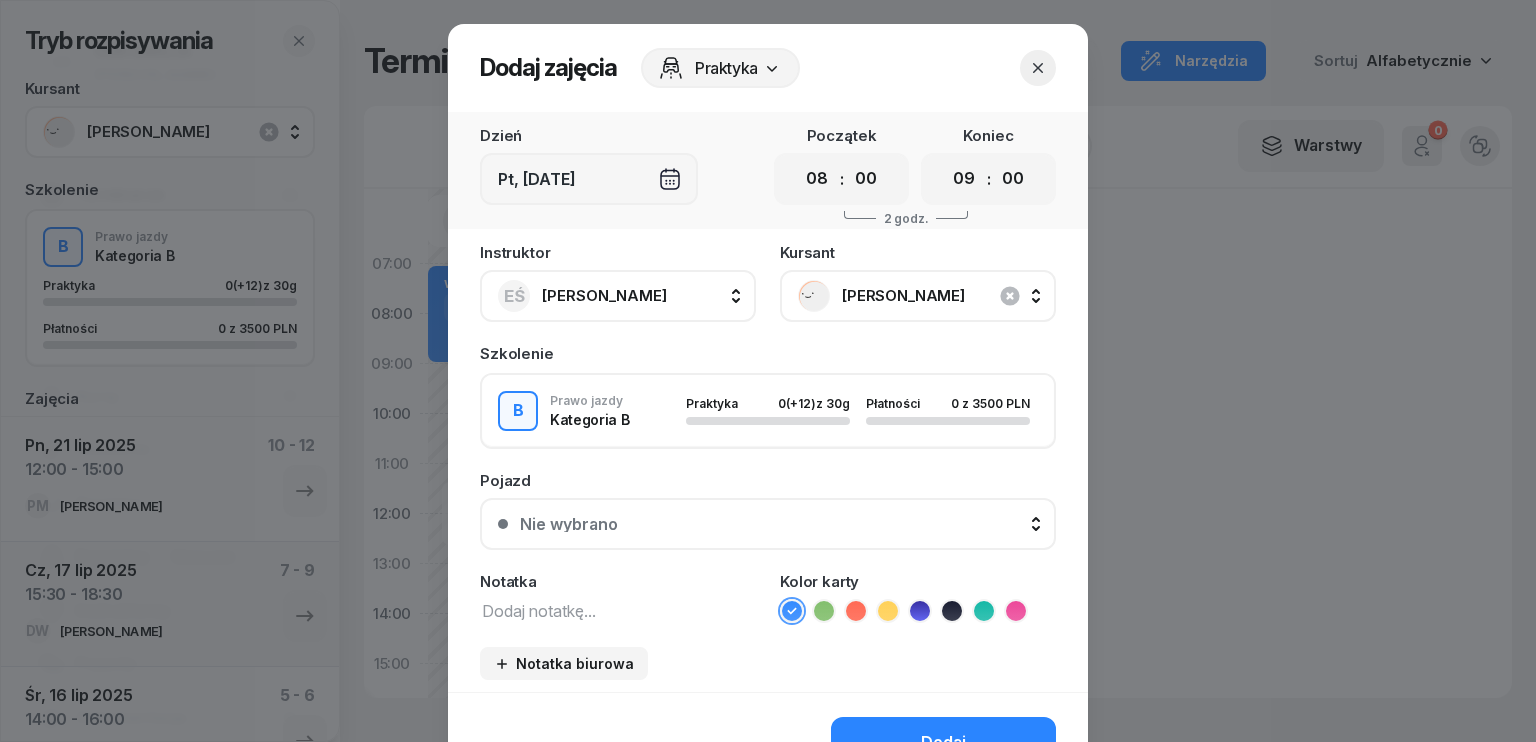 click on "00 01 02 03 04 05 06 07 08 09 10 11 12 13 14 15 16 17 18 19 20 21 22 23" at bounding box center (817, 179) 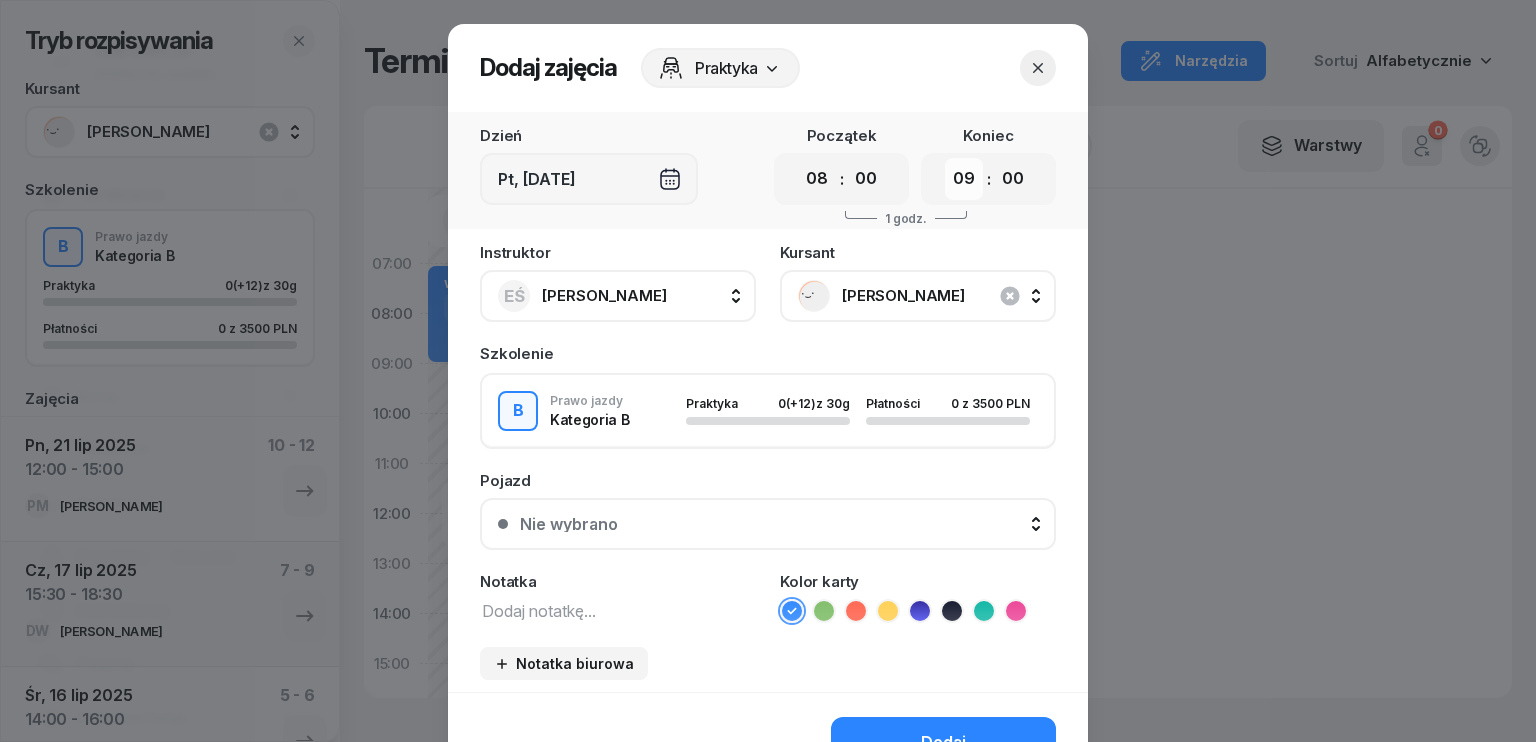 drag, startPoint x: 960, startPoint y: 181, endPoint x: 963, endPoint y: 196, distance: 15.297058 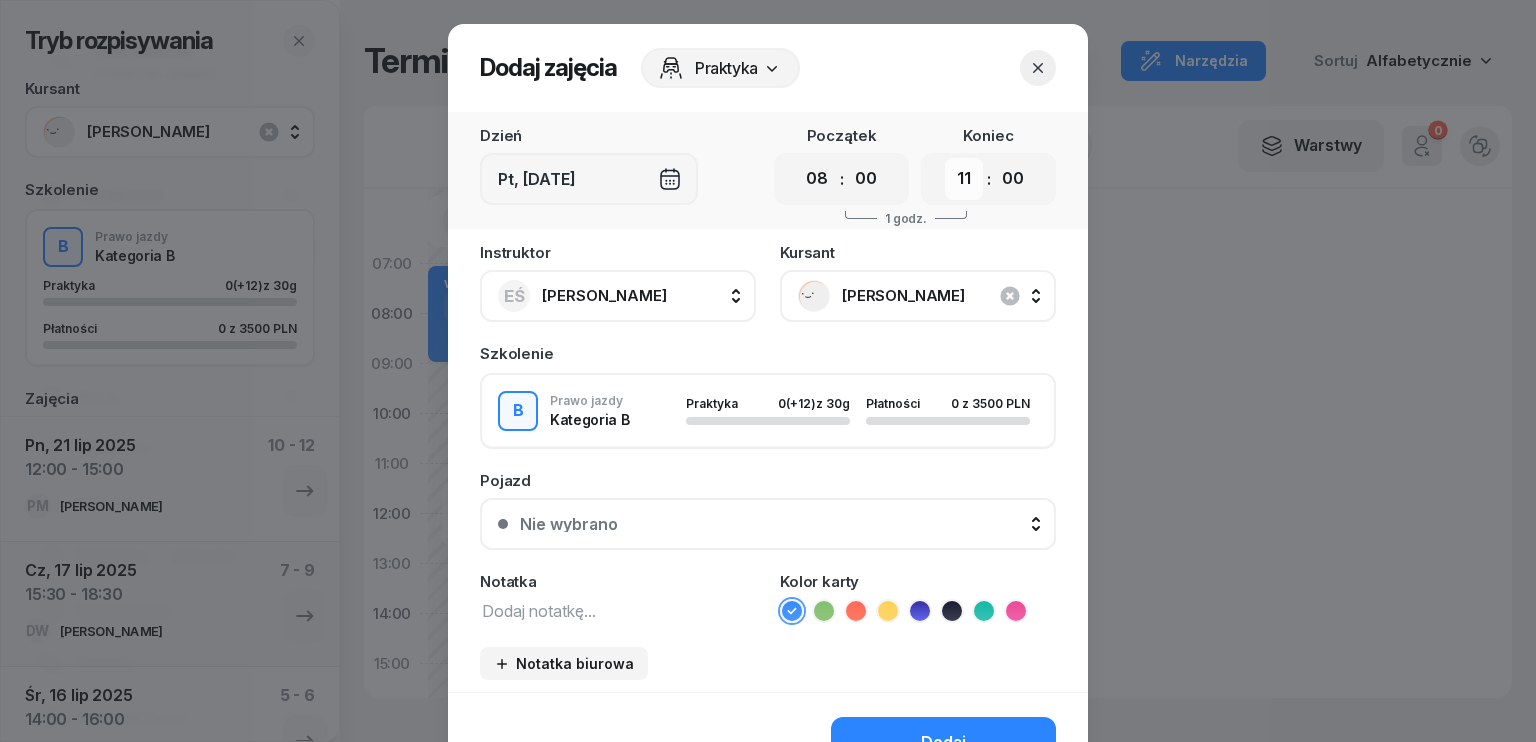 click on "00 01 02 03 04 05 06 07 08 09 10 11 12 13 14 15 16 17 18 19 20 21 22 23" at bounding box center [964, 179] 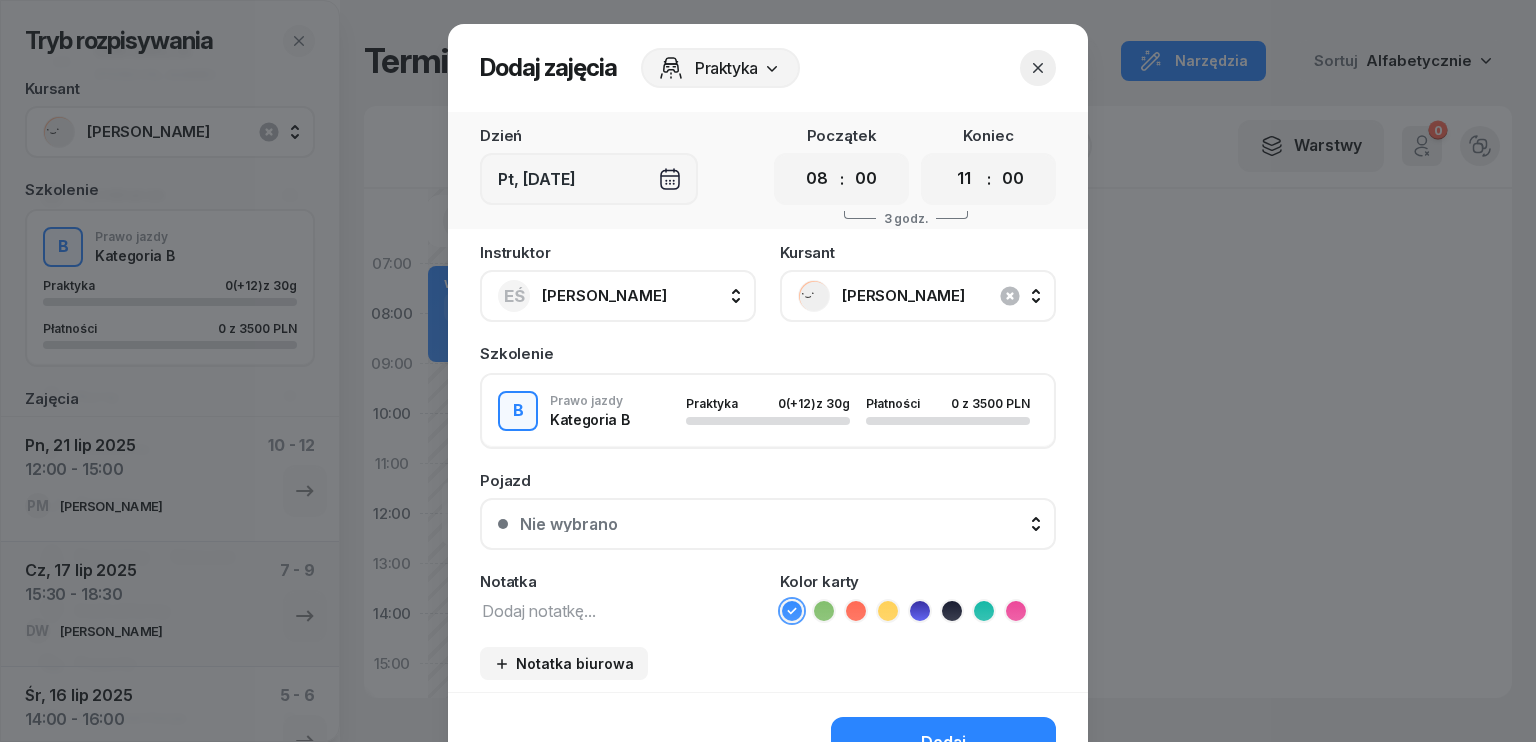 click 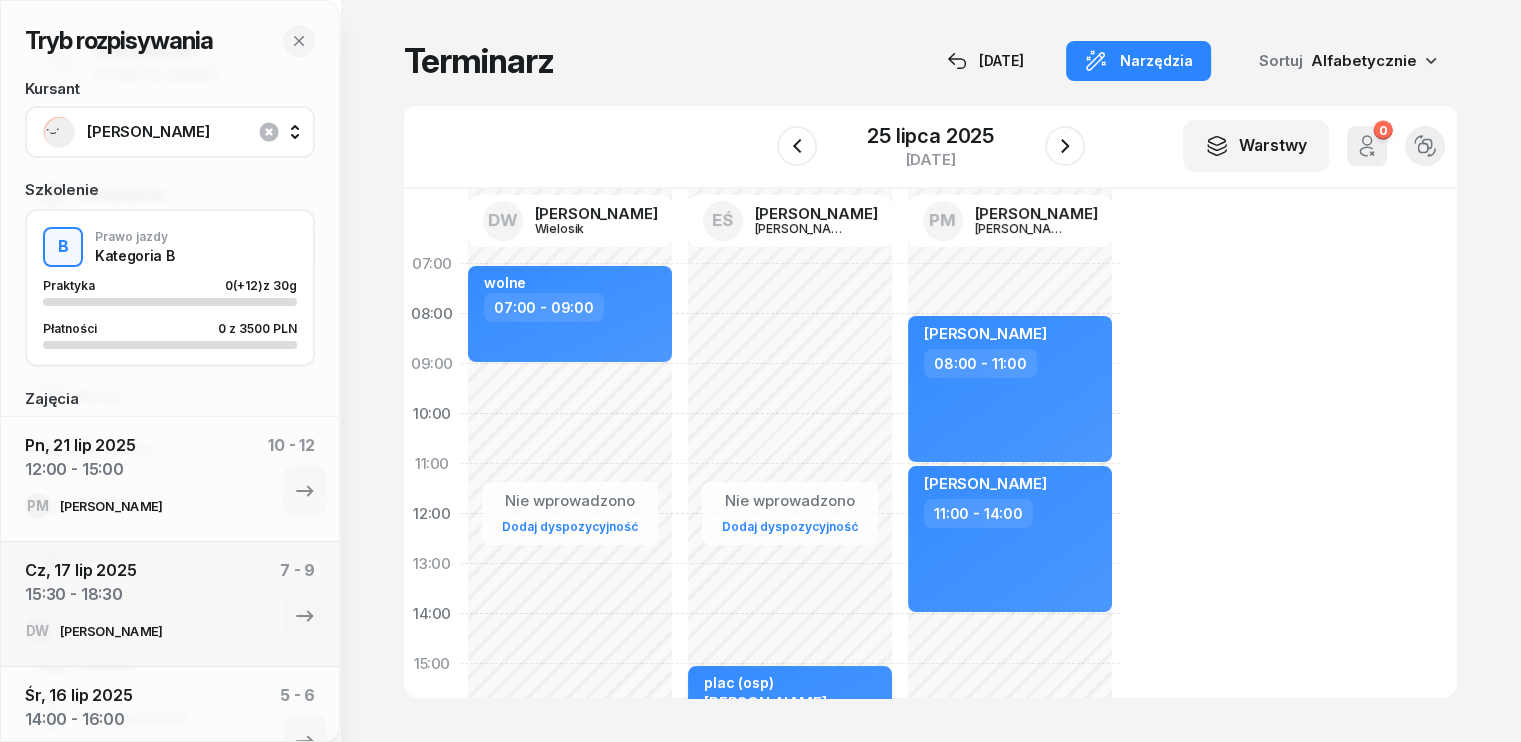 scroll, scrollTop: 200, scrollLeft: 0, axis: vertical 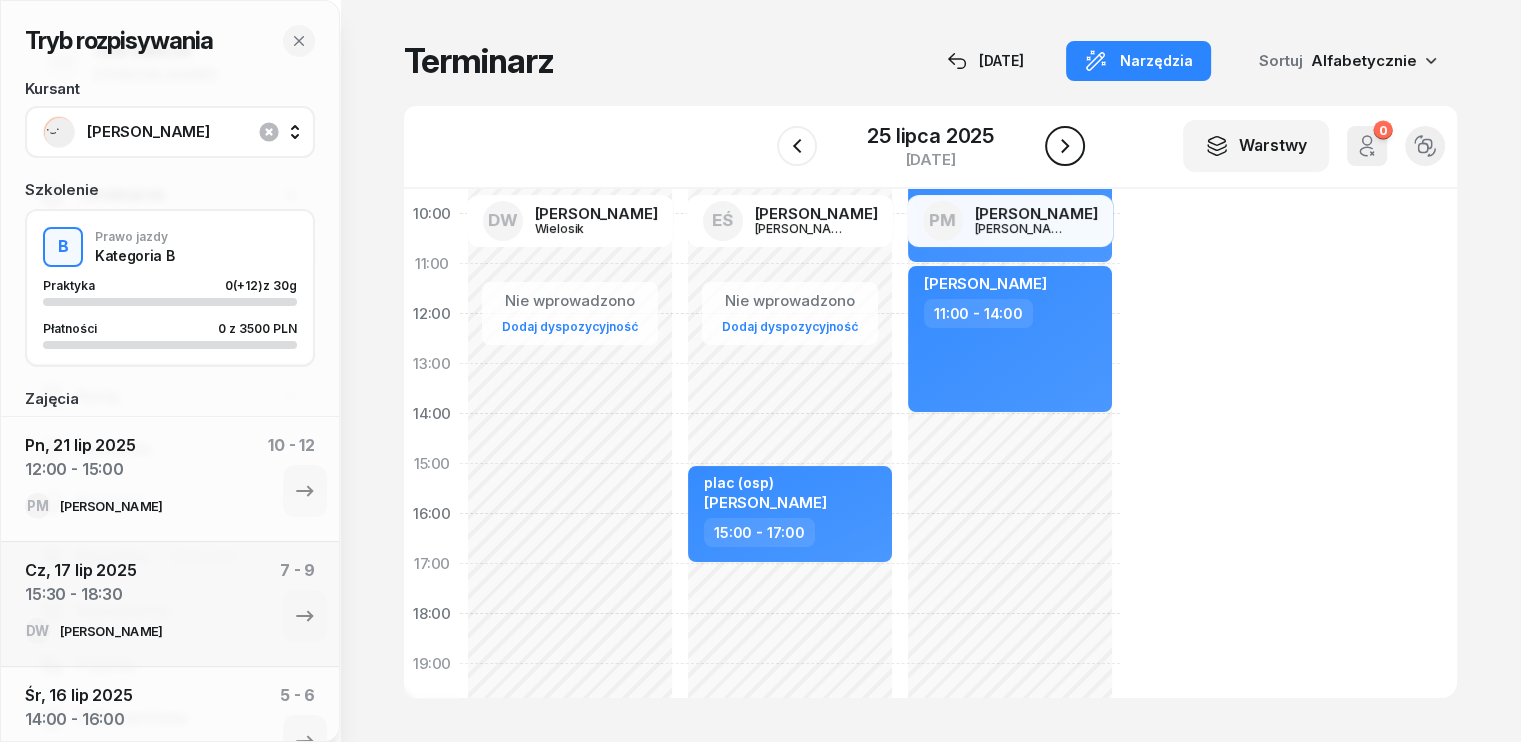 click 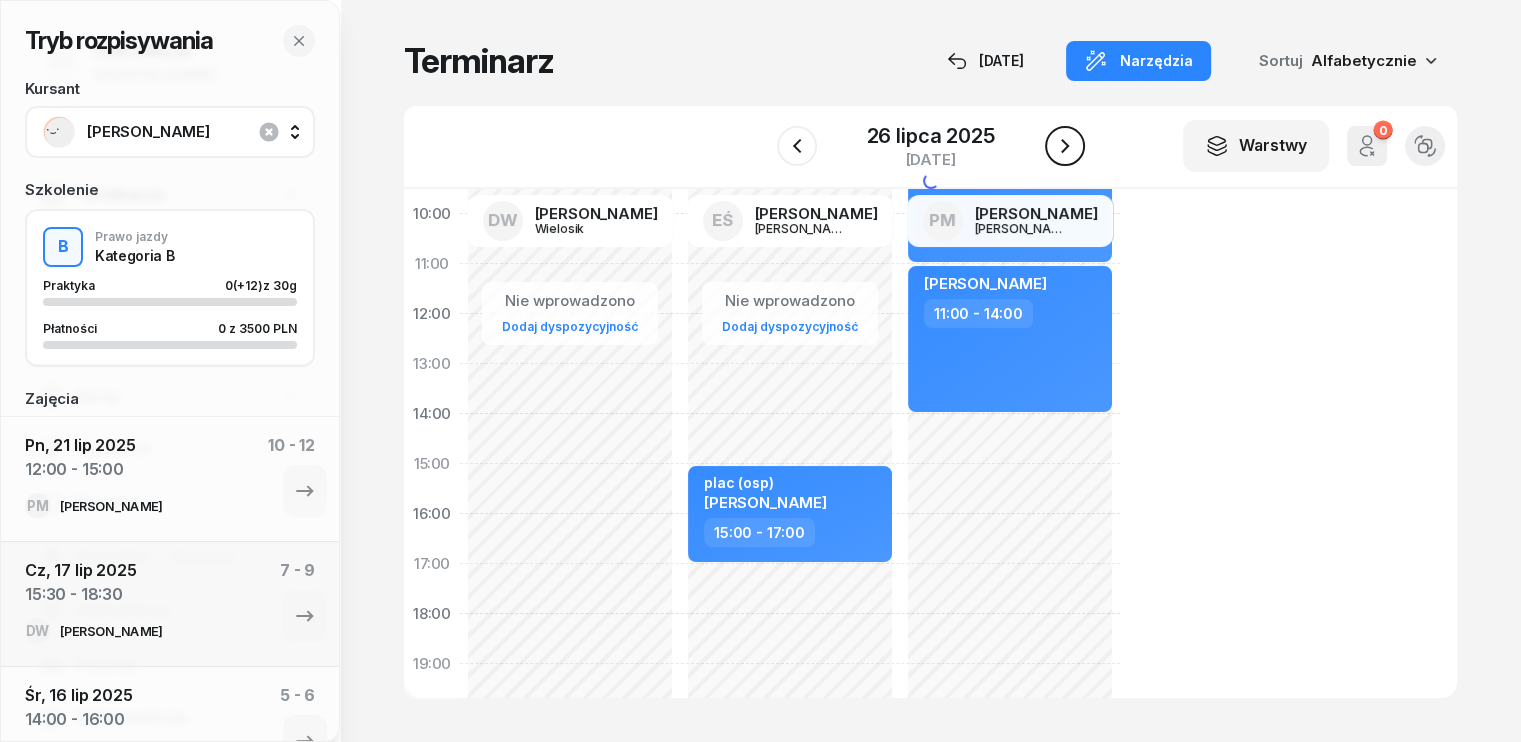 click 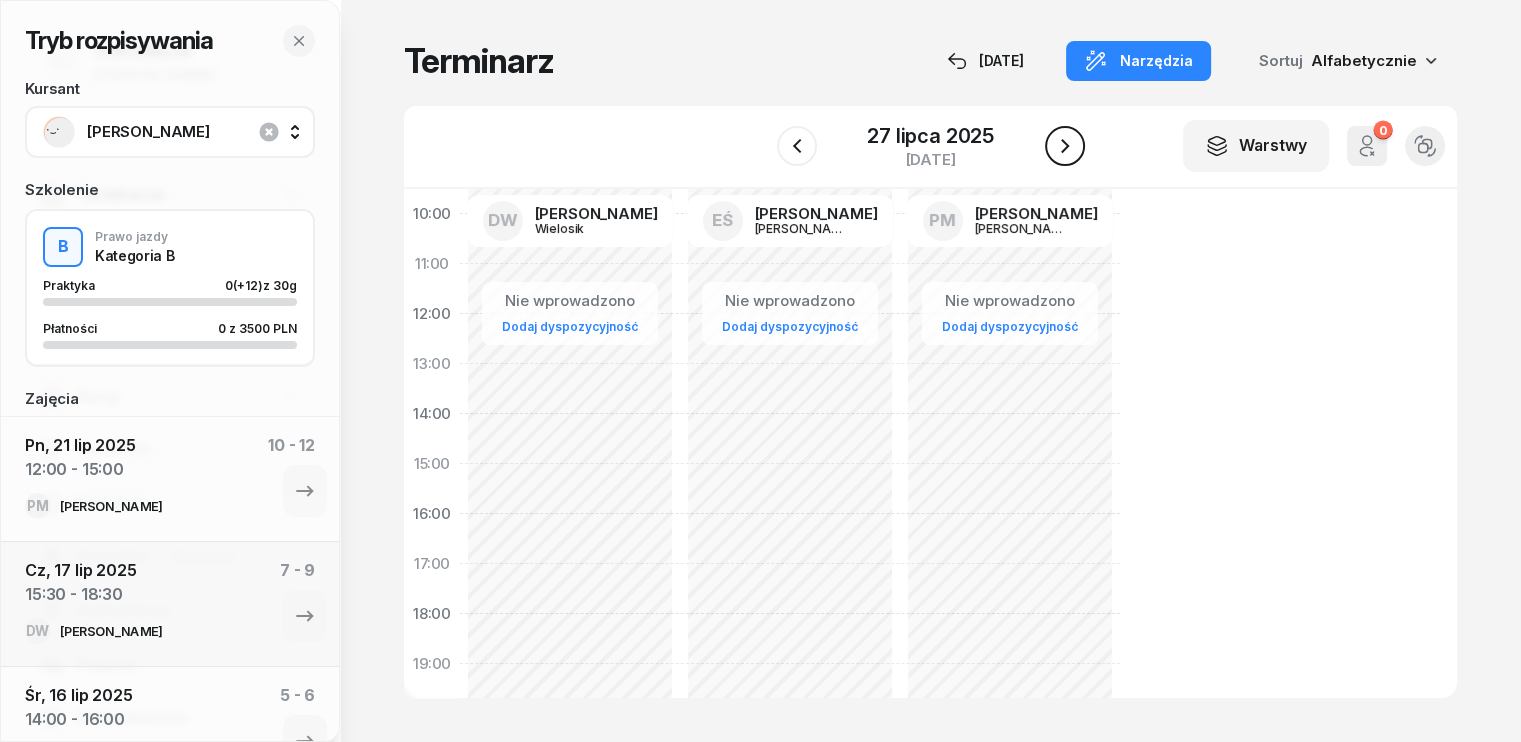 click 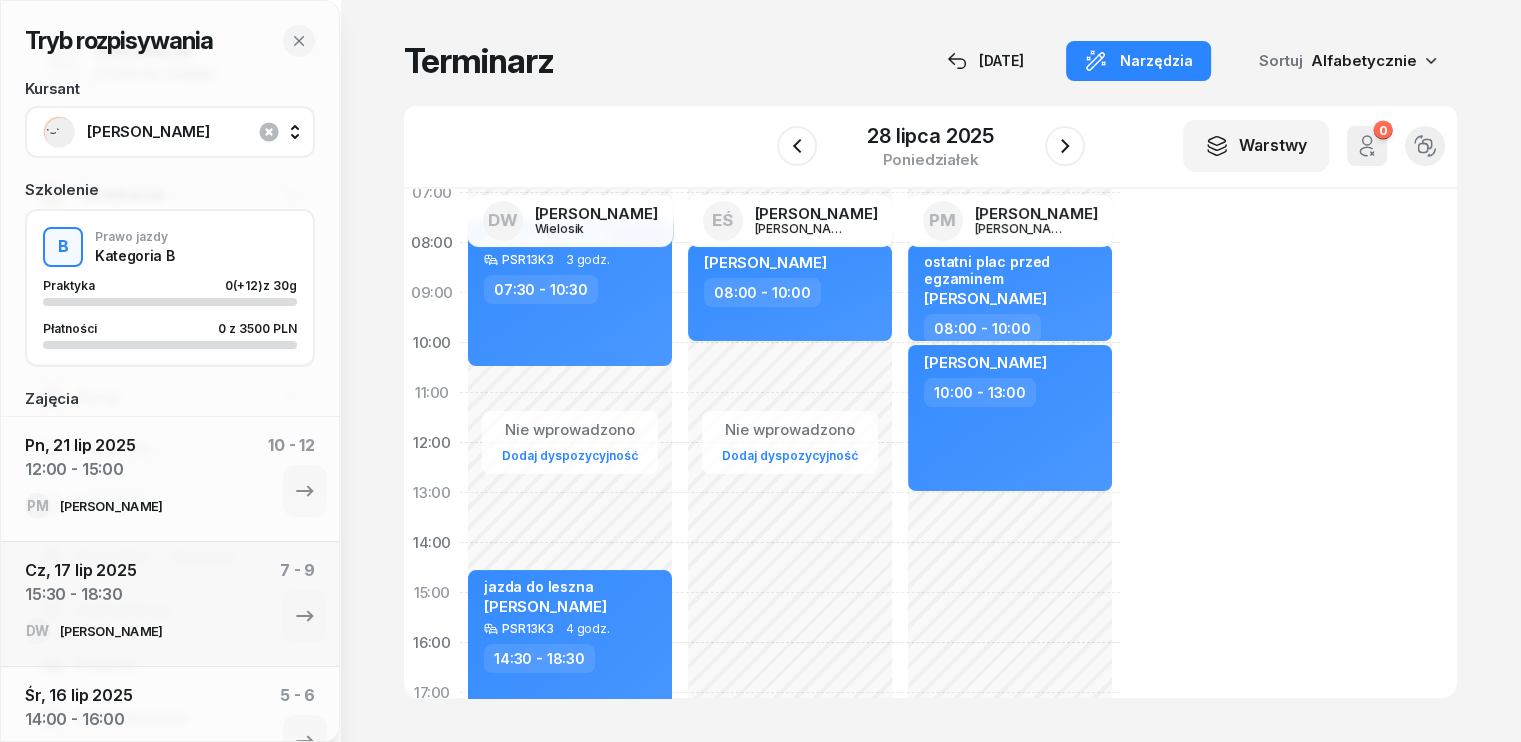 scroll, scrollTop: 100, scrollLeft: 0, axis: vertical 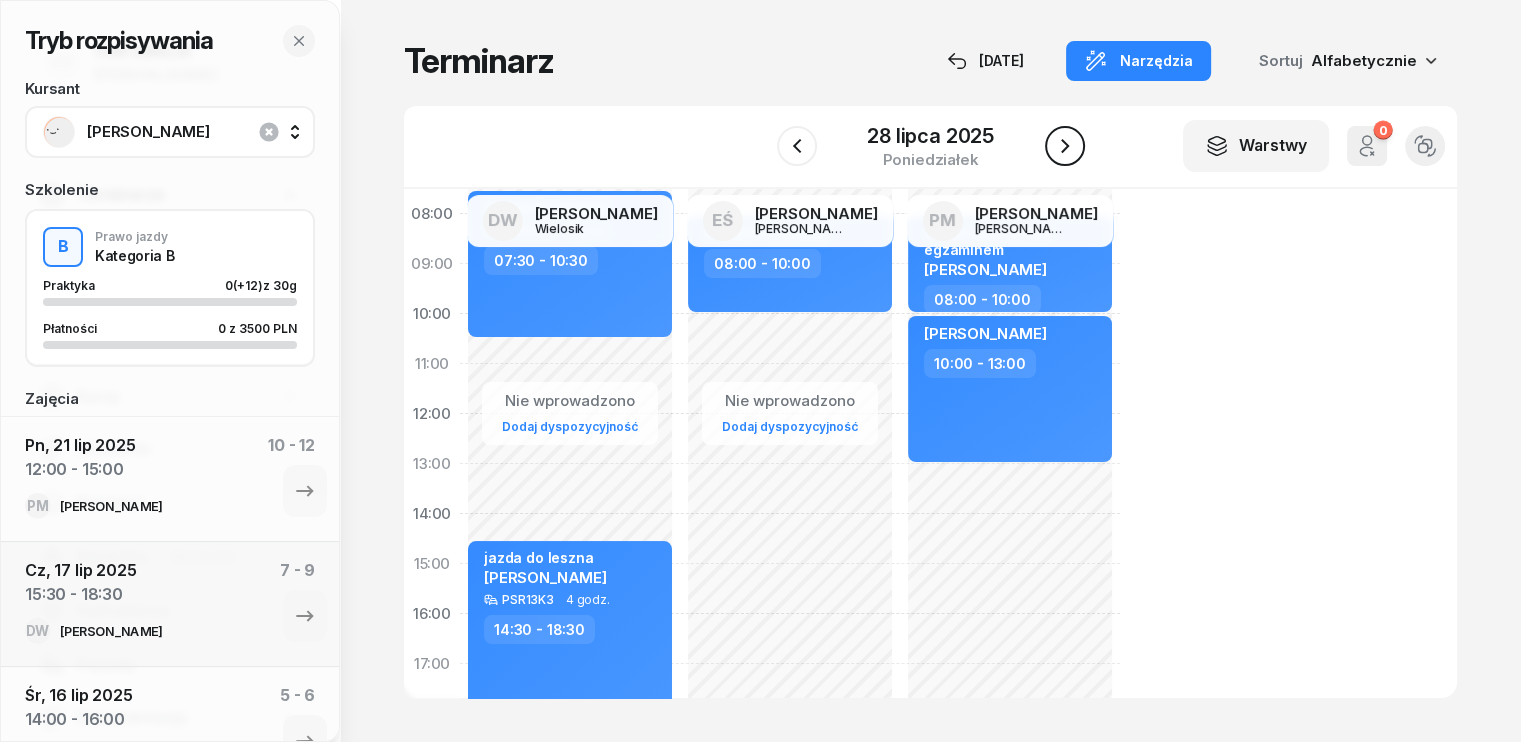 click 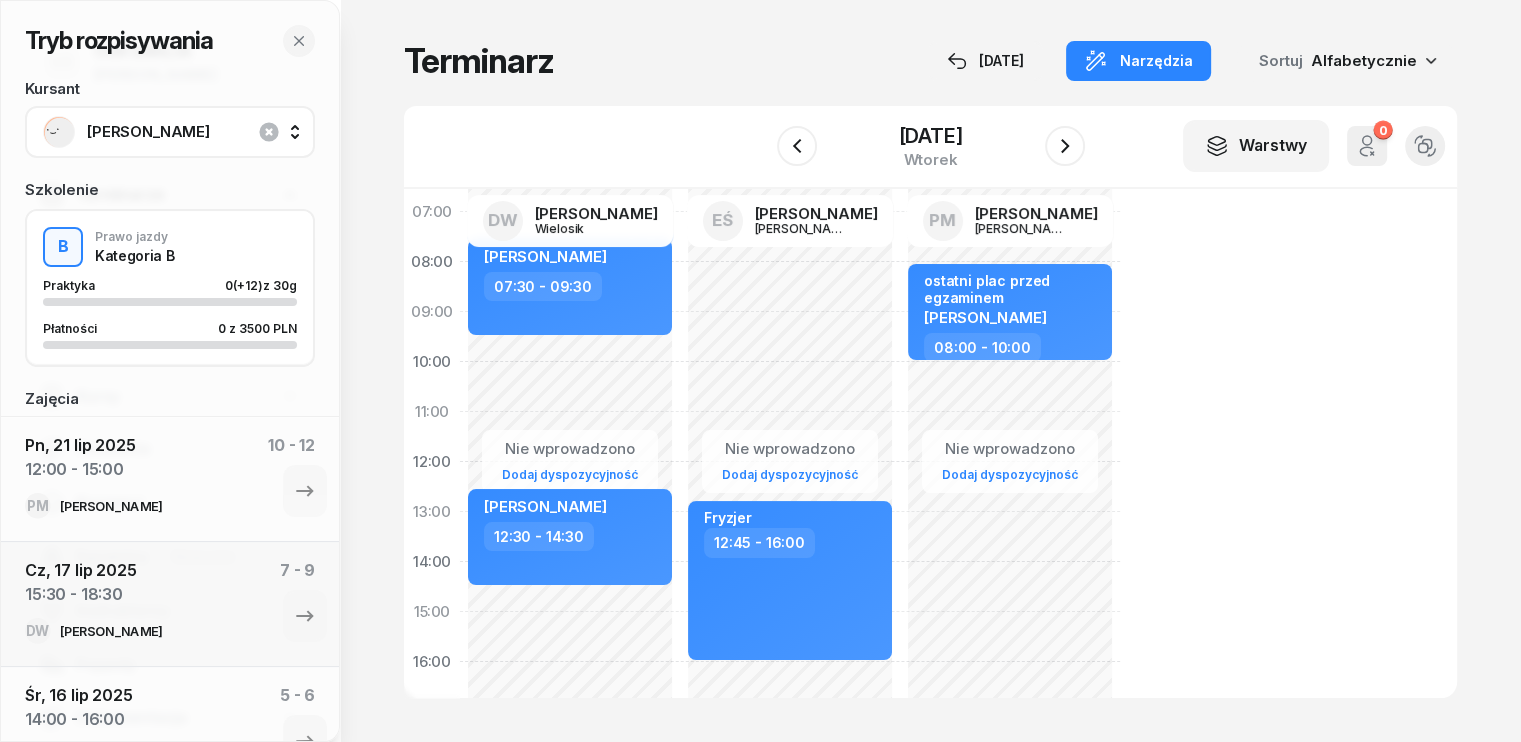 scroll, scrollTop: 100, scrollLeft: 0, axis: vertical 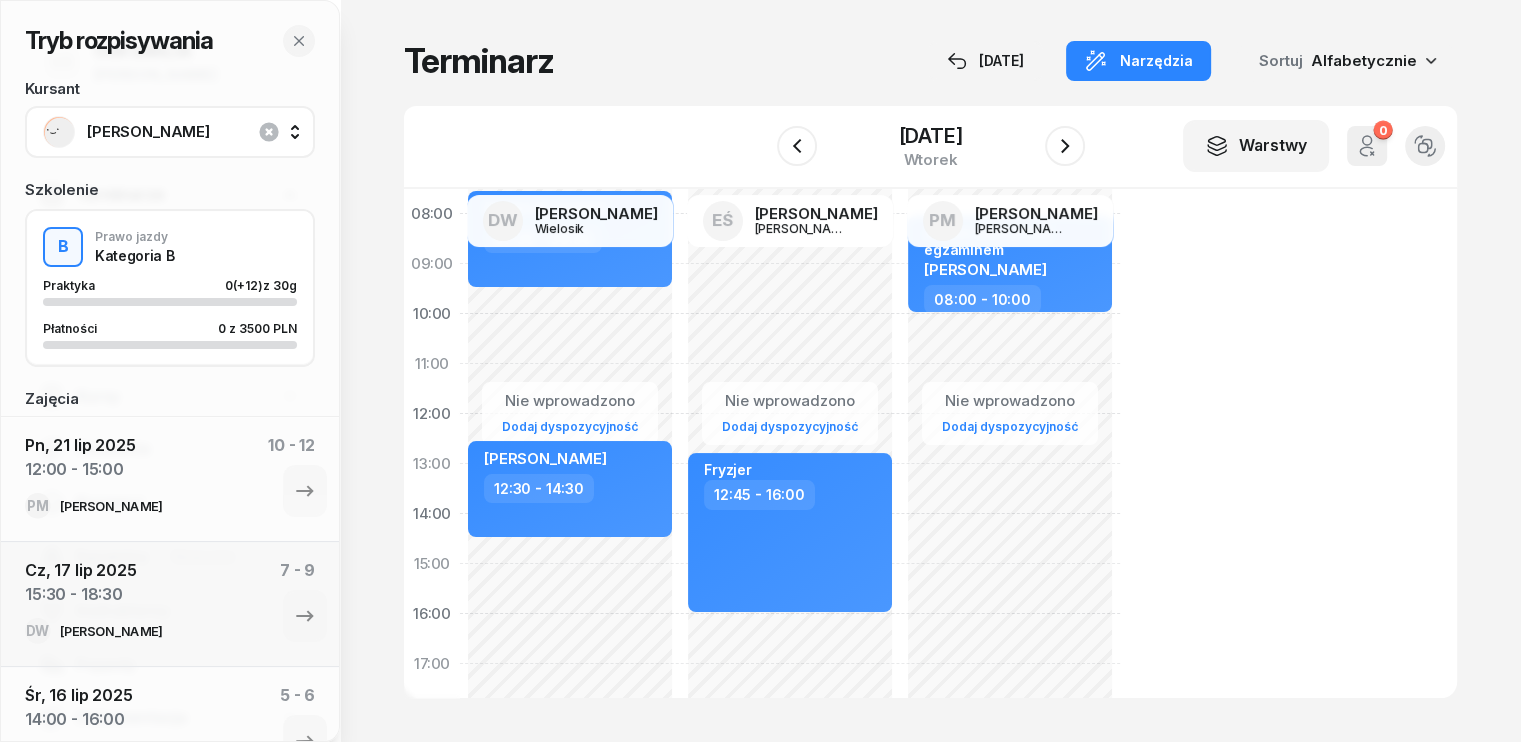 click on "Nie wprowadzono Dodaj dyspozycyjność [PERSON_NAME]  07:30 - 09:30 [PERSON_NAME]  12:30 - 14:30" 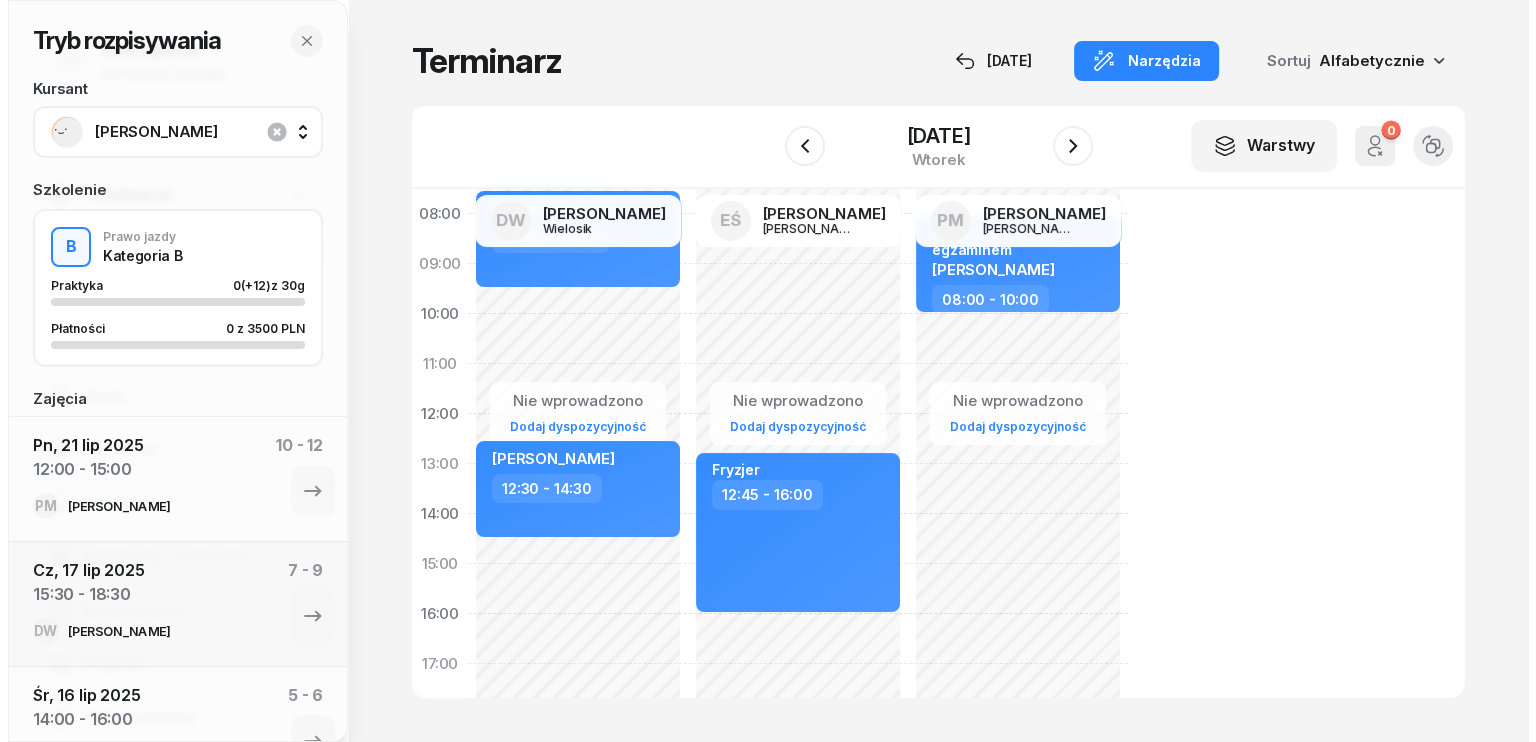 scroll, scrollTop: 99, scrollLeft: 0, axis: vertical 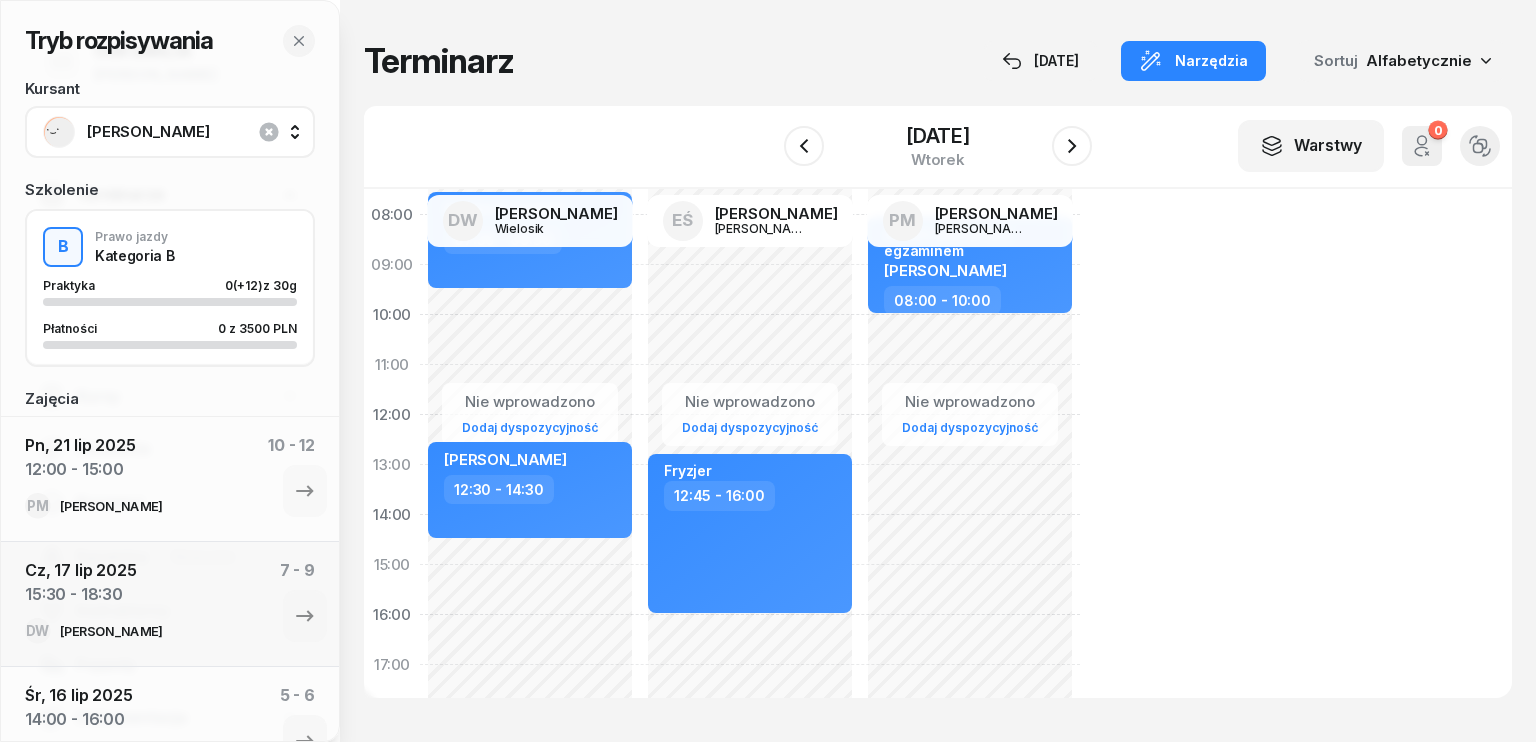 select on "14" 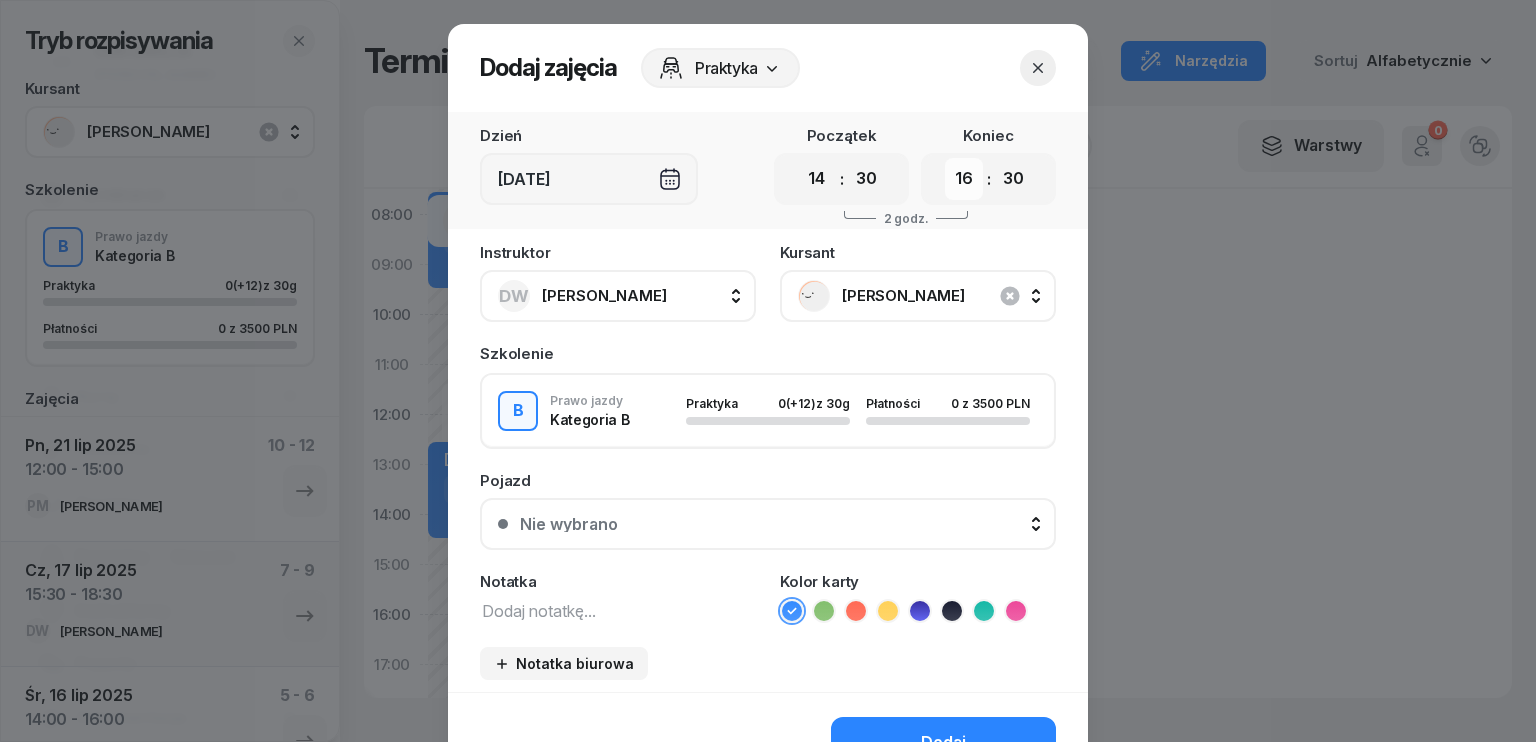 click on "00 01 02 03 04 05 06 07 08 09 10 11 12 13 14 15 16 17 18 19 20 21 22 23" at bounding box center [964, 179] 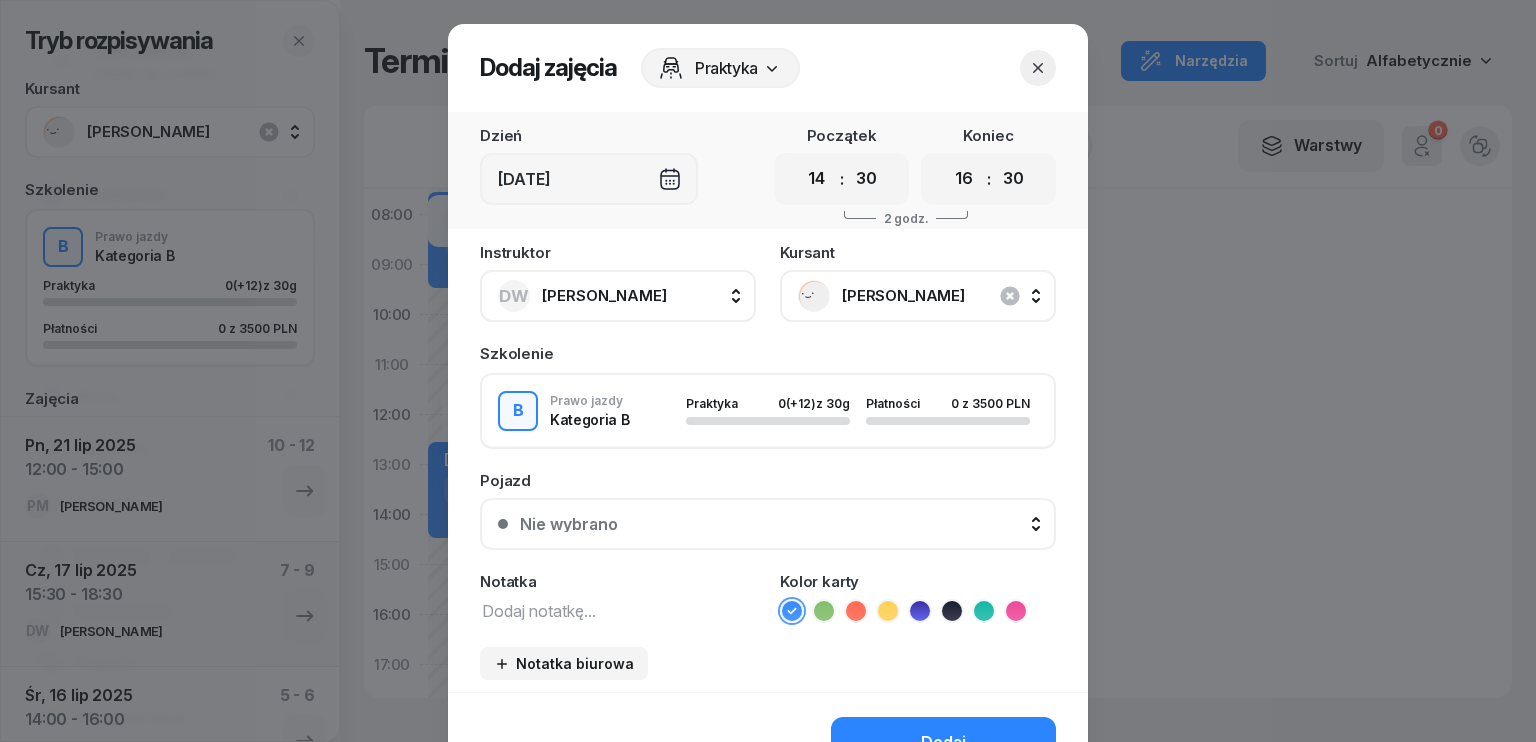 select on "17" 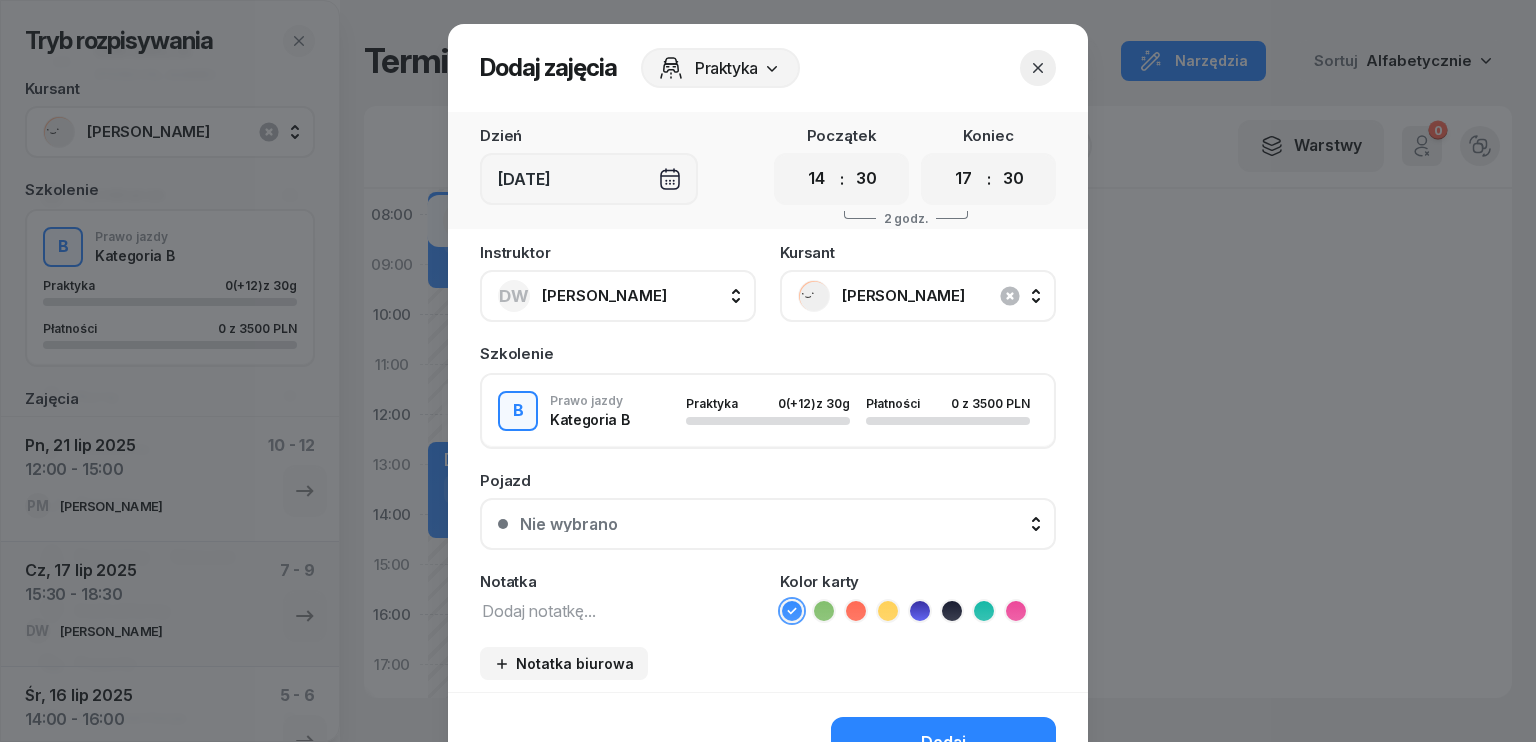 click on "00 01 02 03 04 05 06 07 08 09 10 11 12 13 14 15 16 17 18 19 20 21 22 23" at bounding box center [964, 179] 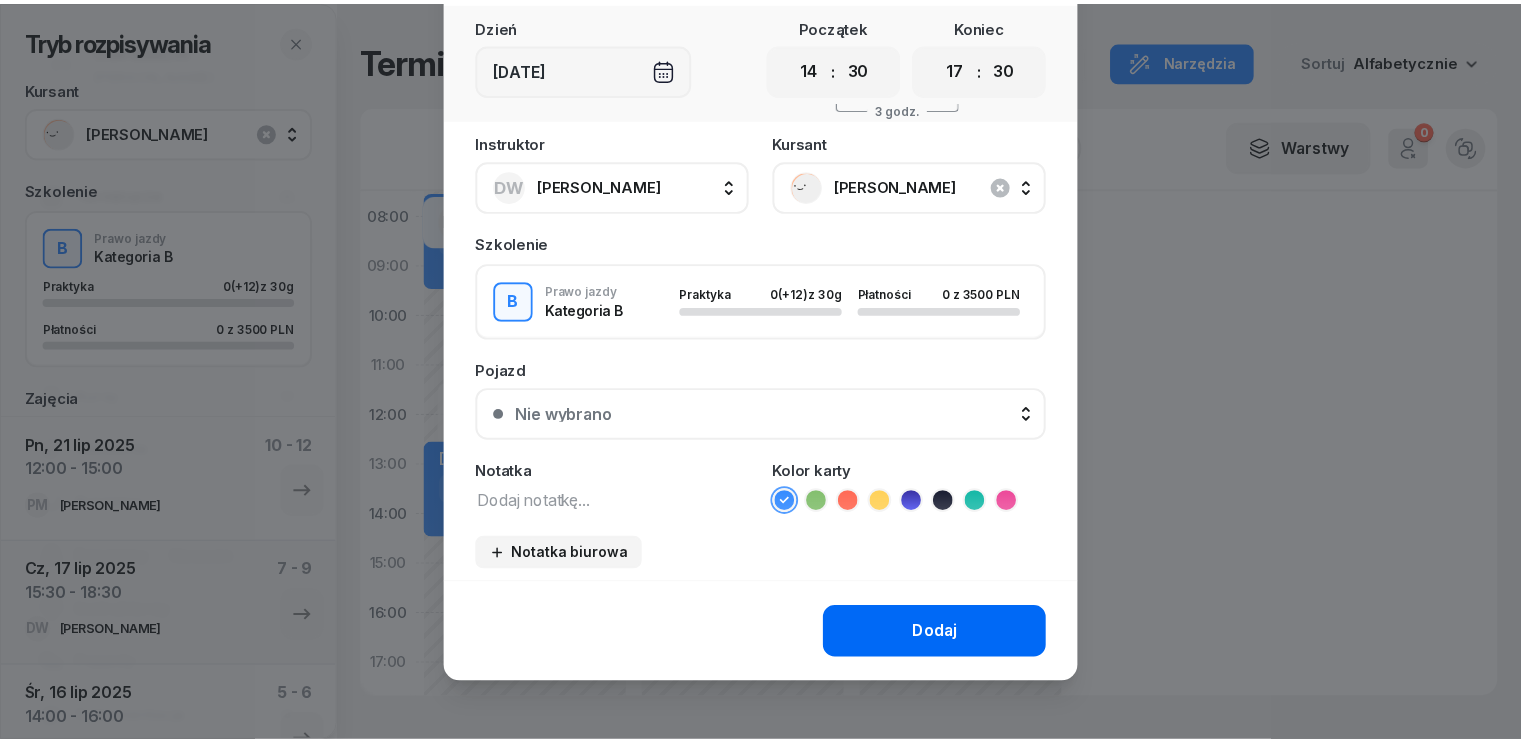 scroll, scrollTop: 112, scrollLeft: 0, axis: vertical 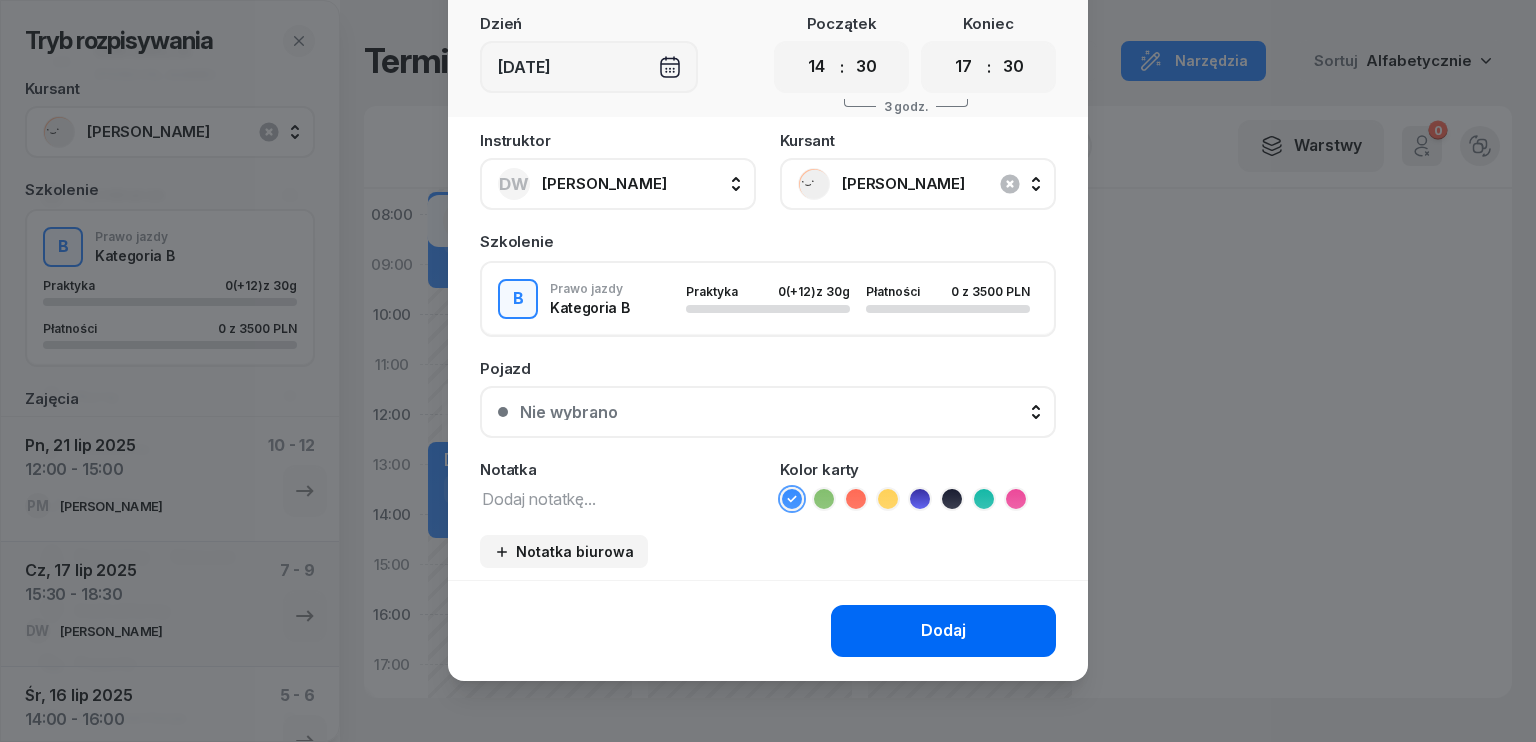 click on "Dodaj" at bounding box center (943, 631) 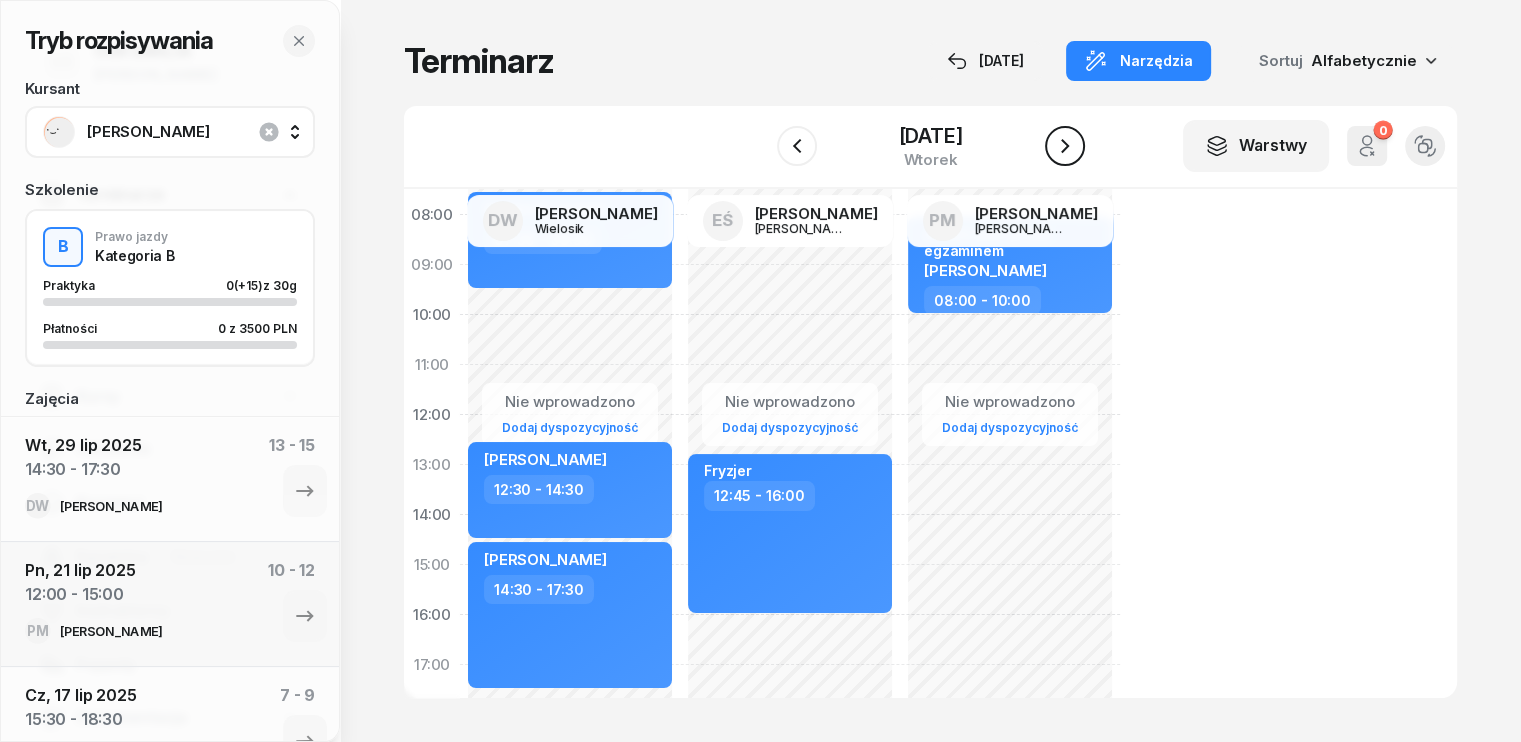 click 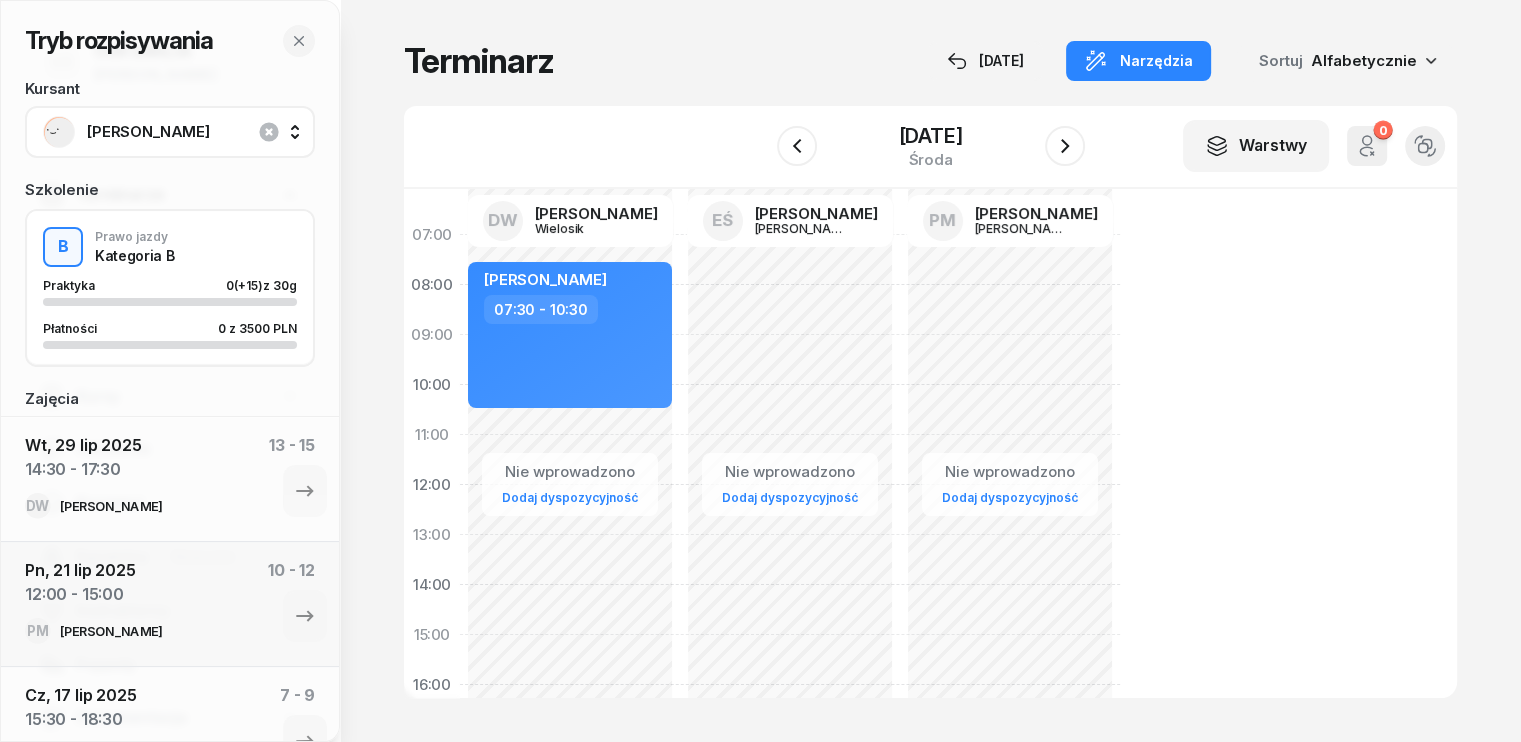 scroll, scrollTop: 0, scrollLeft: 0, axis: both 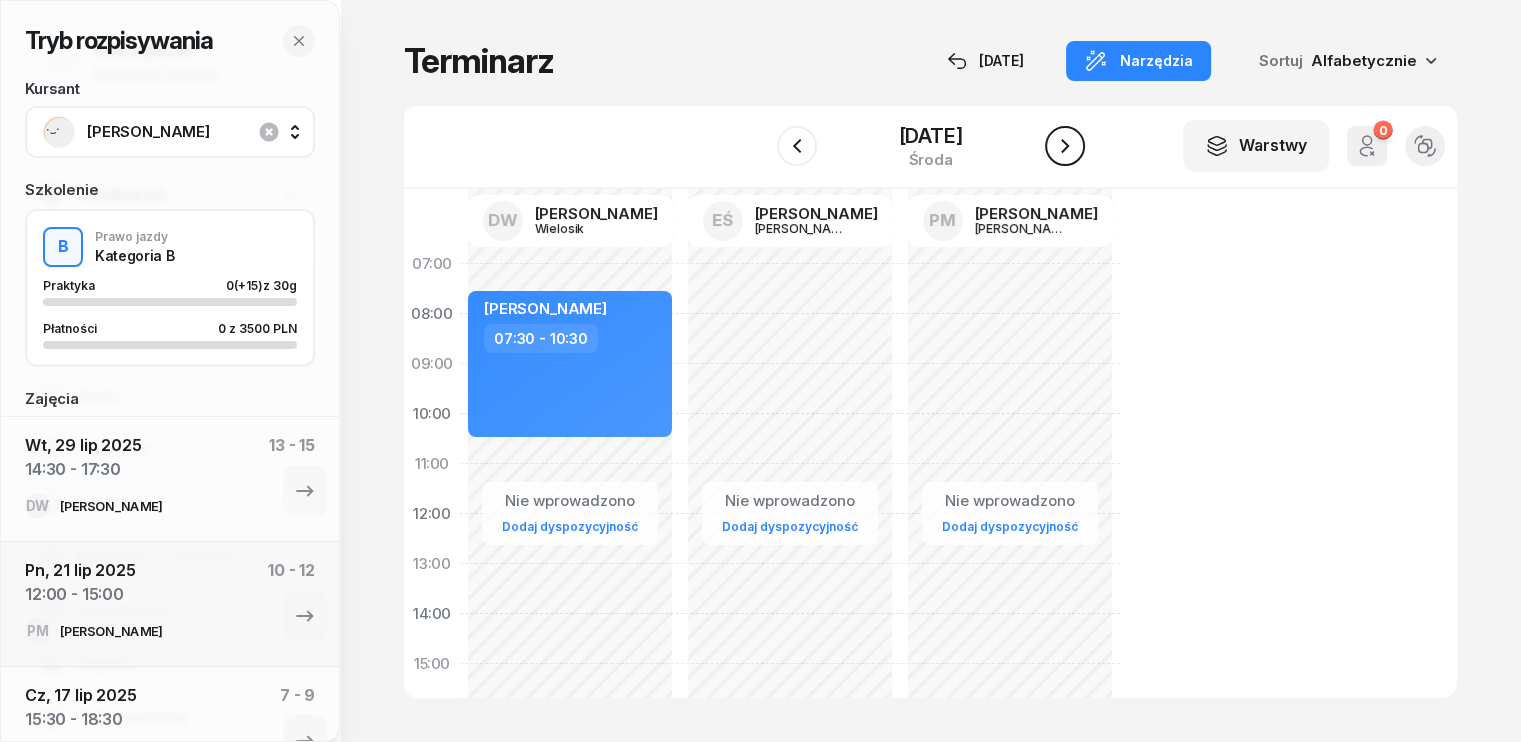 click 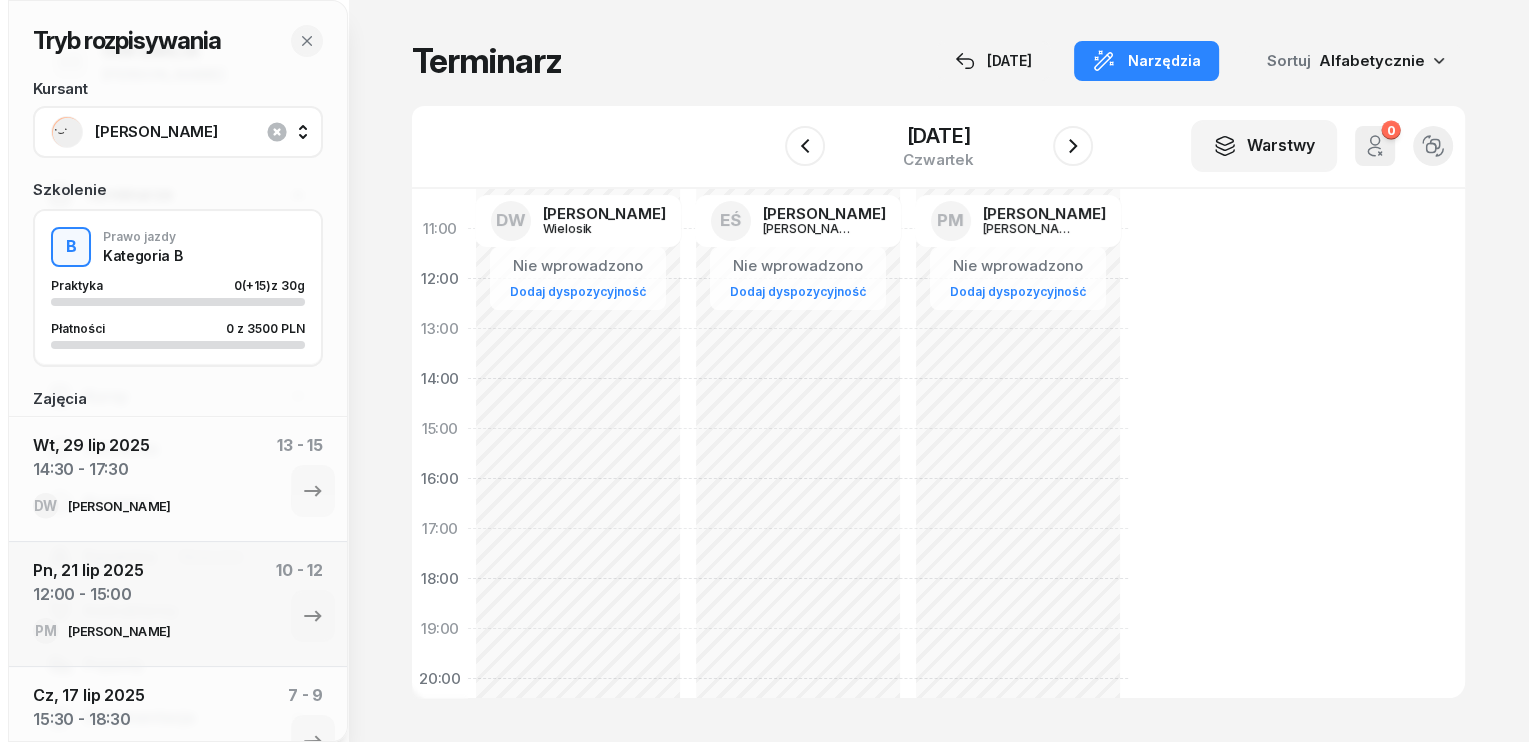 scroll, scrollTop: 300, scrollLeft: 0, axis: vertical 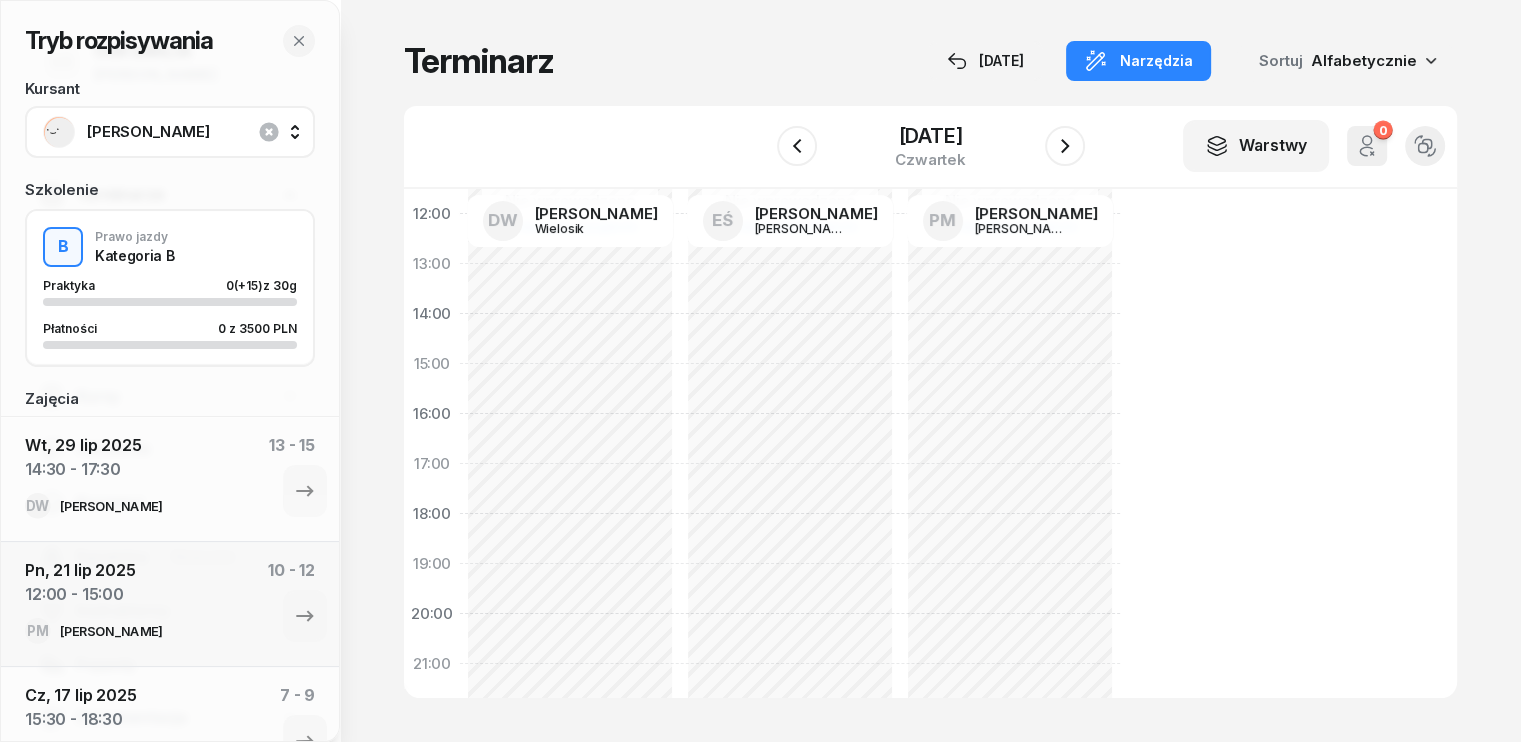 click on "Nie wprowadzono Dodaj dyspozycyjność [PERSON_NAME]  07:30 - 09:30" 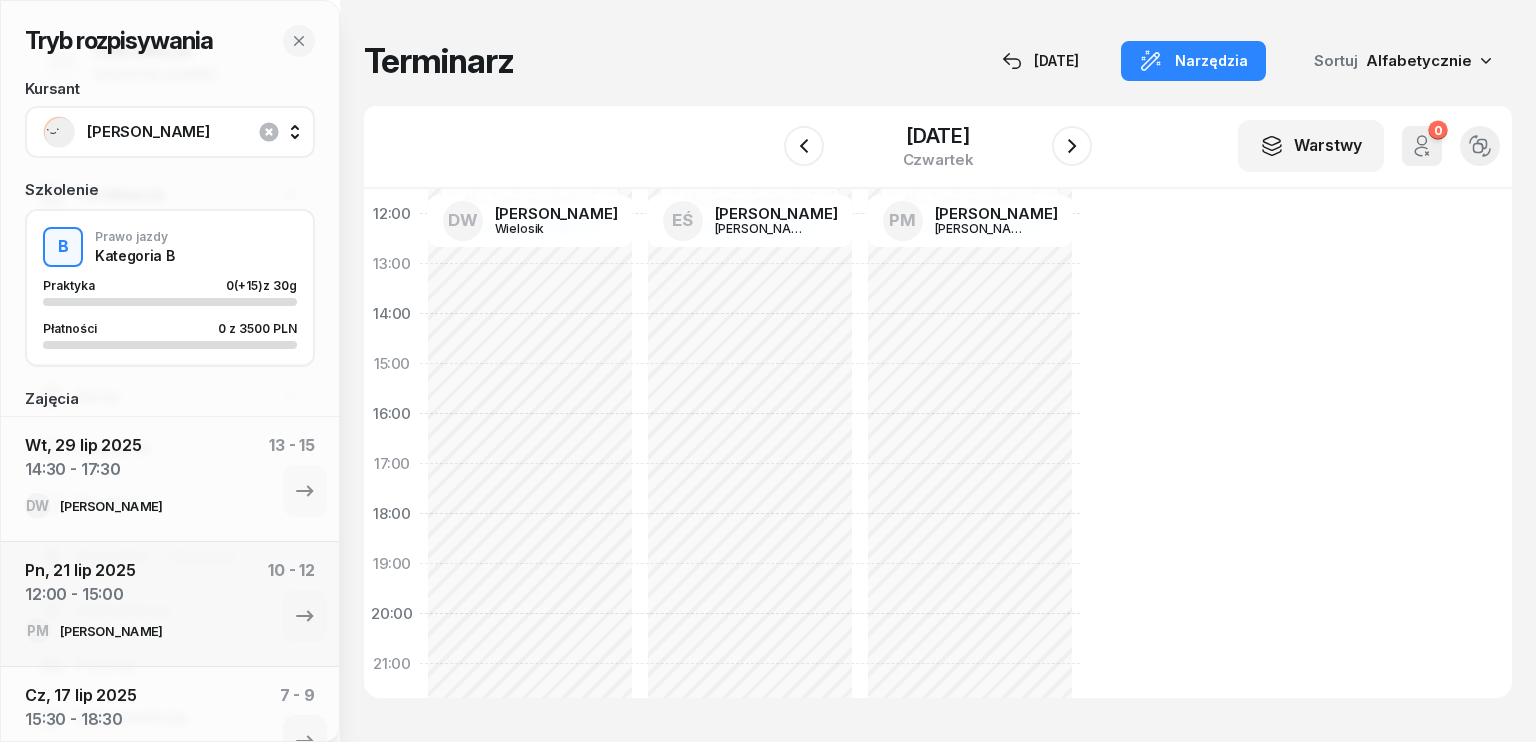 select on "15" 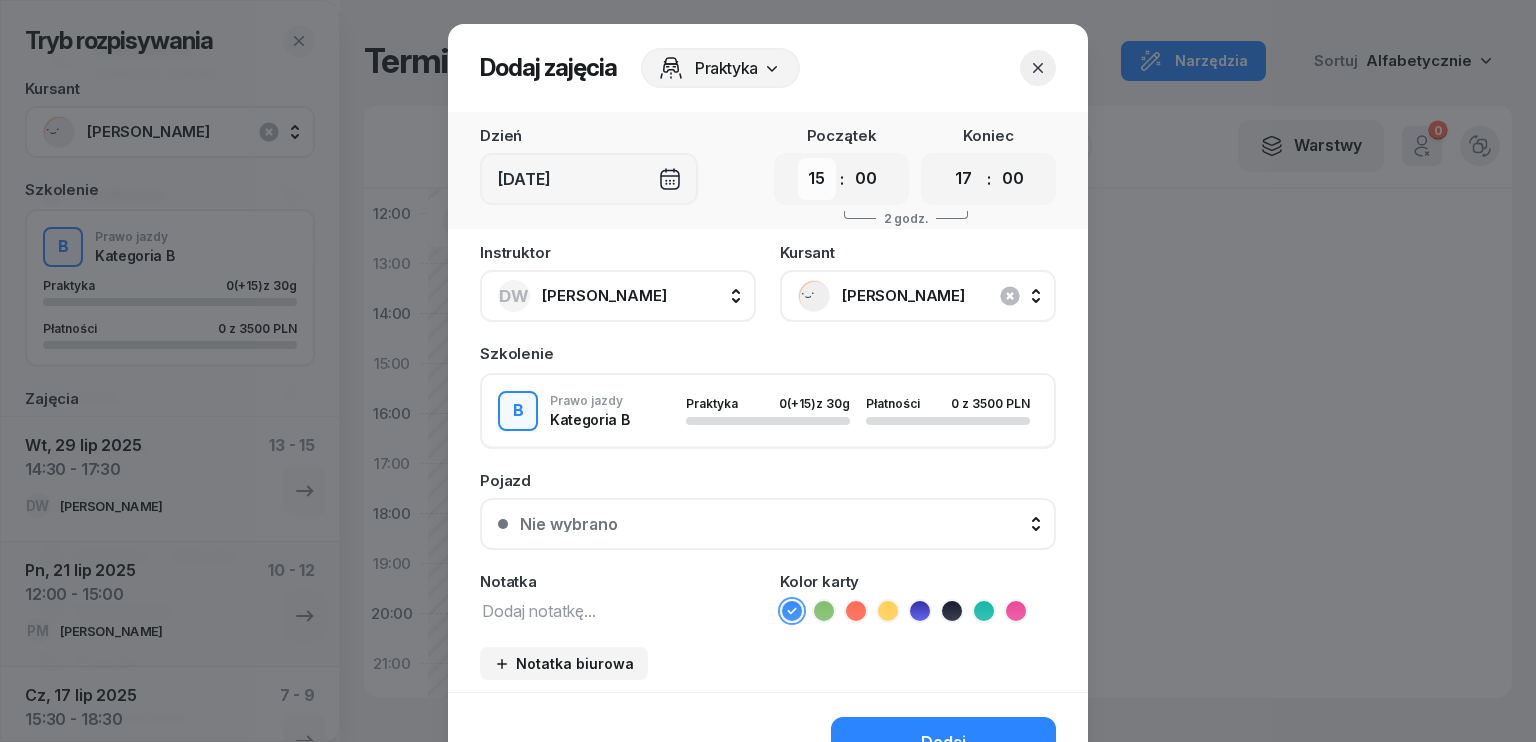 click on "00 01 02 03 04 05 06 07 08 09 10 11 12 13 14 15 16 17 18 19 20 21 22 23" at bounding box center (817, 179) 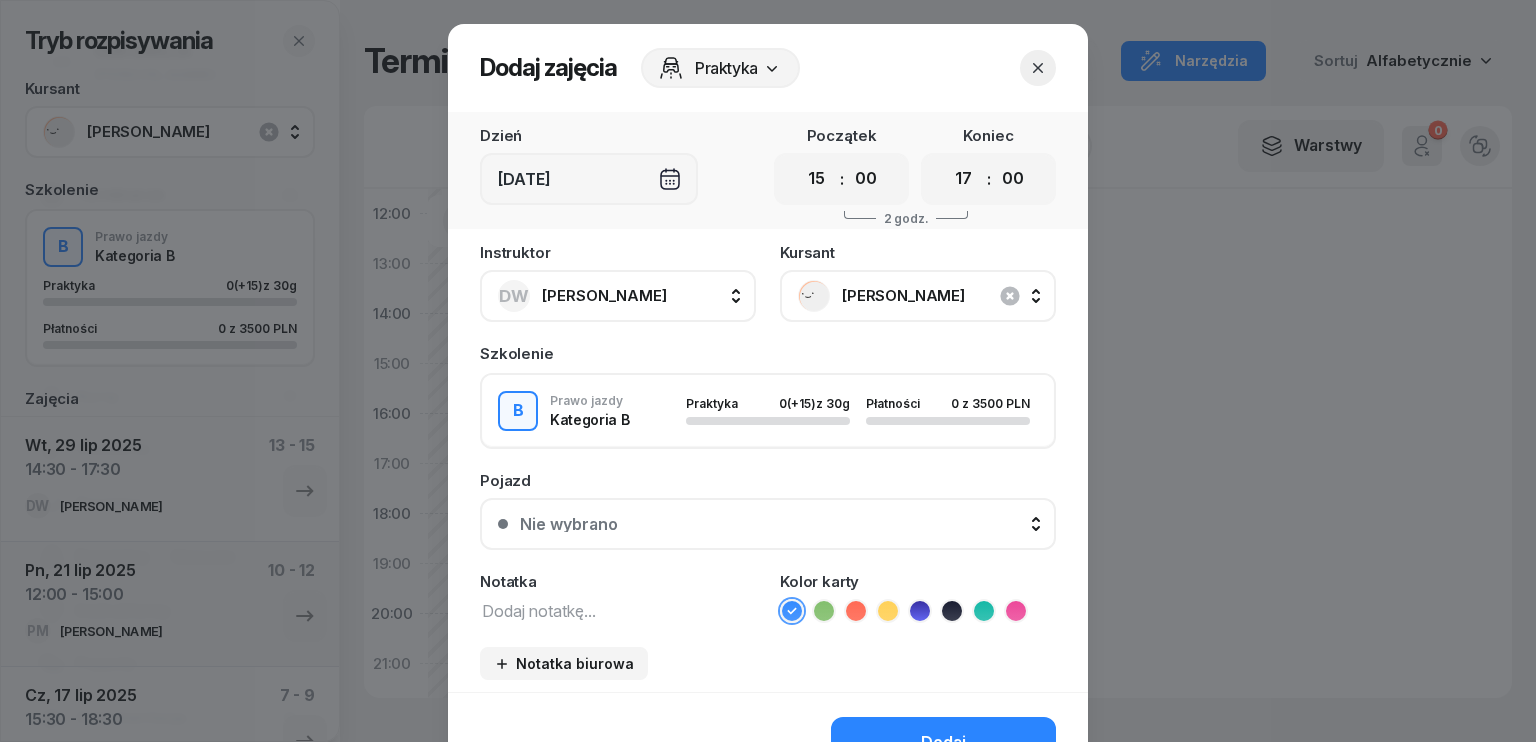 select on "14" 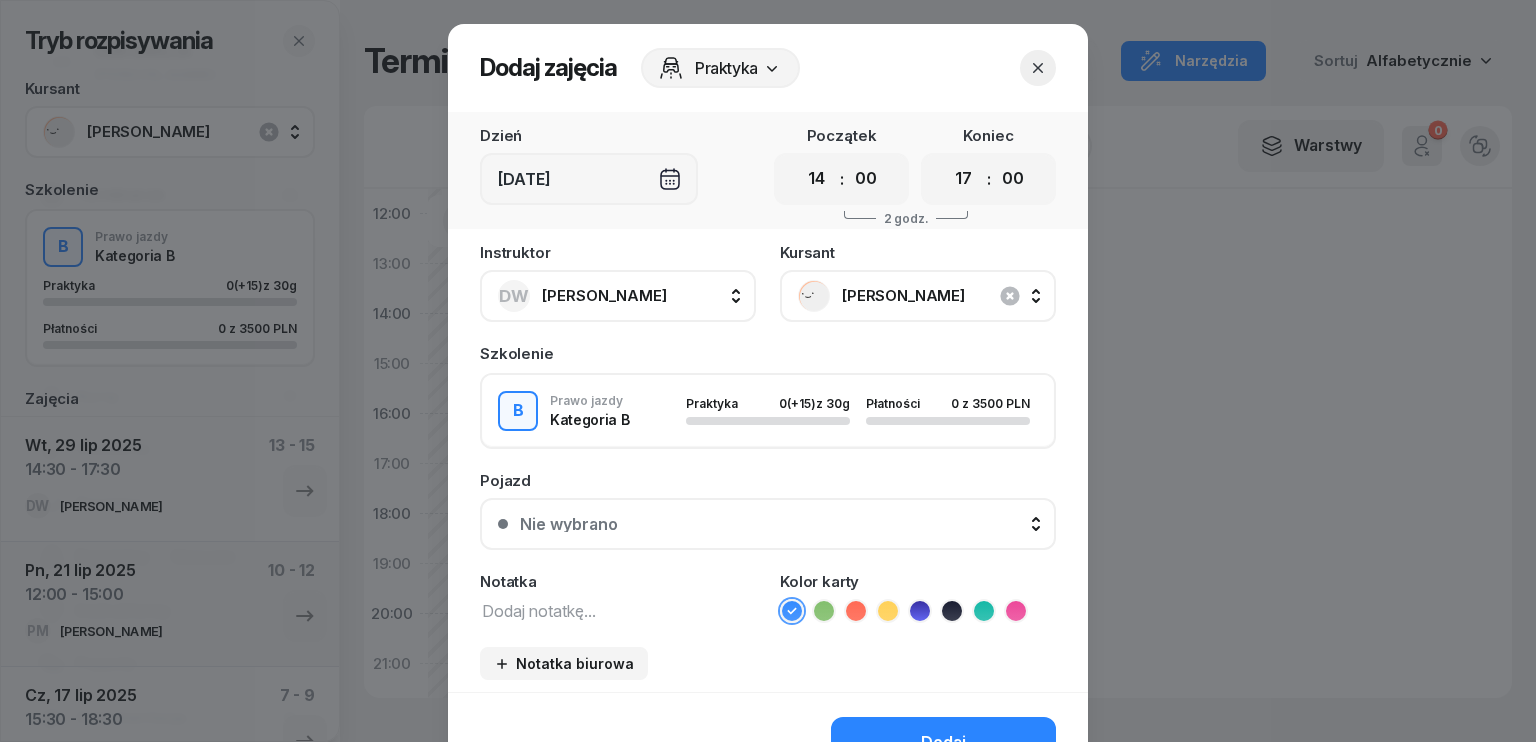 click on "00 01 02 03 04 05 06 07 08 09 10 11 12 13 14 15 16 17 18 19 20 21 22 23" at bounding box center (817, 179) 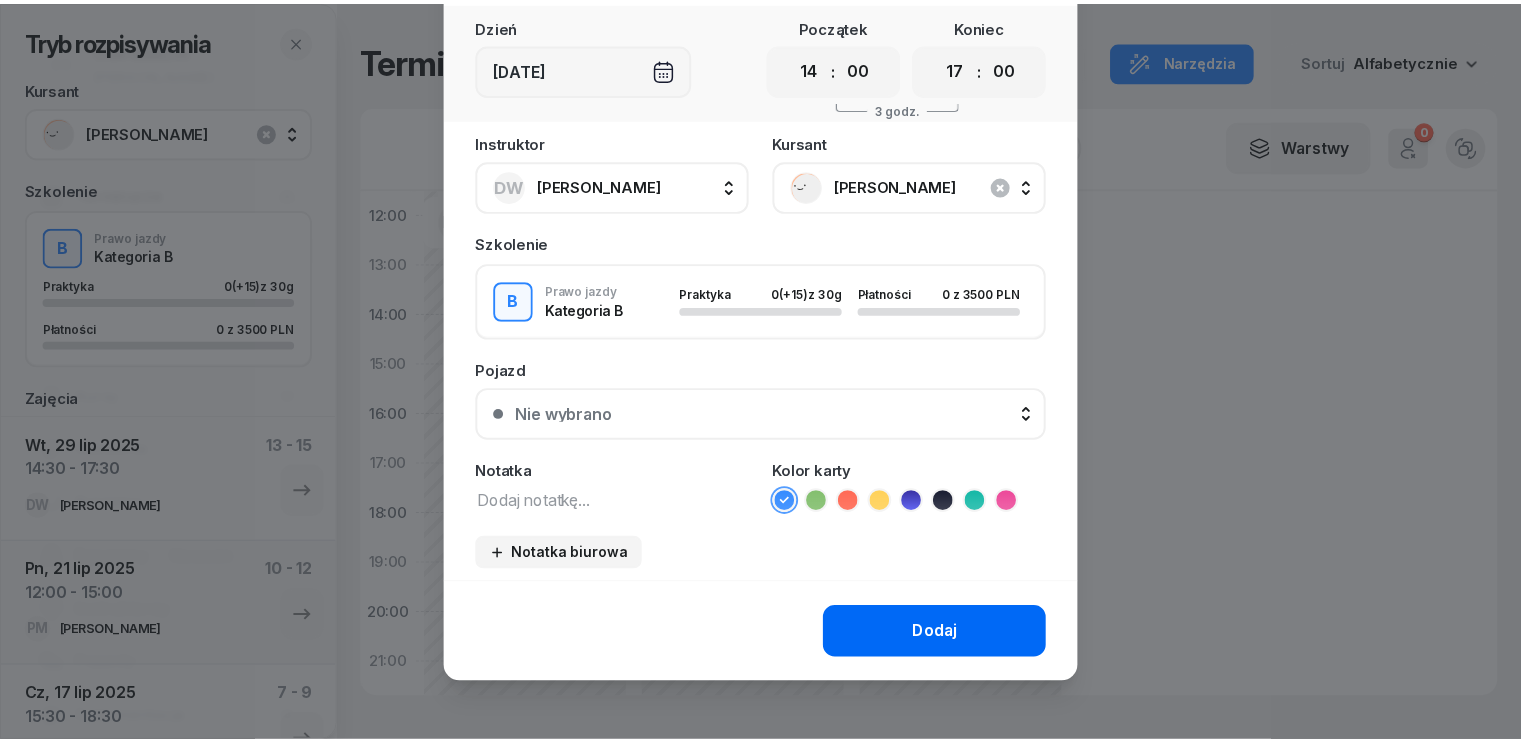 scroll, scrollTop: 112, scrollLeft: 0, axis: vertical 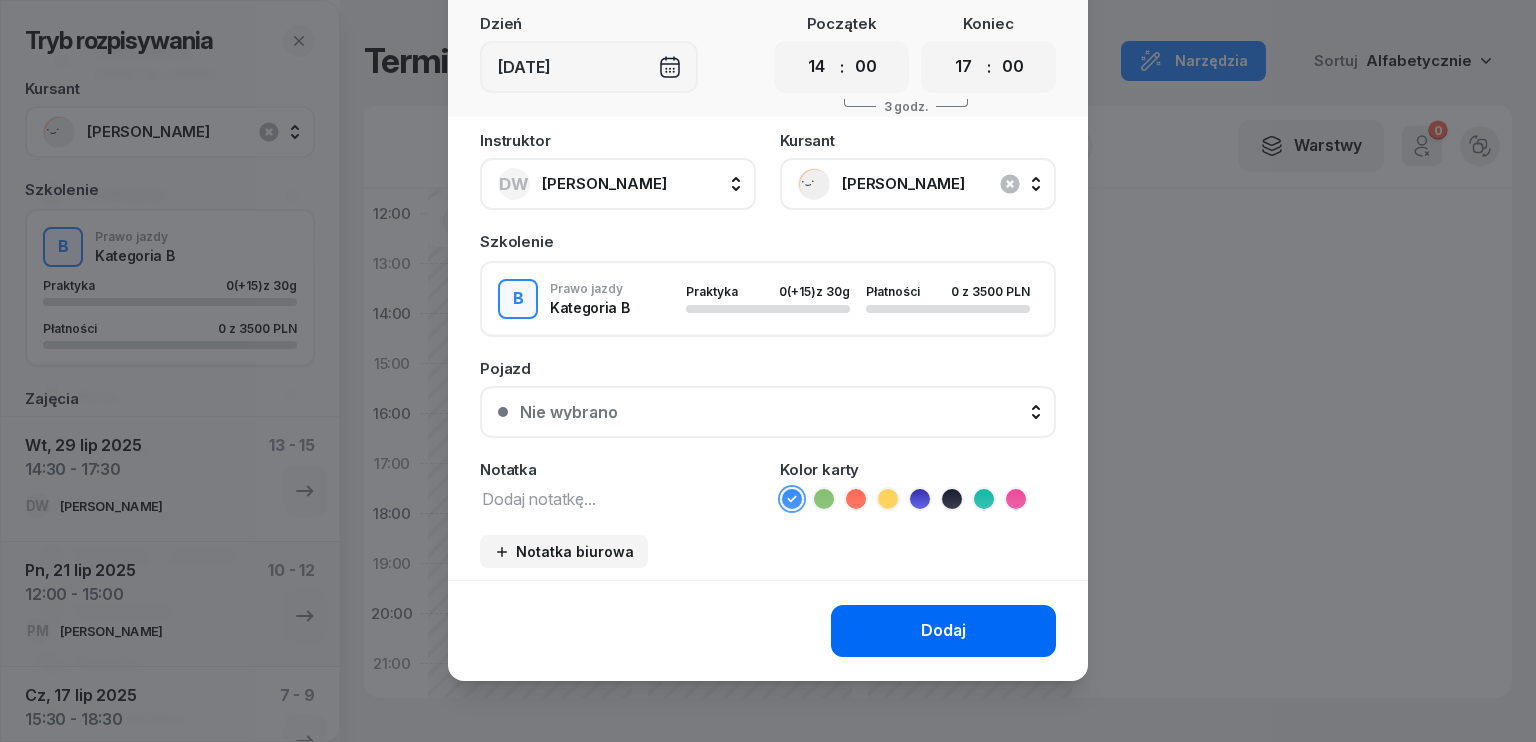 click on "Dodaj" at bounding box center [943, 631] 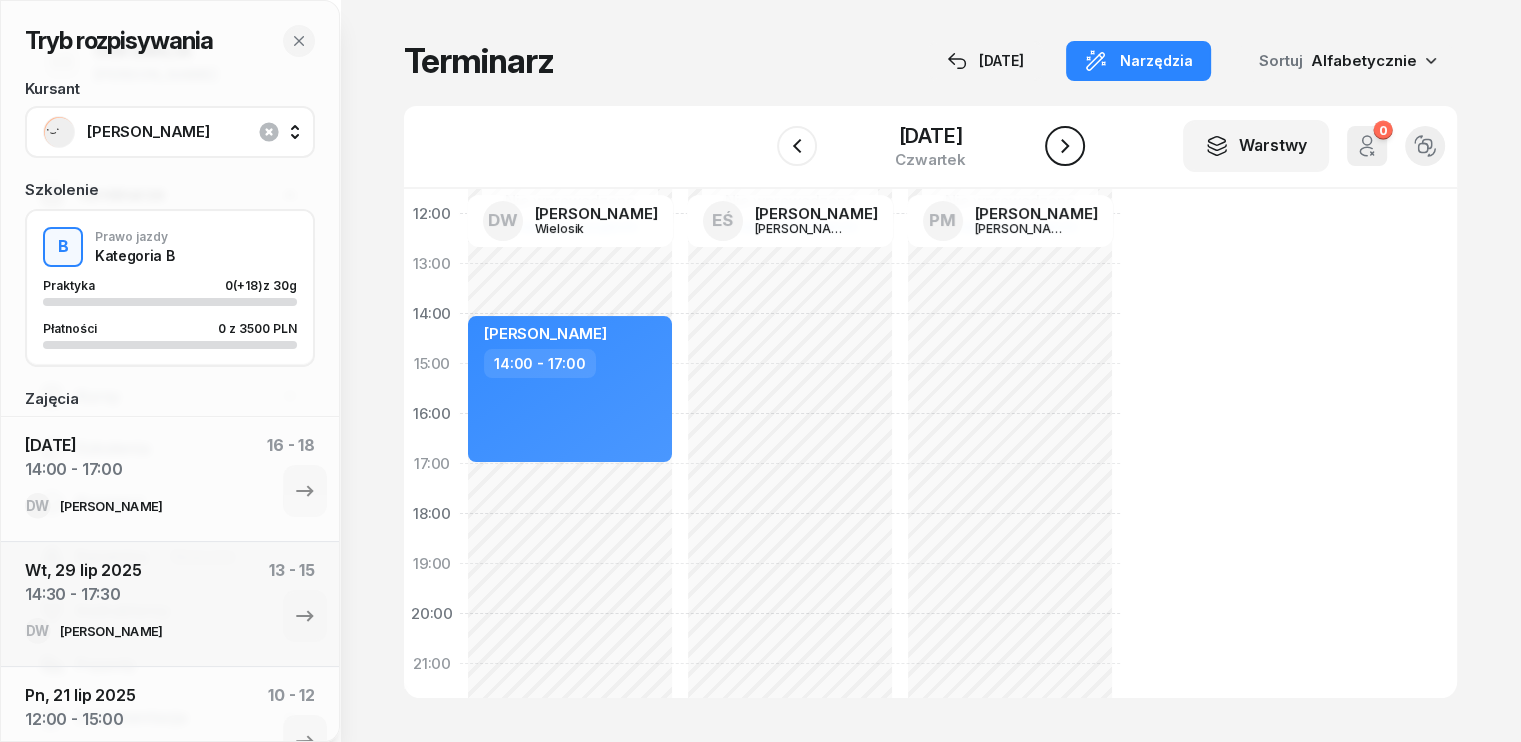 click 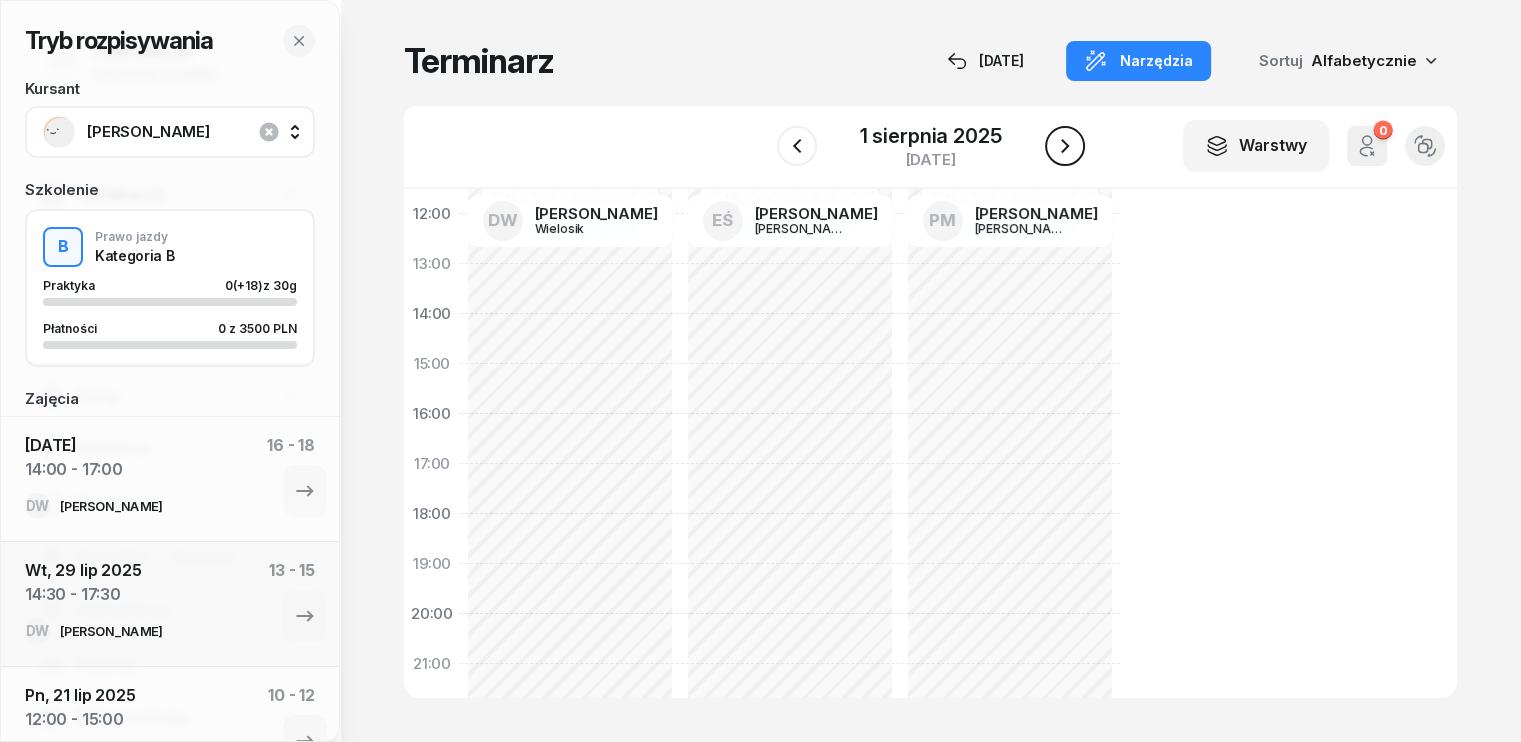 click 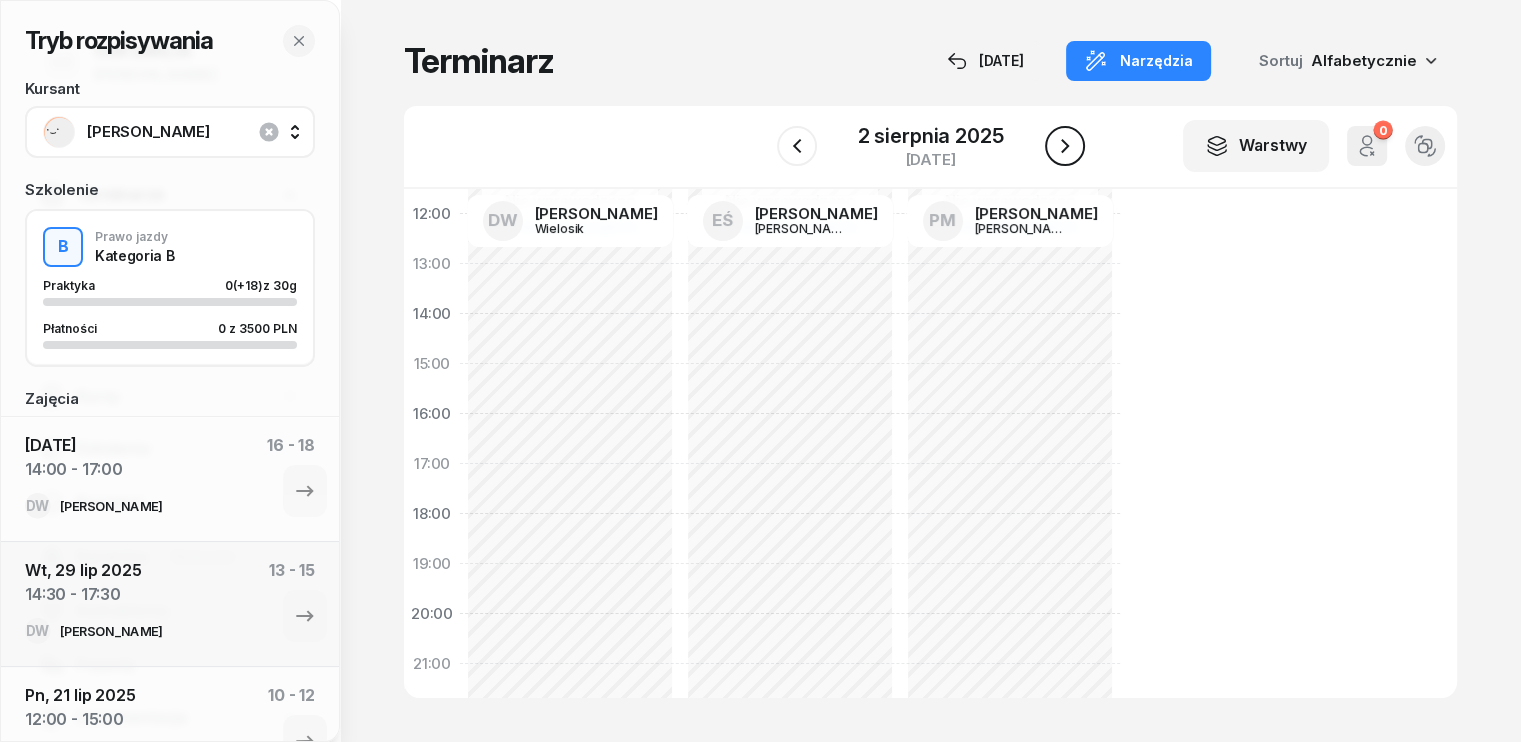click 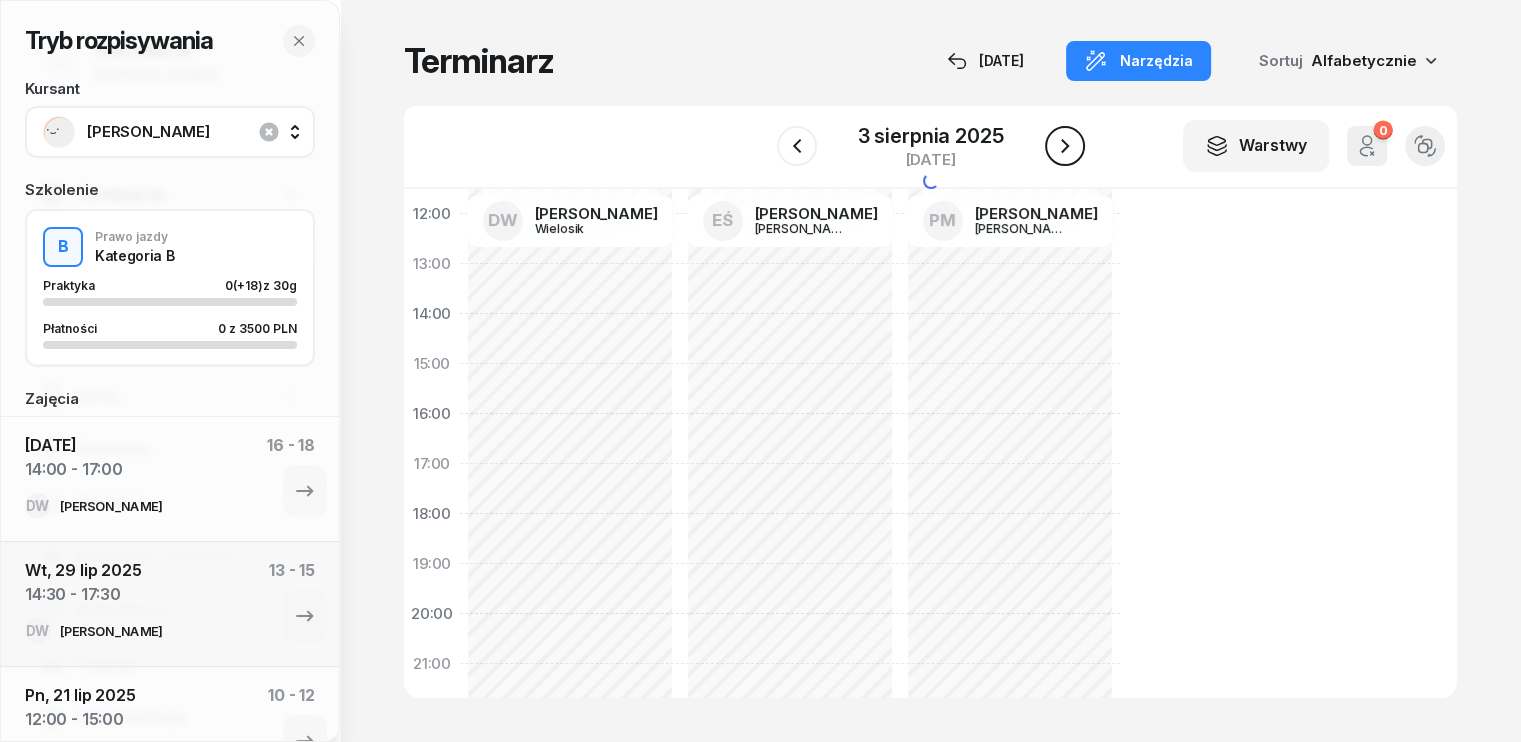 click 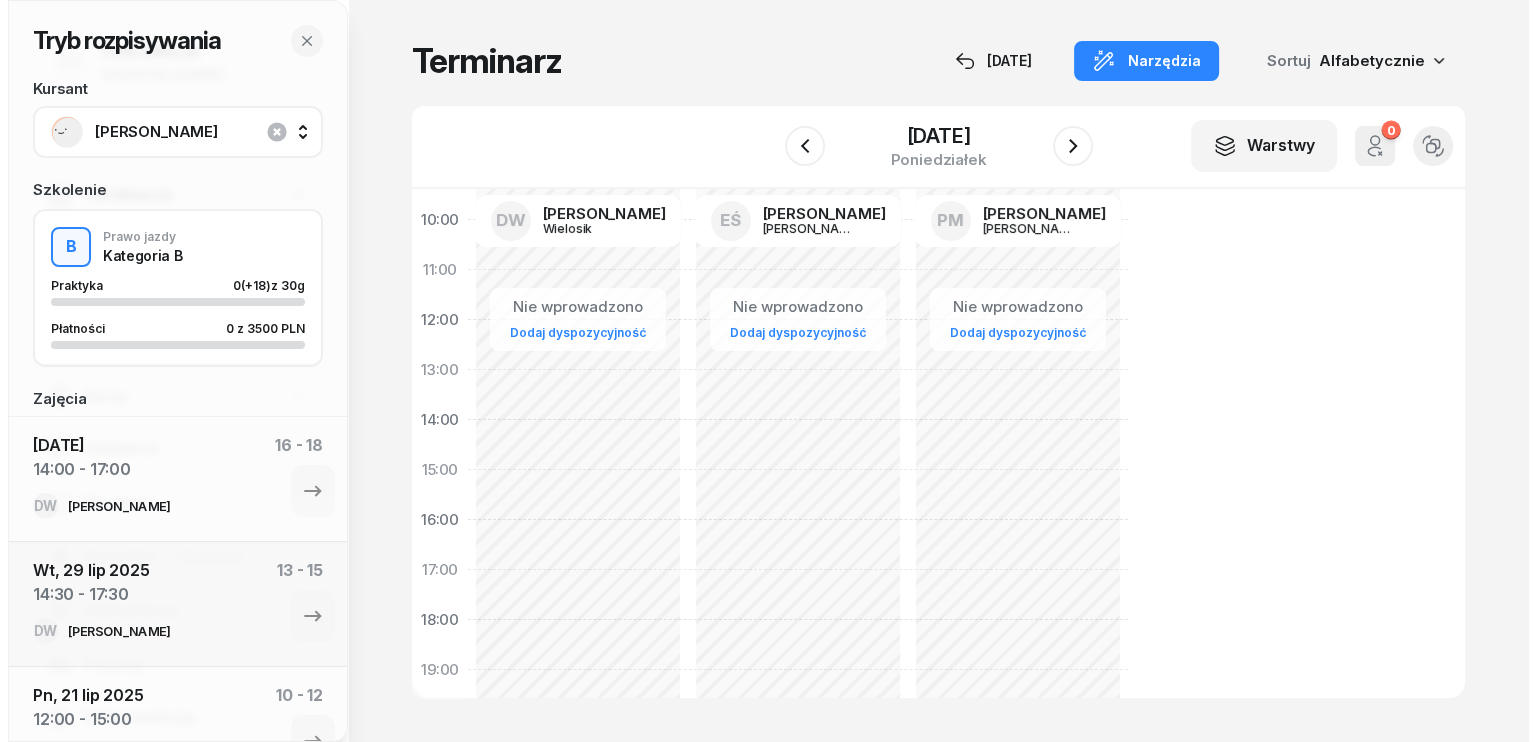 scroll, scrollTop: 0, scrollLeft: 0, axis: both 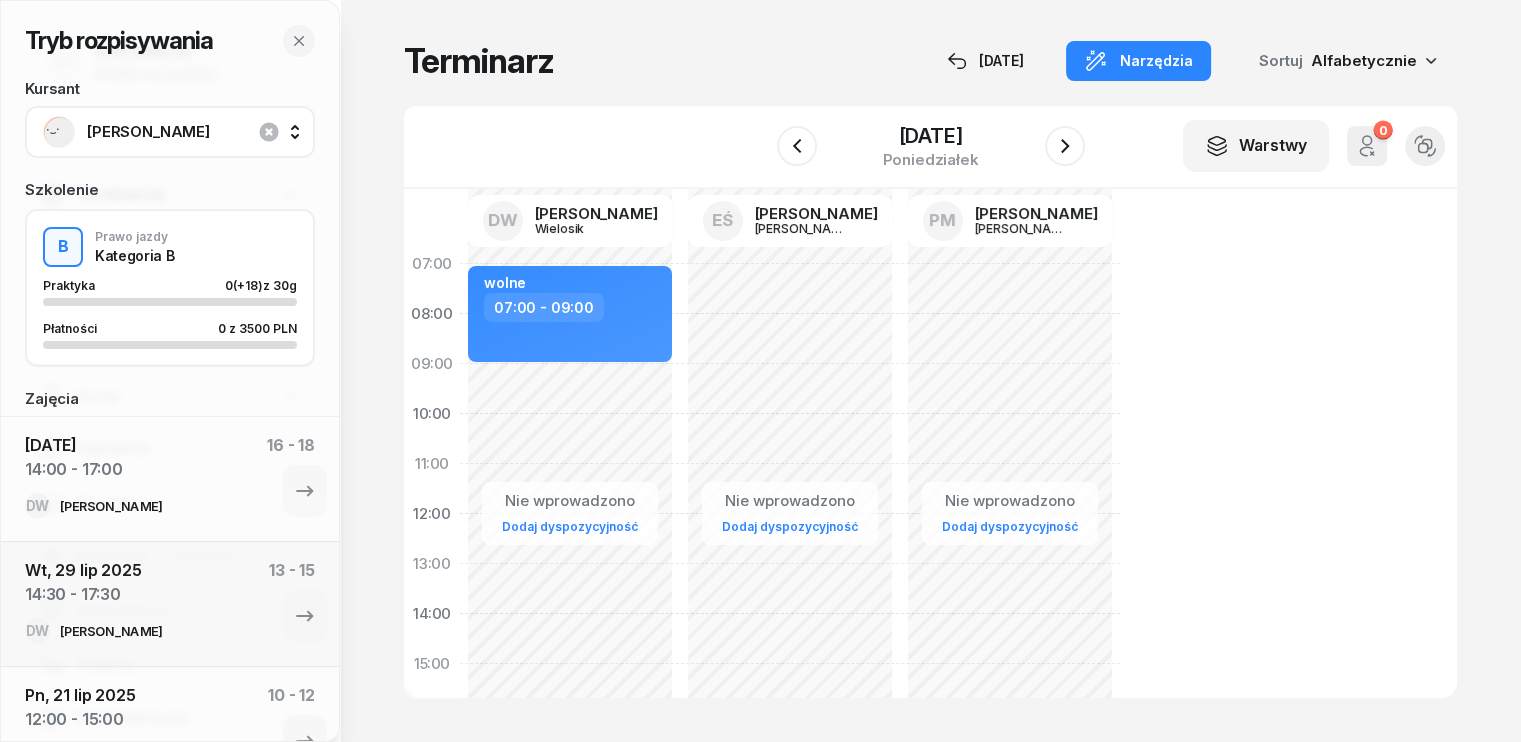 click on "Nie wprowadzono Dodaj dyspozycyjność" 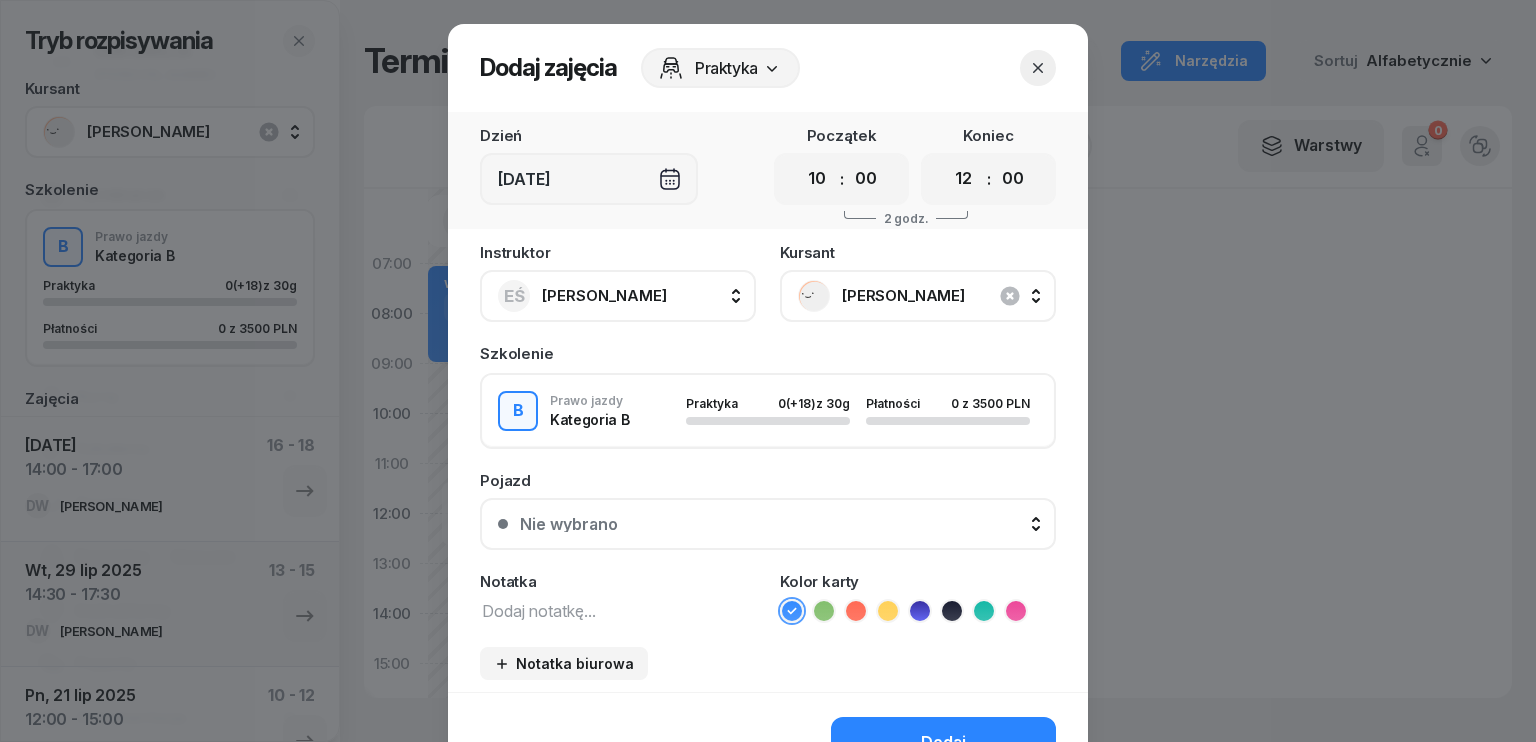click on "00 01 02 03 04 05 06 07 08 09 10 11 12 13 14 15 16 17 18 19 20 21 22 23 : 00 05 10 15 20 25 30 35 40 45 50 55" at bounding box center (841, 179) 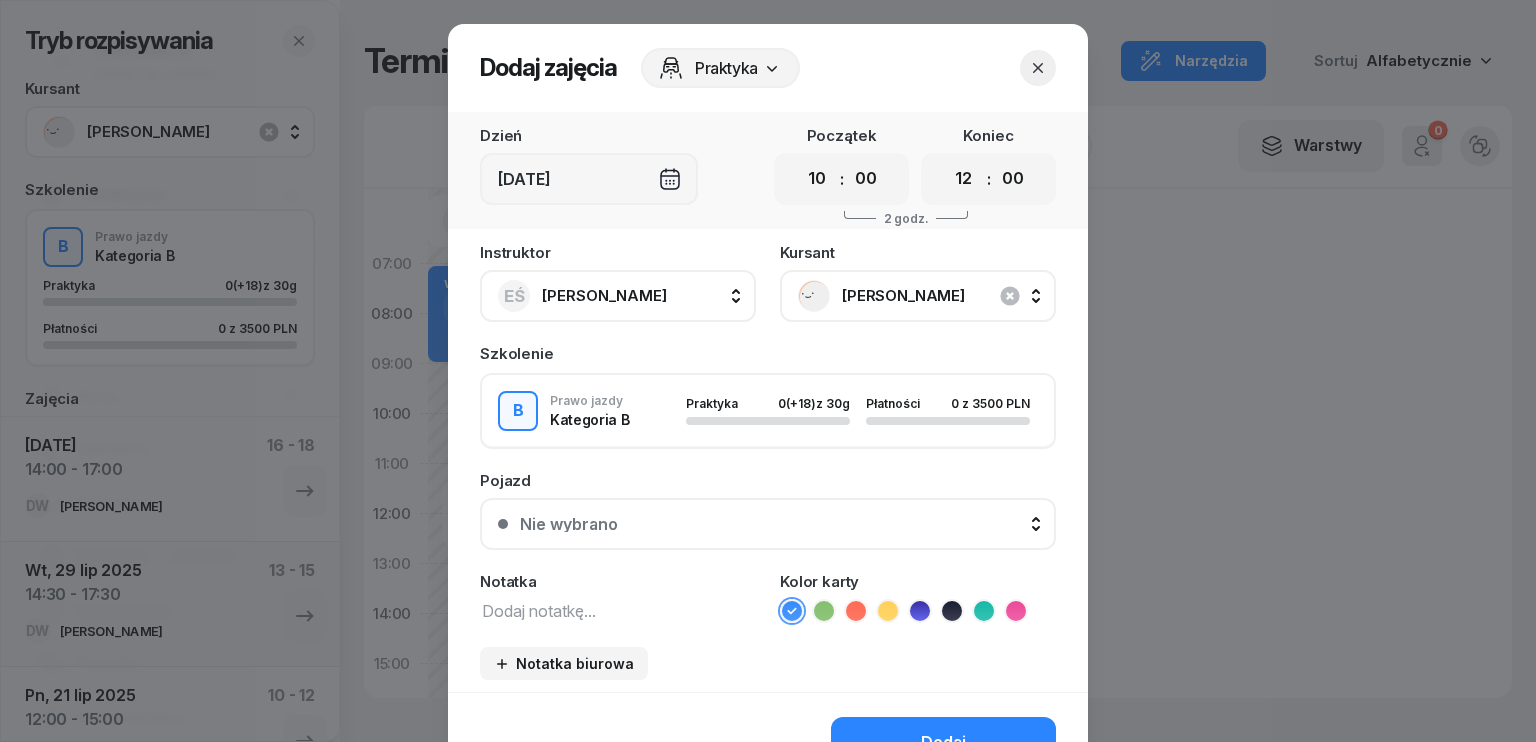 select on "14" 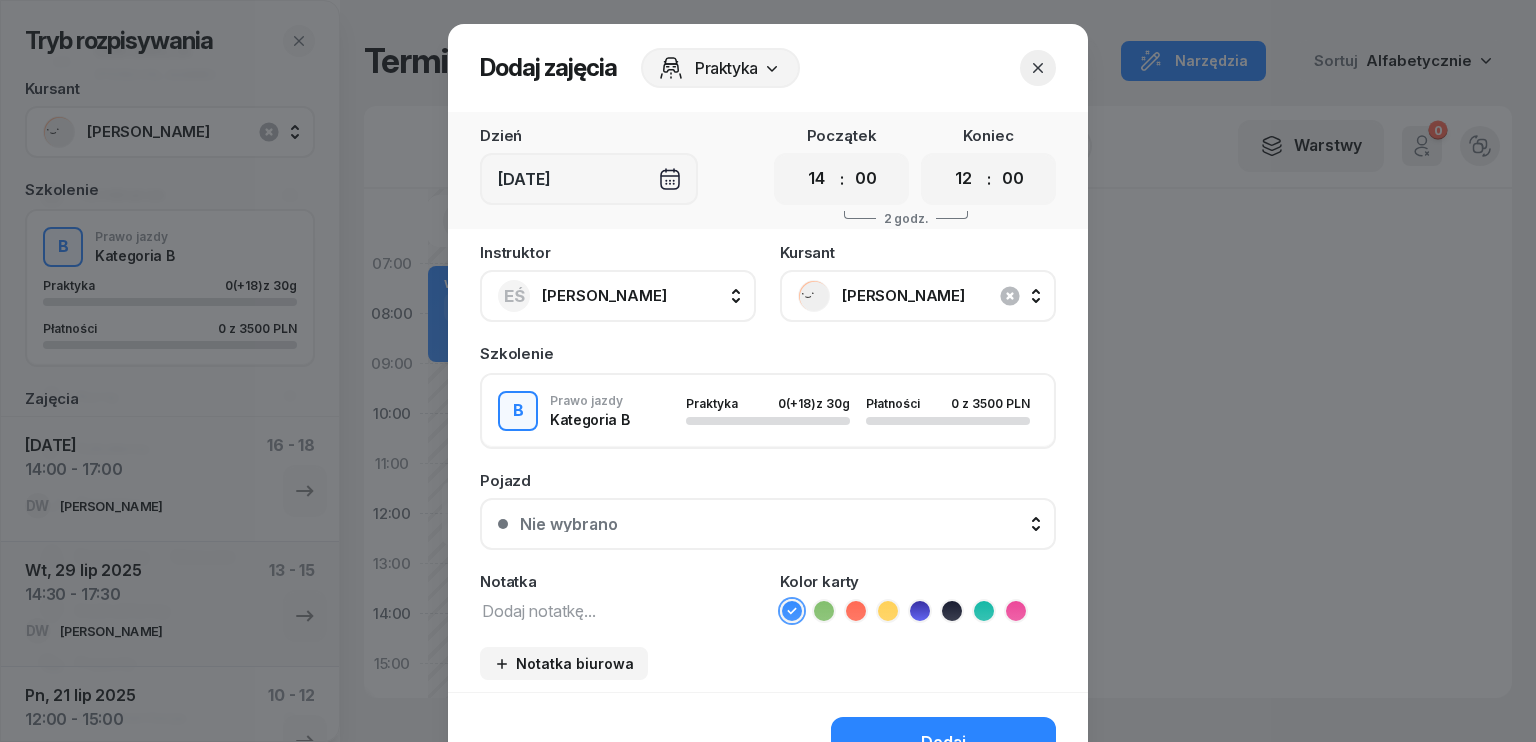 click on "00 01 02 03 04 05 06 07 08 09 10 11 12 13 14 15 16 17 18 19 20 21 22 23" at bounding box center [817, 179] 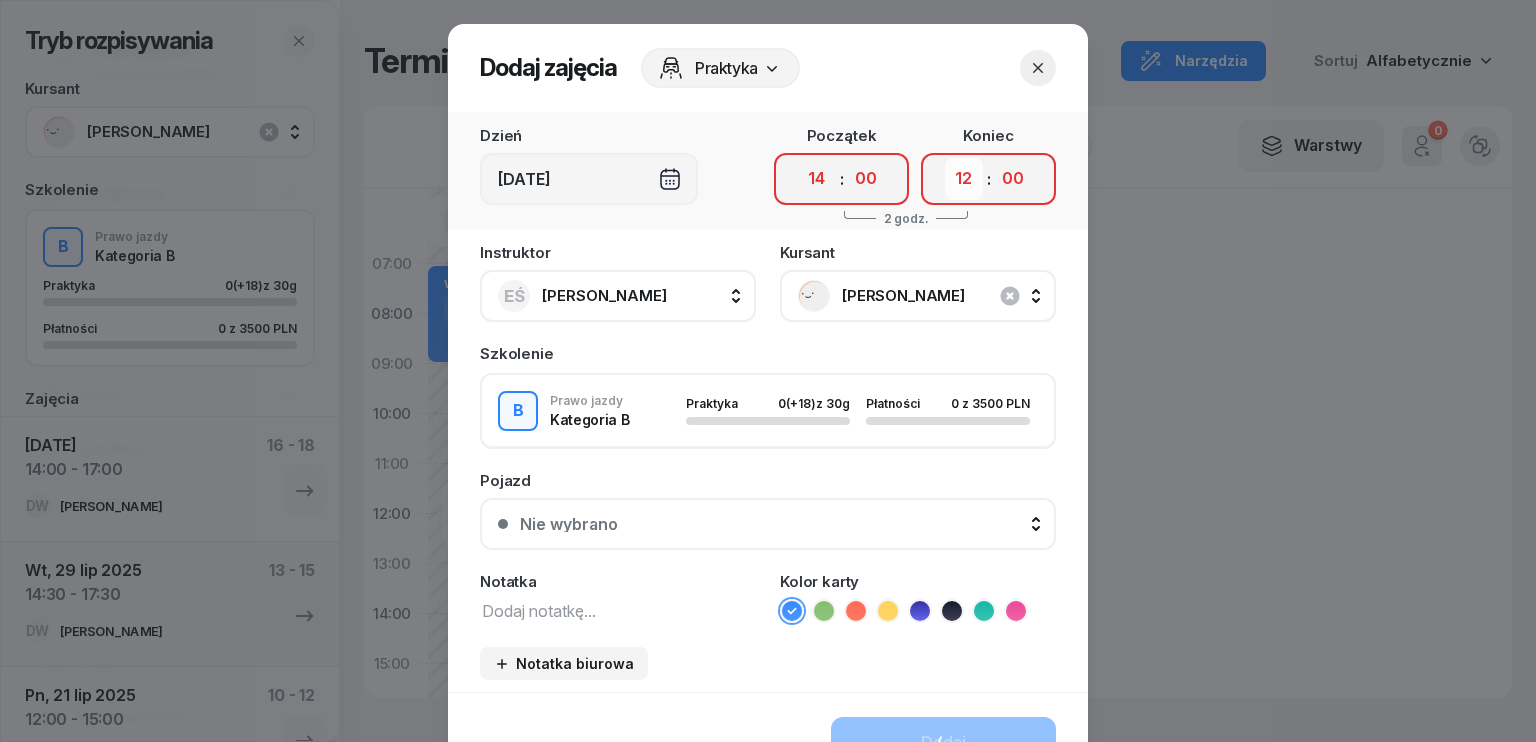 click on "00 01 02 03 04 05 06 07 08 09 10 11 12 13 14 15 16 17 18 19 20 21 22 23" at bounding box center [964, 179] 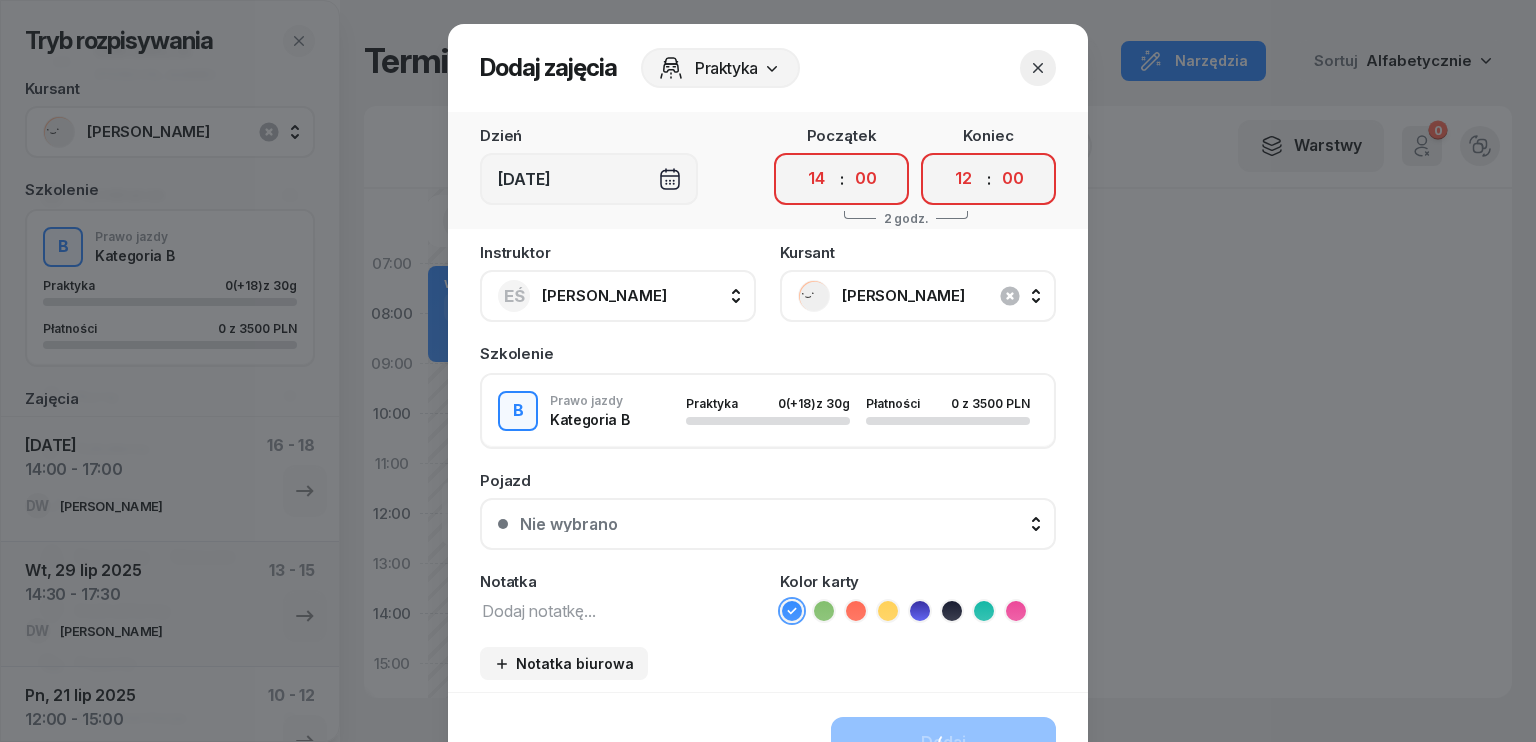 select on "17" 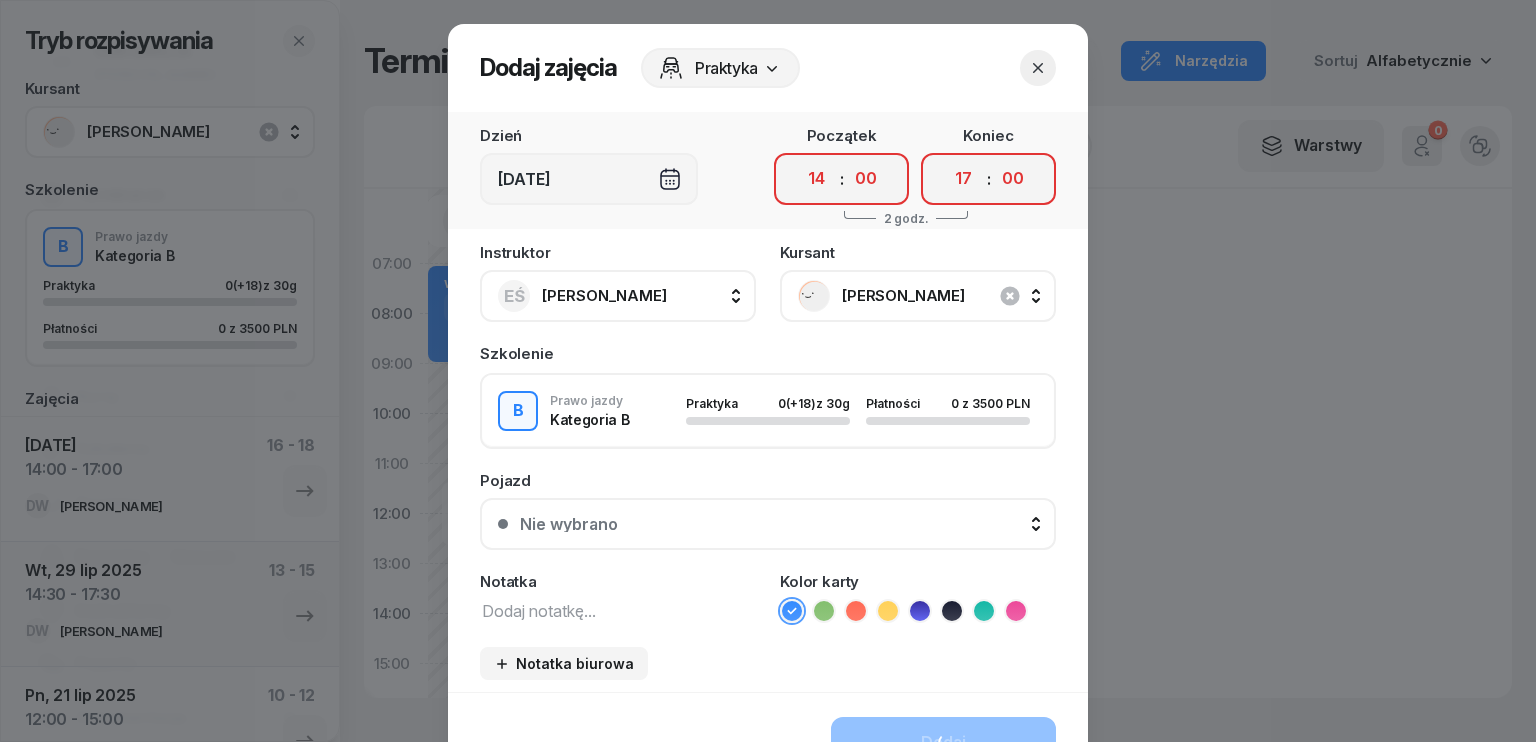 click on "00 01 02 03 04 05 06 07 08 09 10 11 12 13 14 15 16 17 18 19 20 21 22 23" at bounding box center [964, 179] 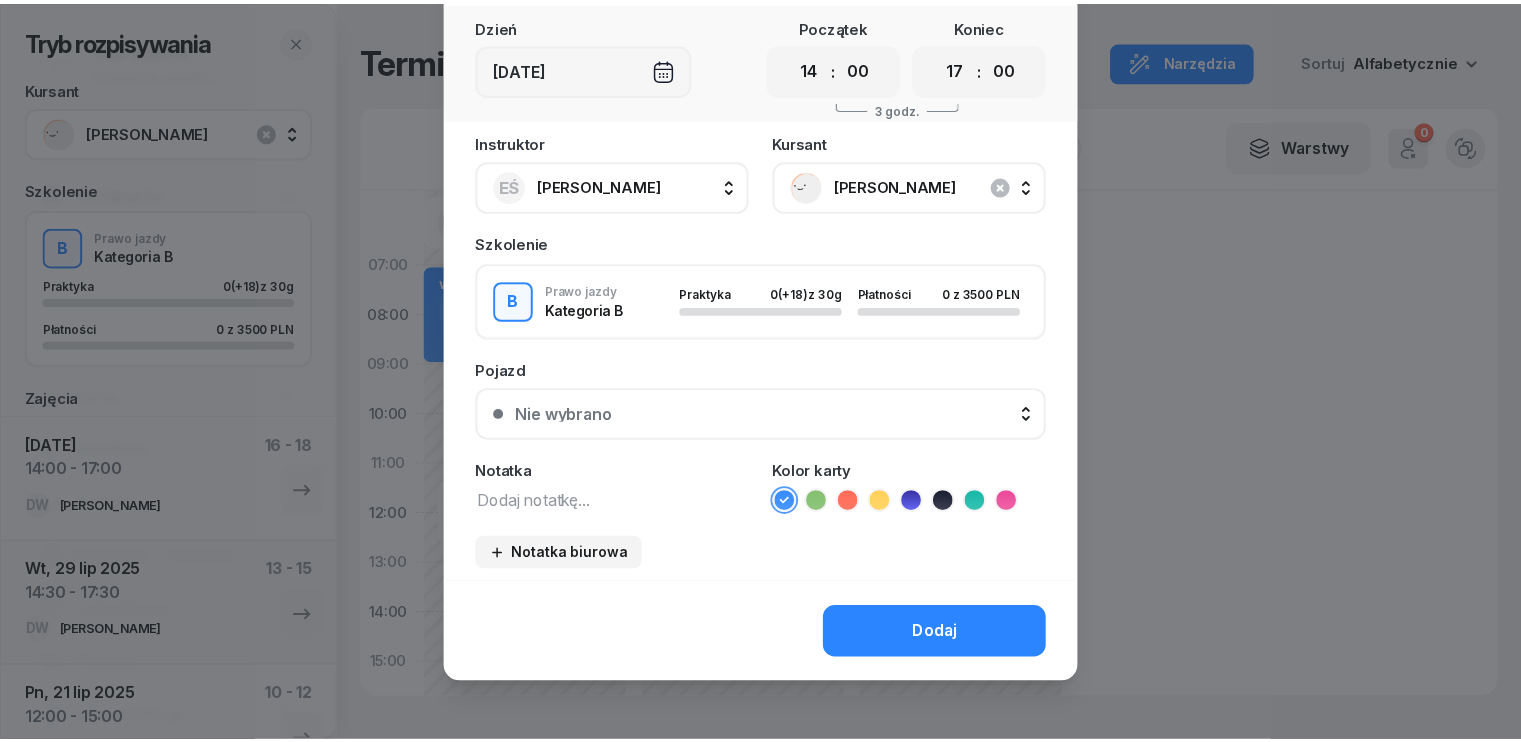 scroll, scrollTop: 112, scrollLeft: 0, axis: vertical 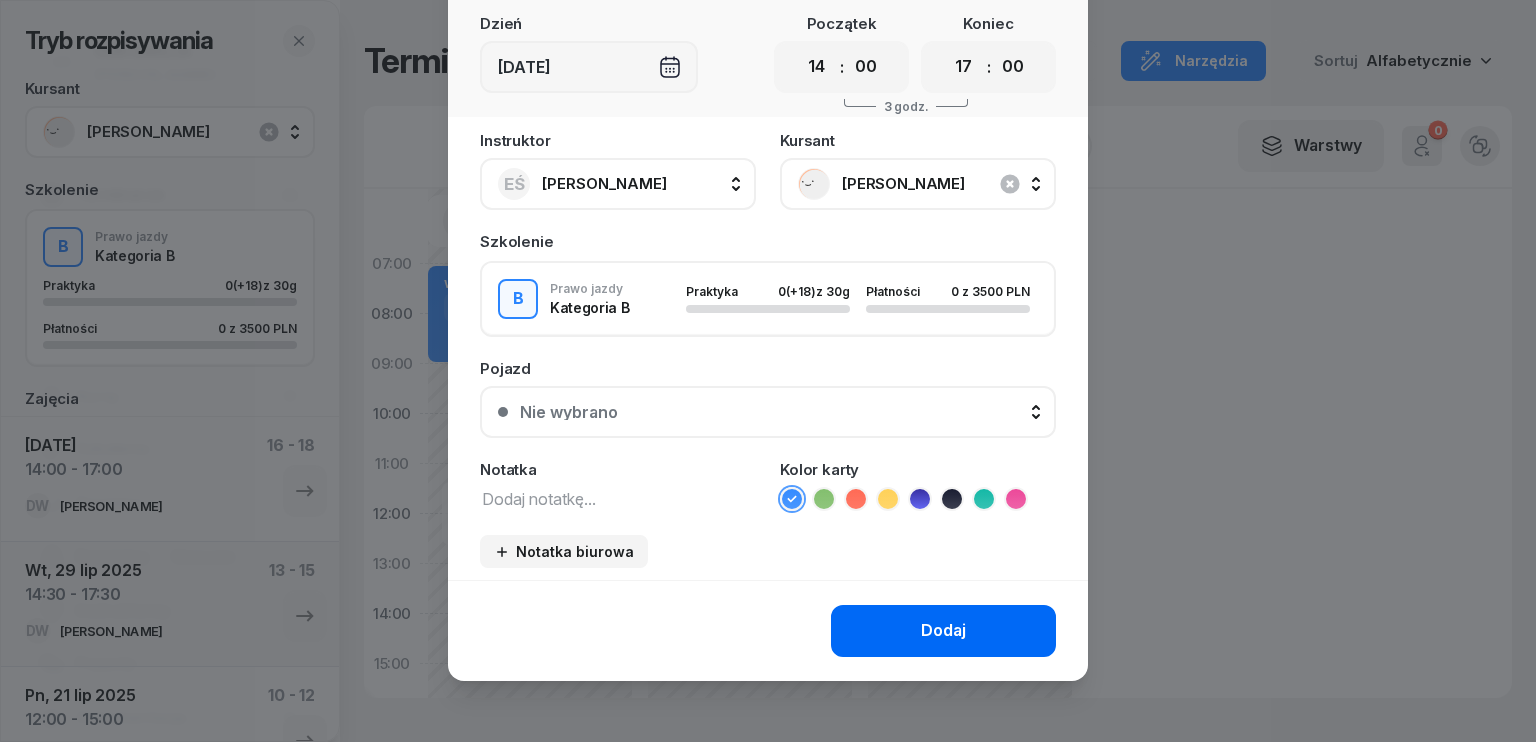 click on "Dodaj" at bounding box center [943, 631] 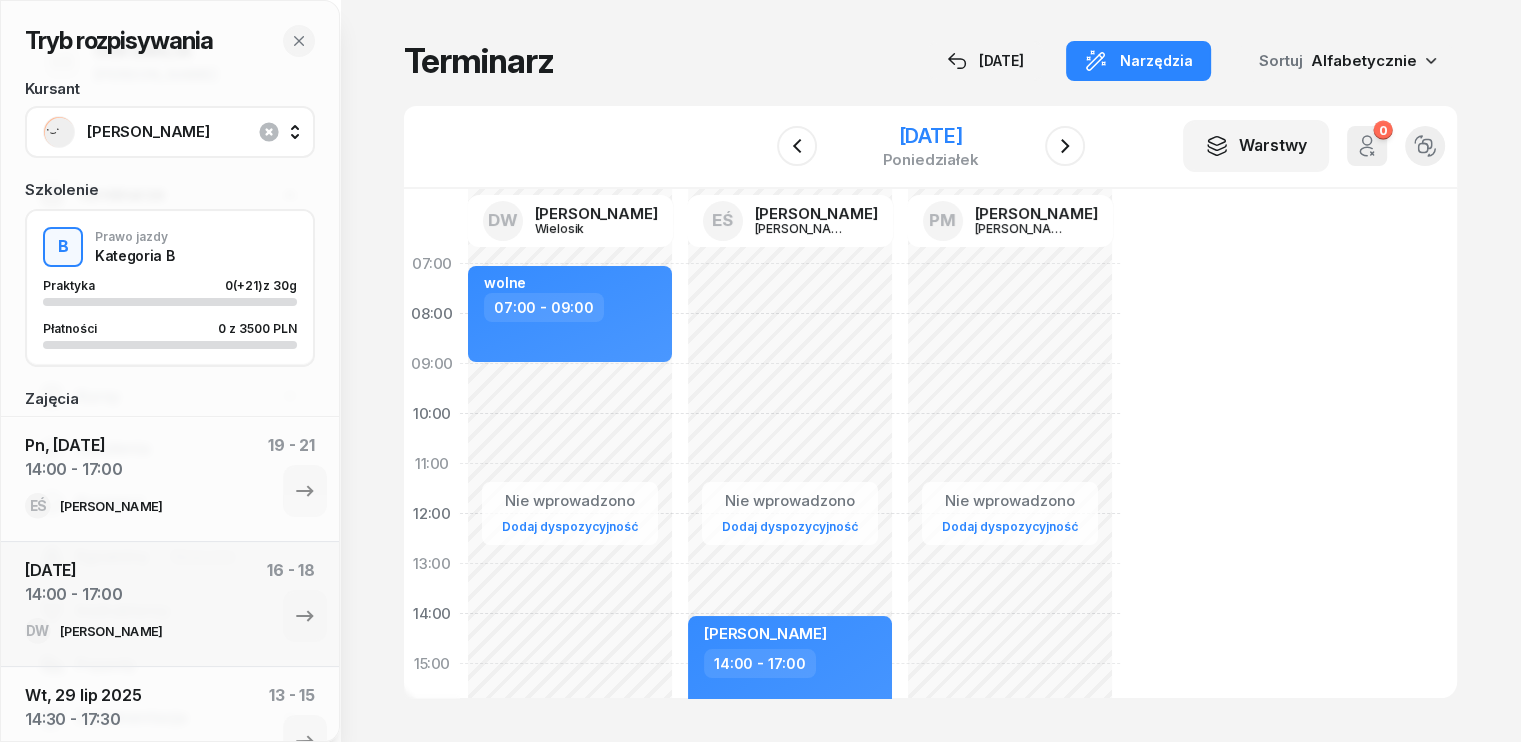 click on "[DATE]" at bounding box center [930, 136] 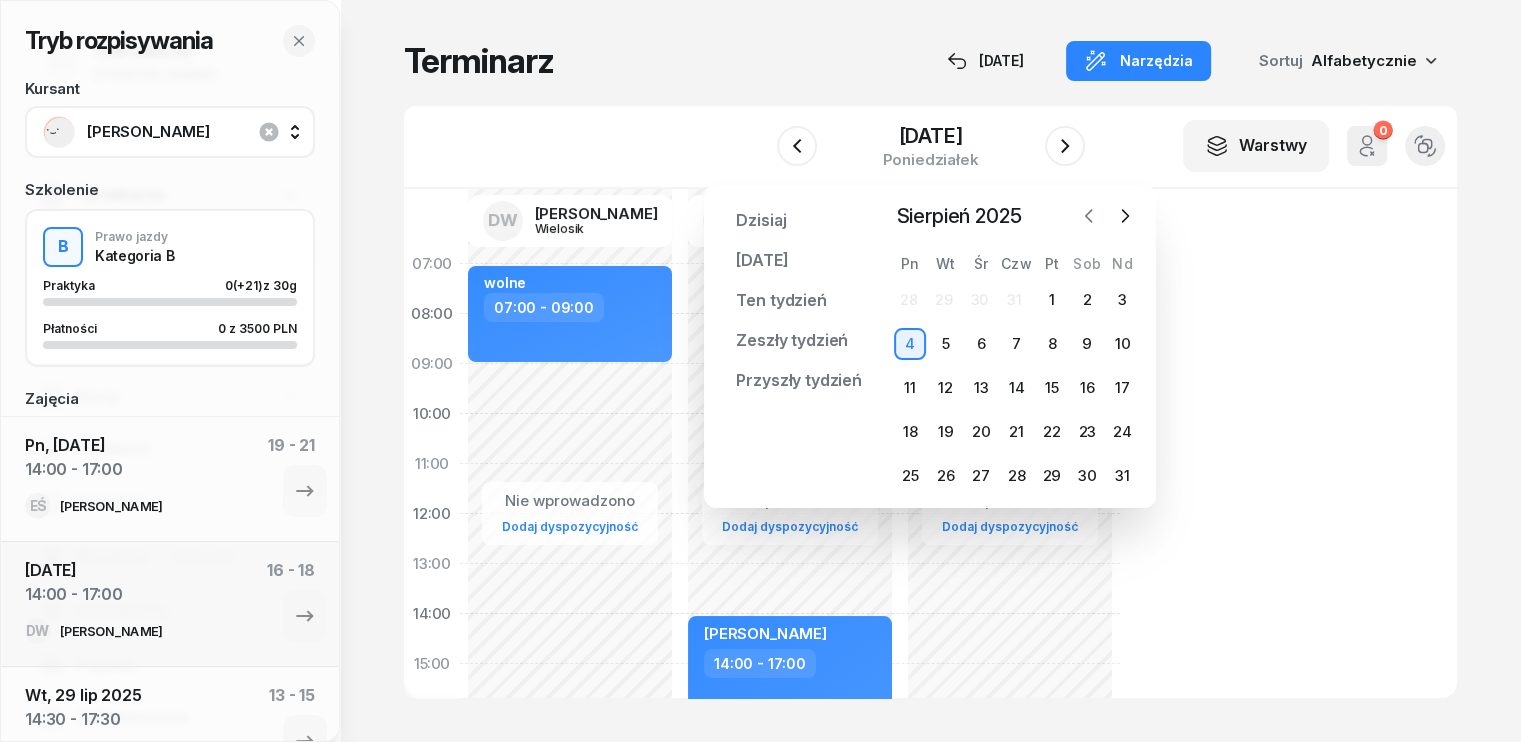 click 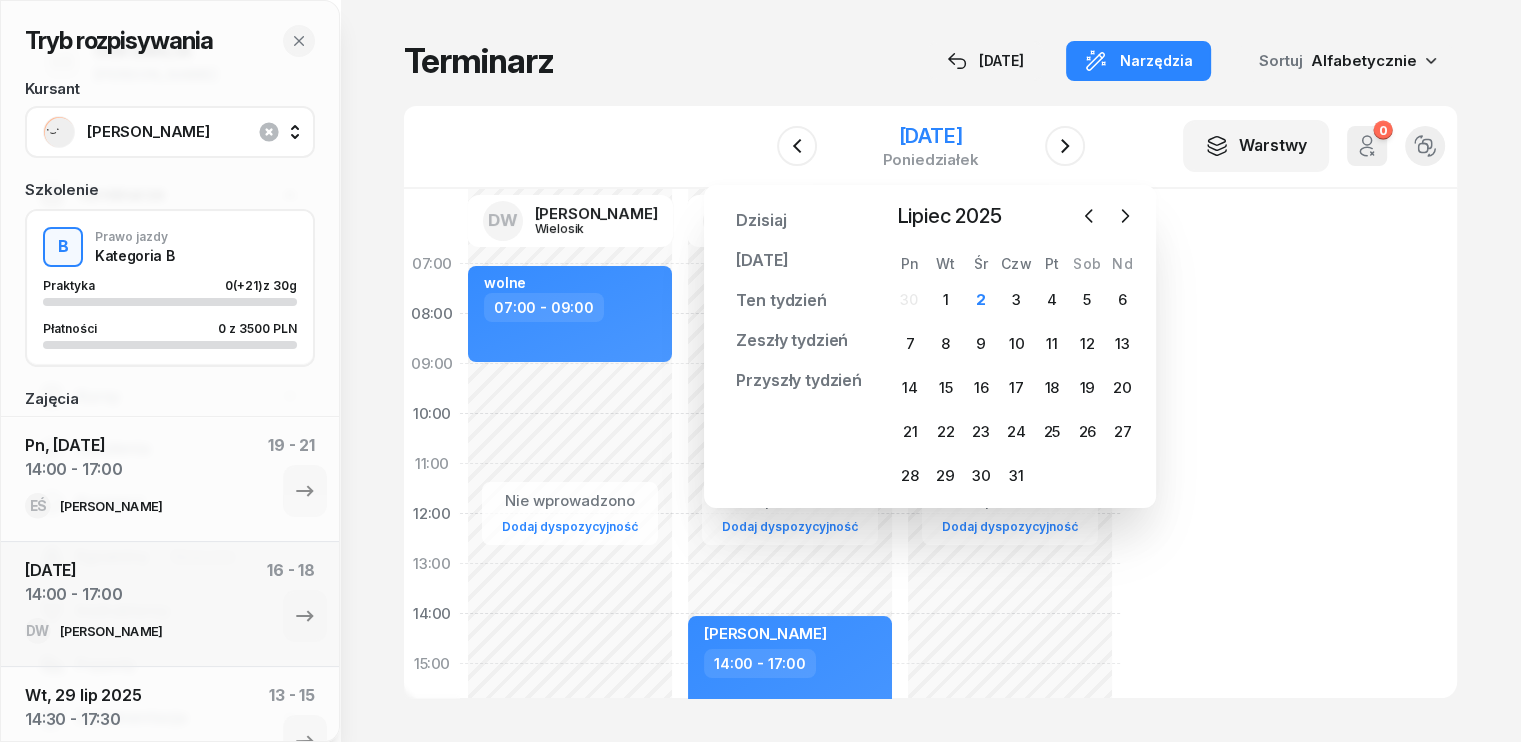 click on "[DATE]" at bounding box center [930, 136] 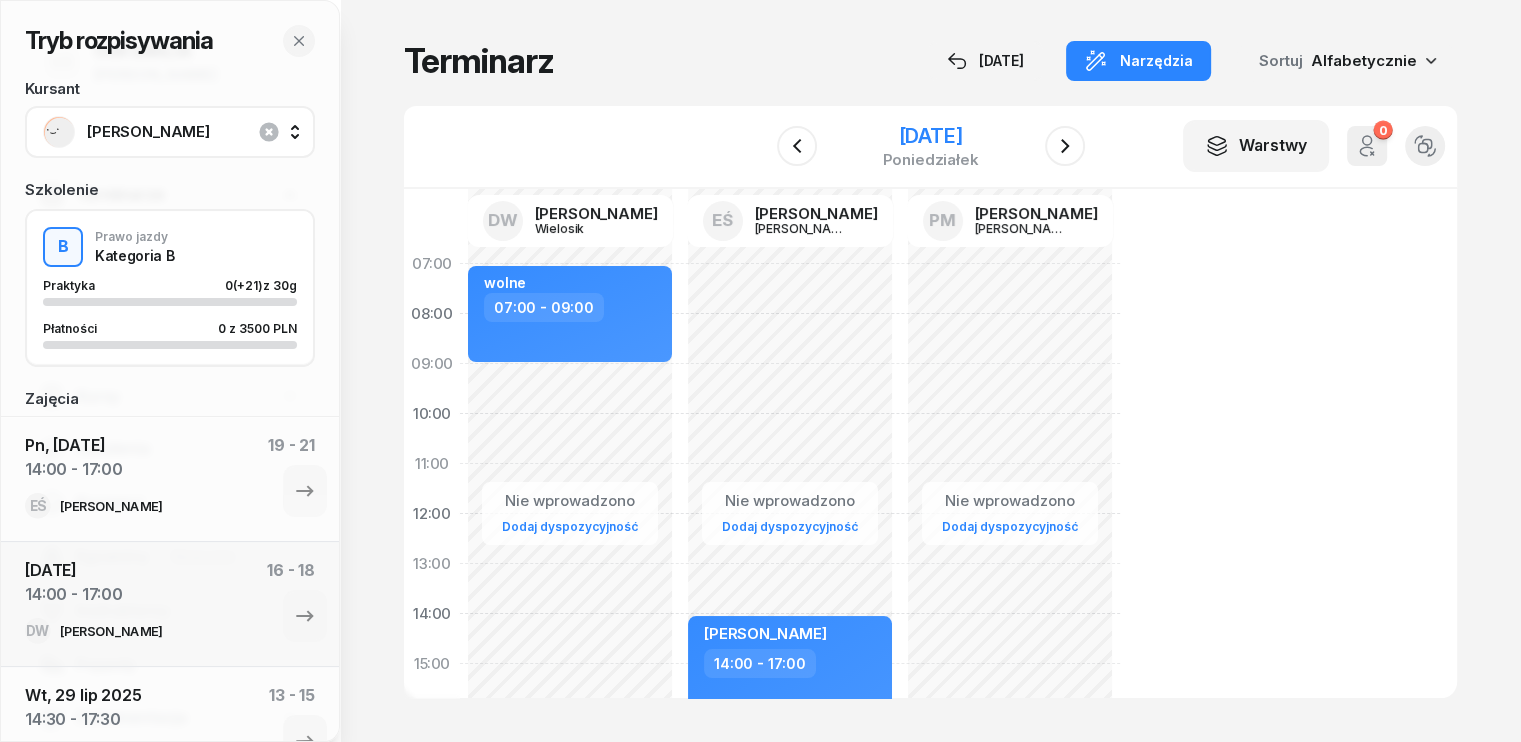 click on "[DATE]" at bounding box center [930, 136] 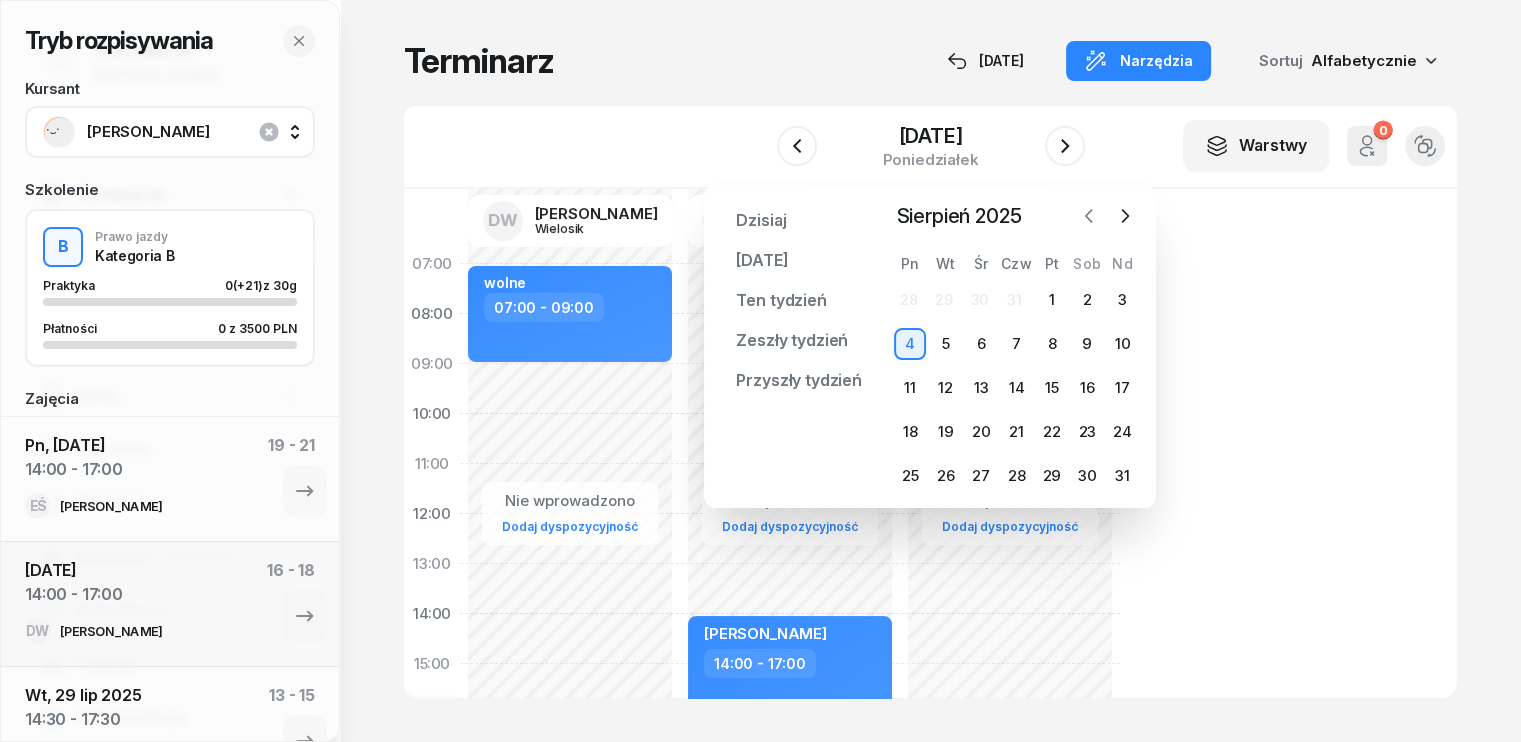 click 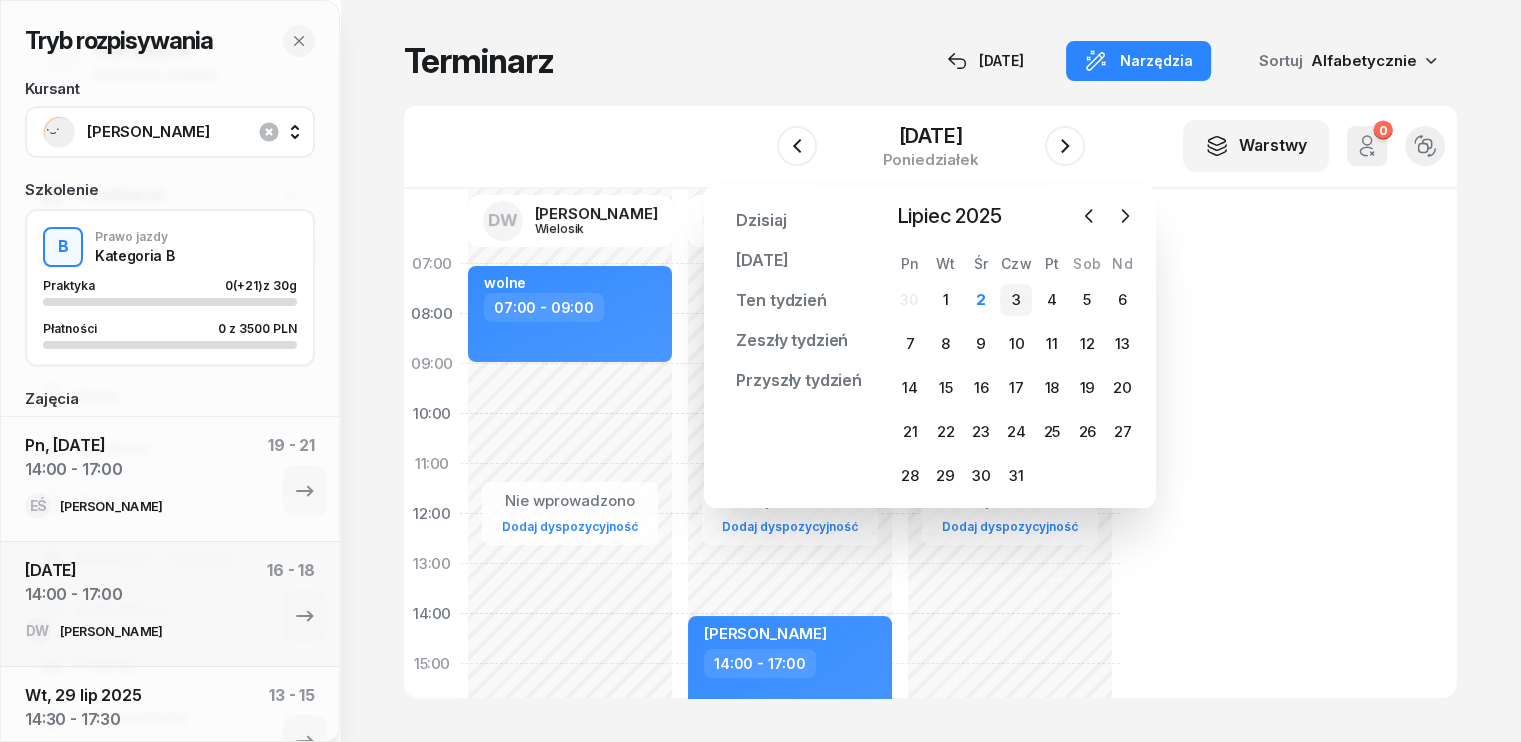 click on "3" at bounding box center (1016, 300) 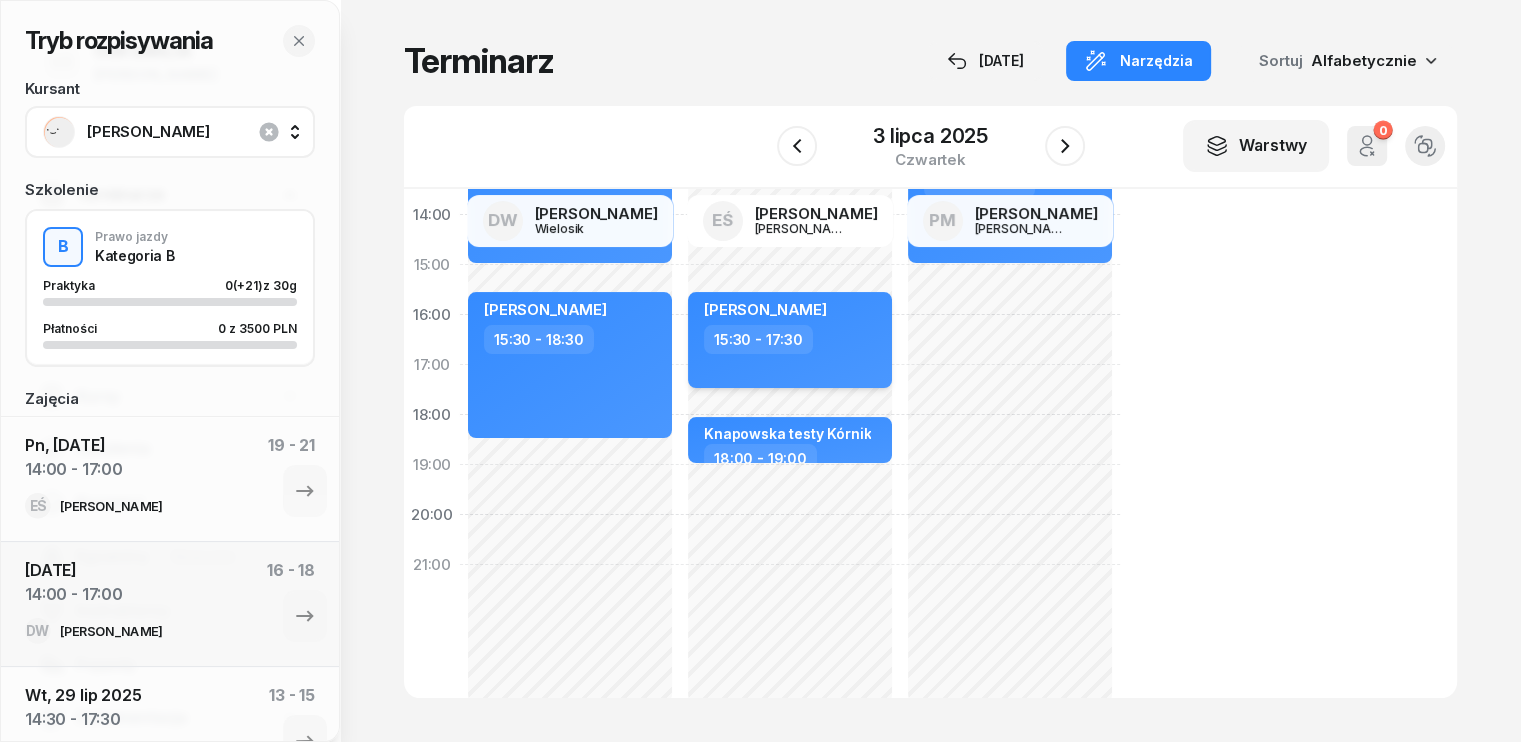scroll, scrollTop: 400, scrollLeft: 0, axis: vertical 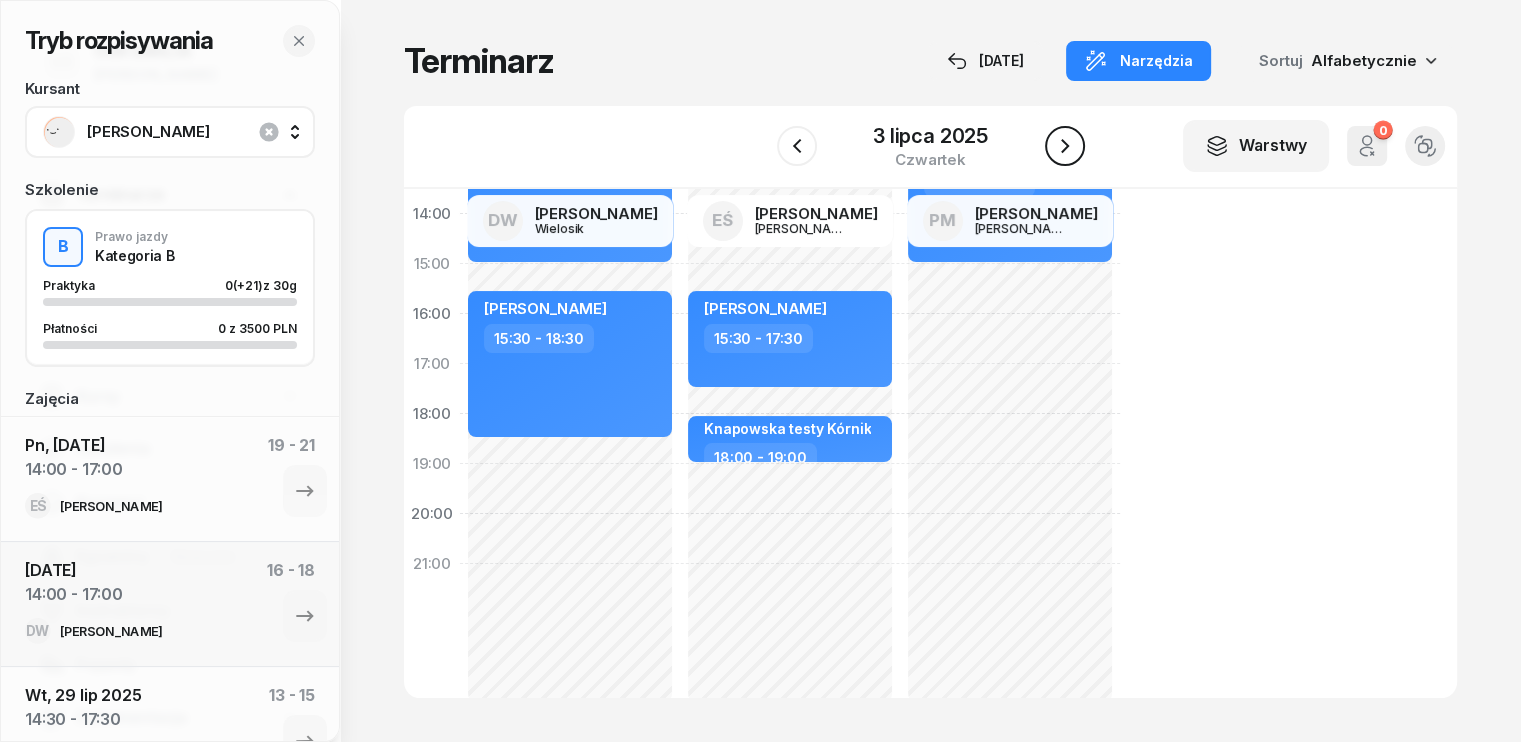 click 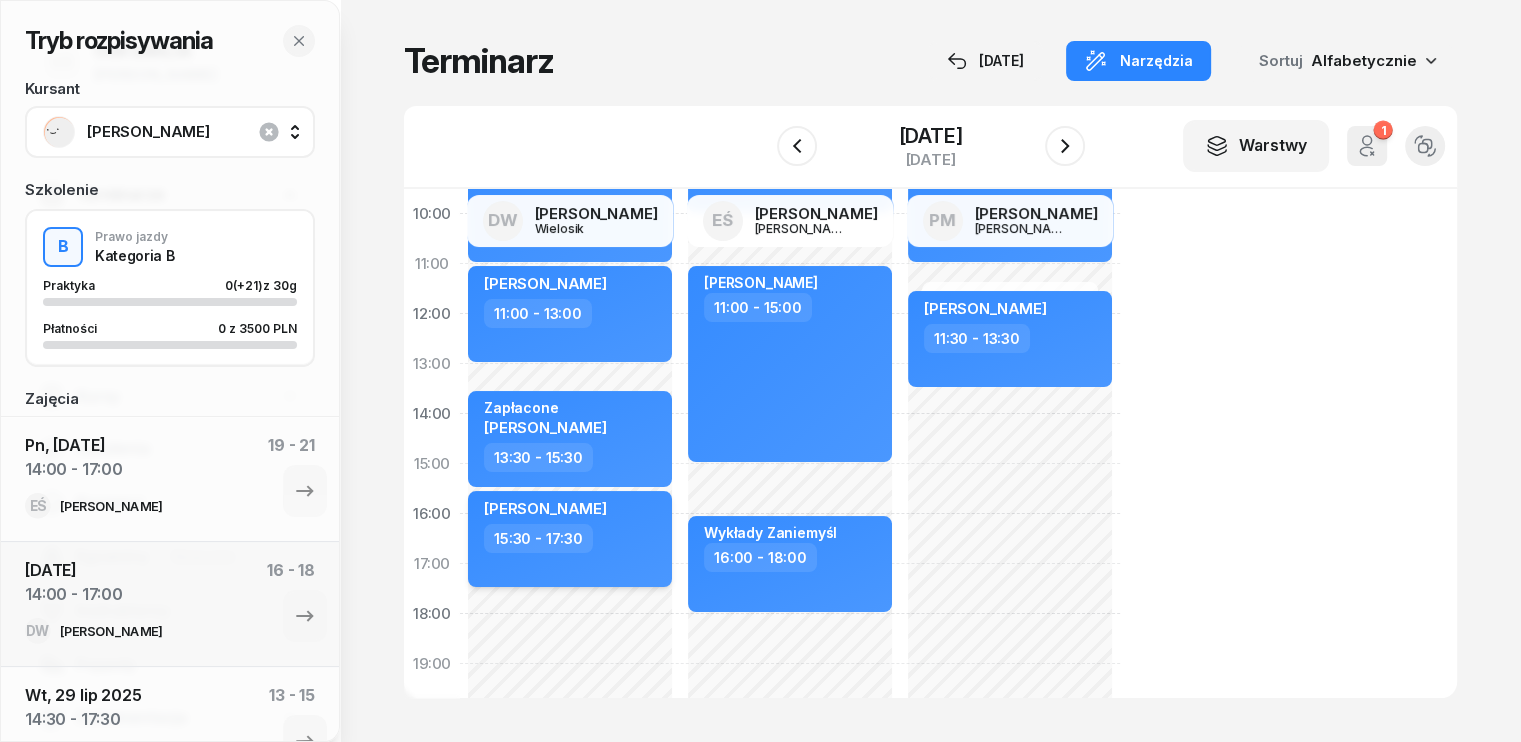 scroll, scrollTop: 300, scrollLeft: 0, axis: vertical 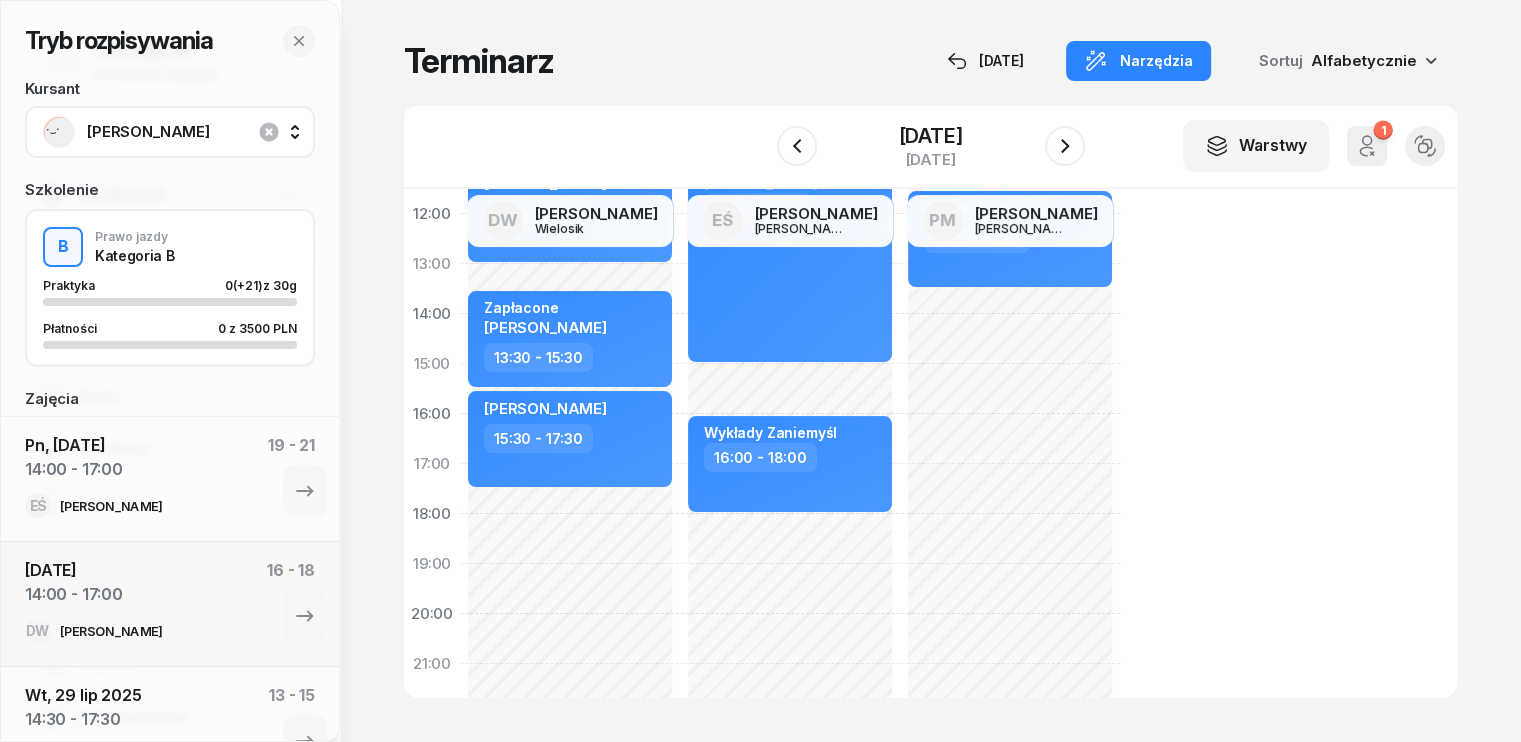 click on "Nie wprowadzono Dodaj dyspozycyjność [PERSON_NAME]  08:00 - 11:00 my odwołaliśmy [PERSON_NAME]  08:30 - 10:30 [PERSON_NAME]  11:00 - 13:00 Zapłacone  [PERSON_NAME]  13:30 - 15:30 [PERSON_NAME]  15:30 - 17:30" 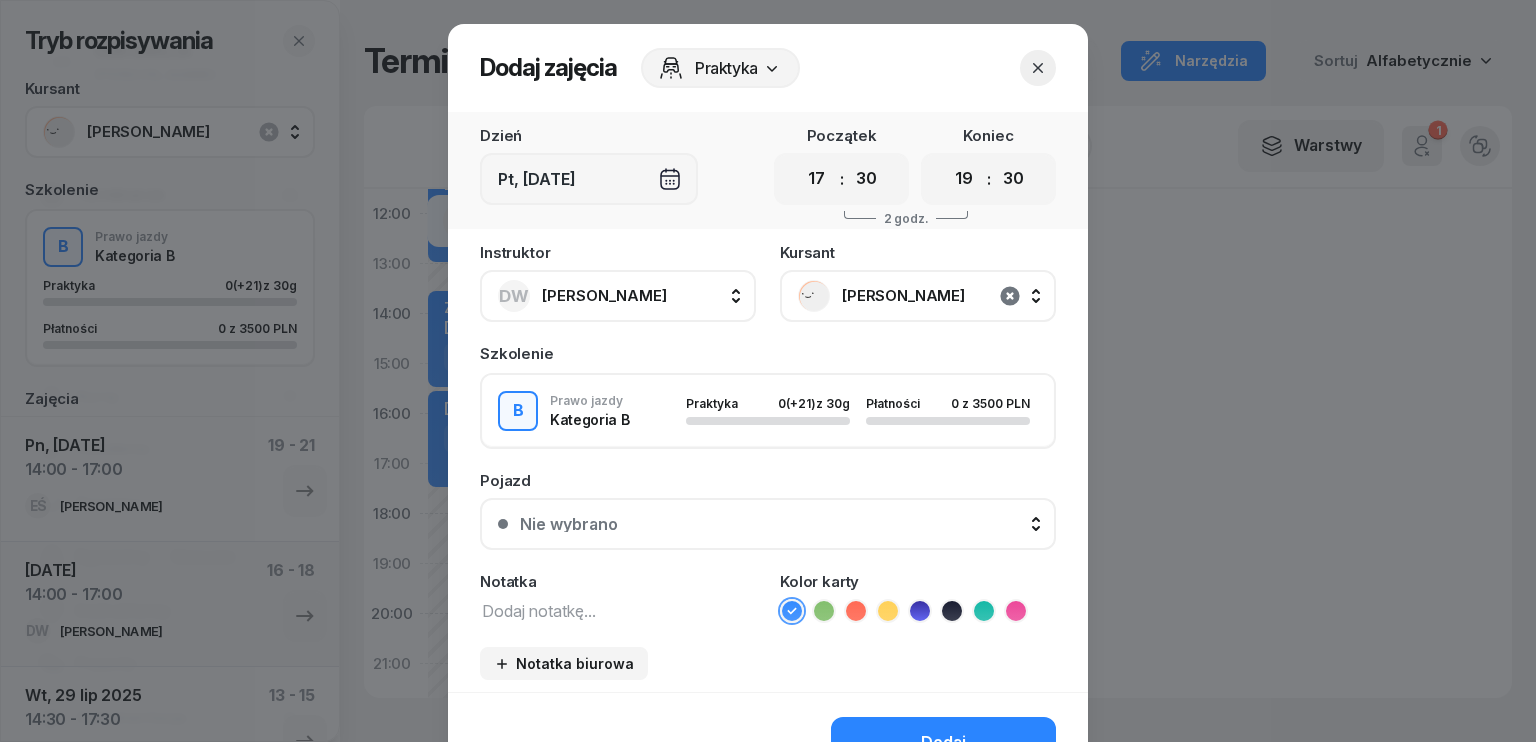 click 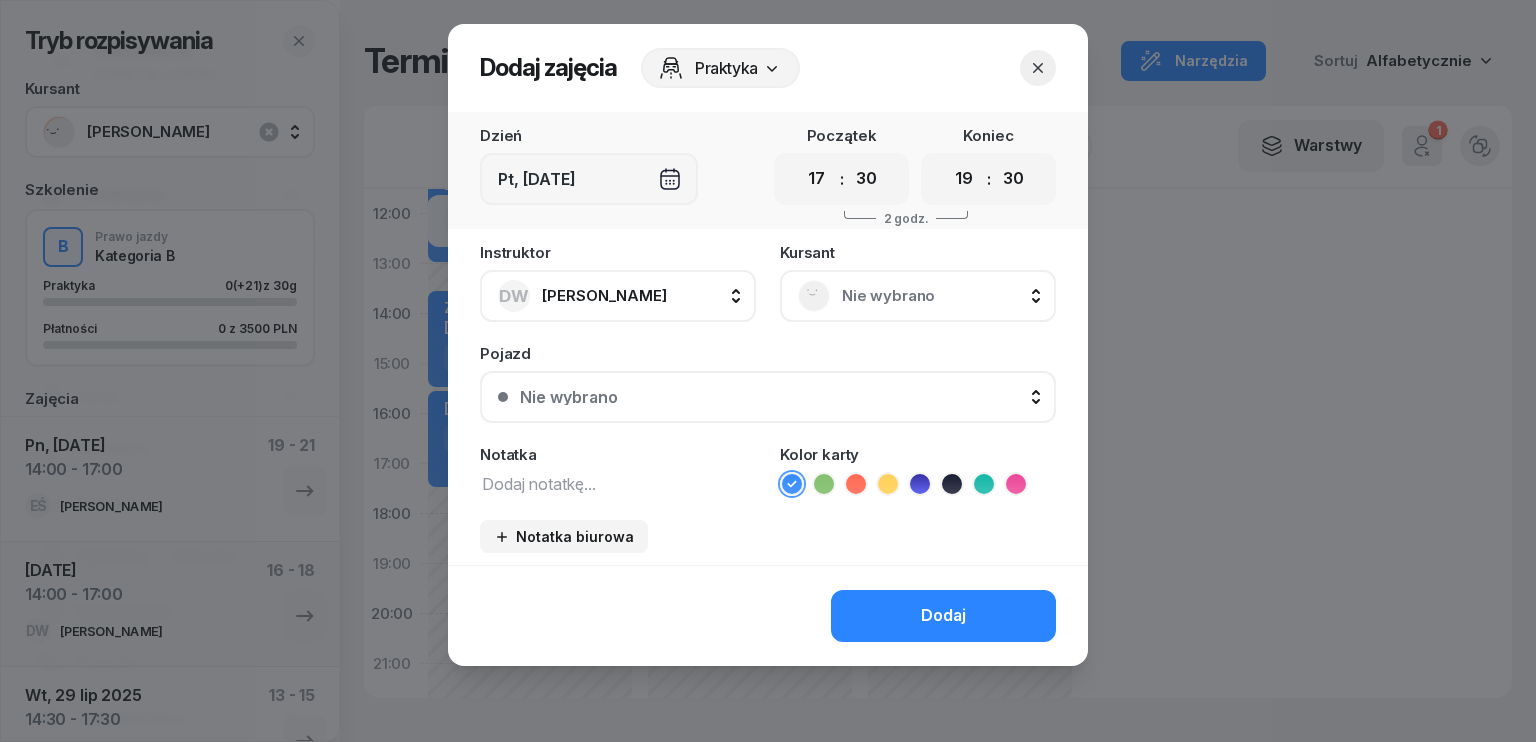 click 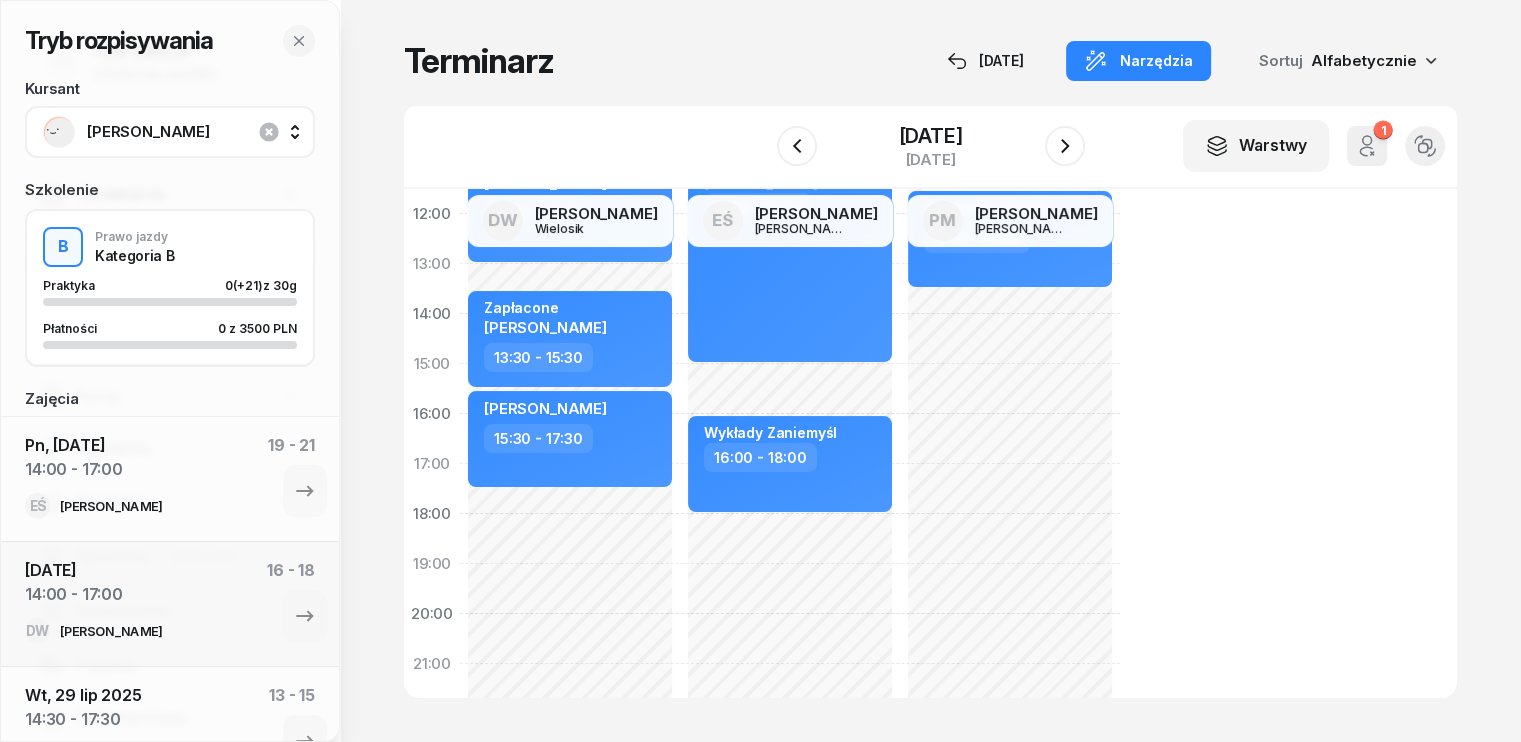 click on "[PERSON_NAME]" at bounding box center [192, 132] 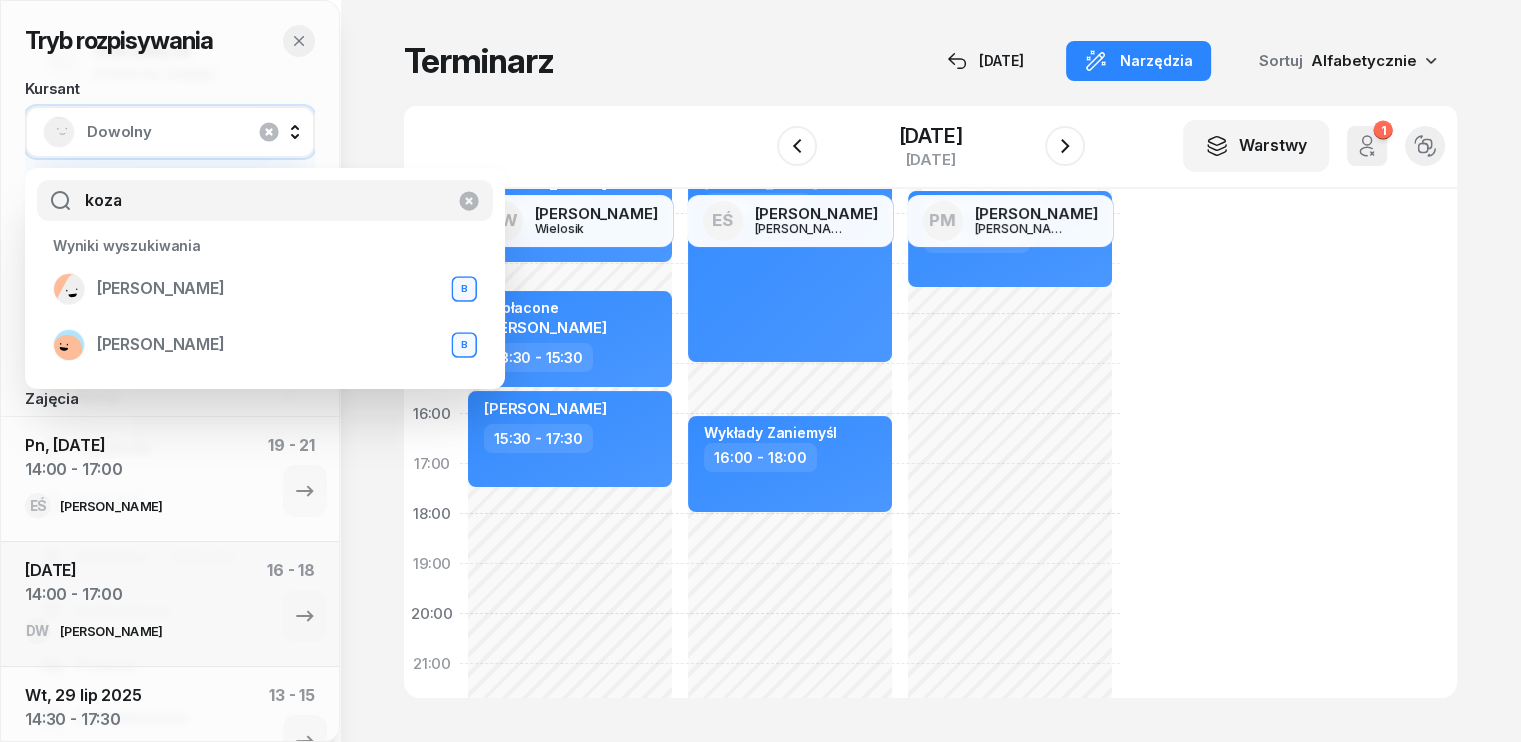 type on "koza" 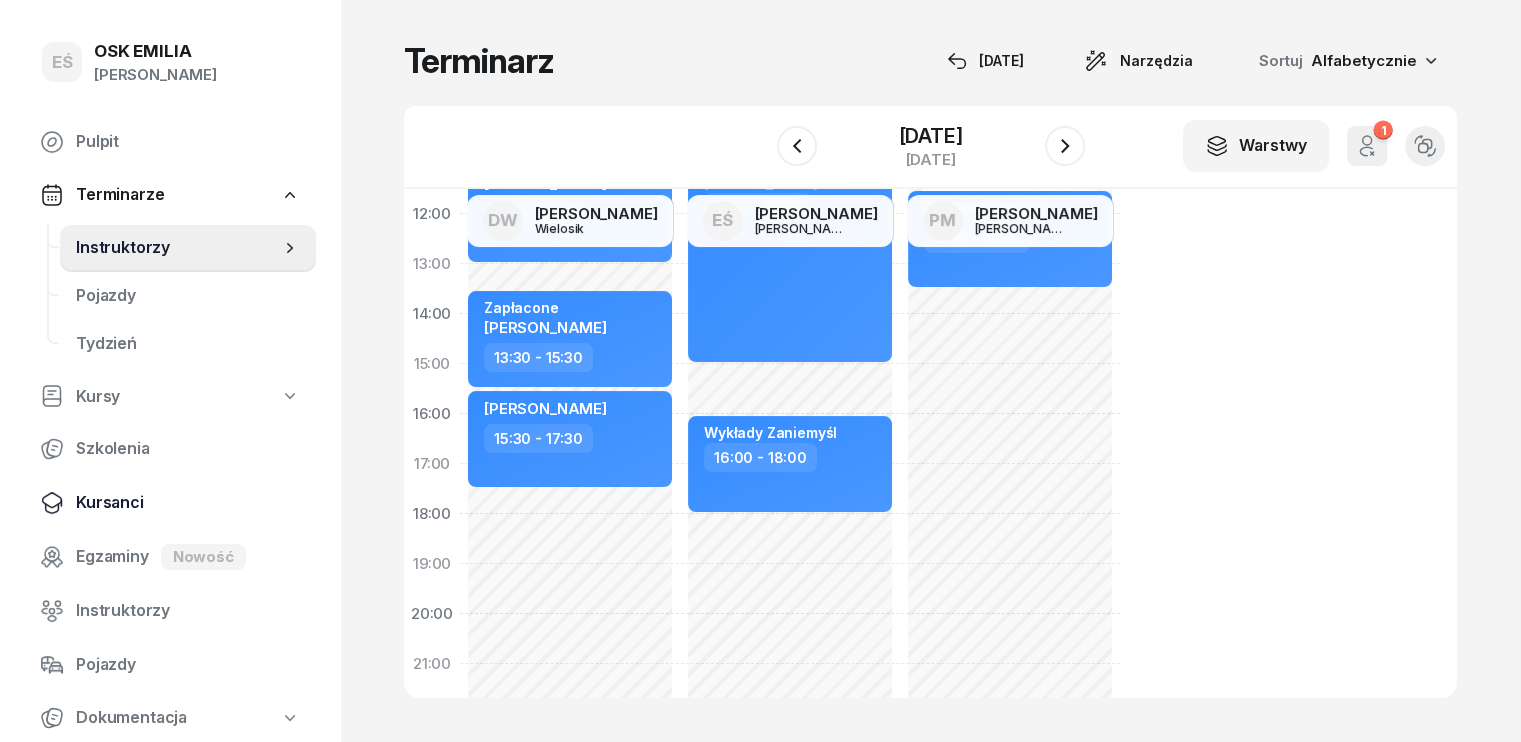 click on "Kursanci" at bounding box center (188, 503) 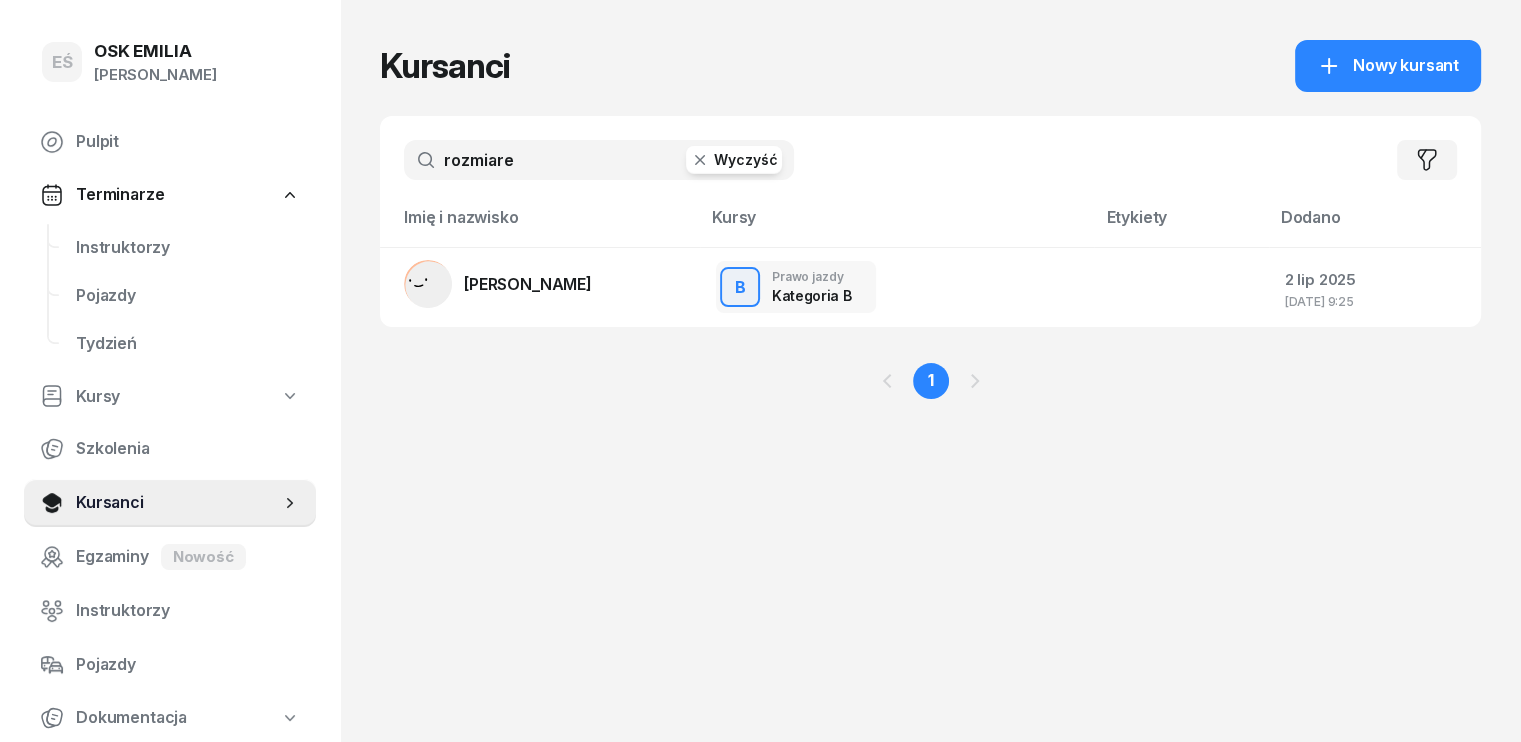 drag, startPoint x: 549, startPoint y: 165, endPoint x: 234, endPoint y: 175, distance: 315.1587 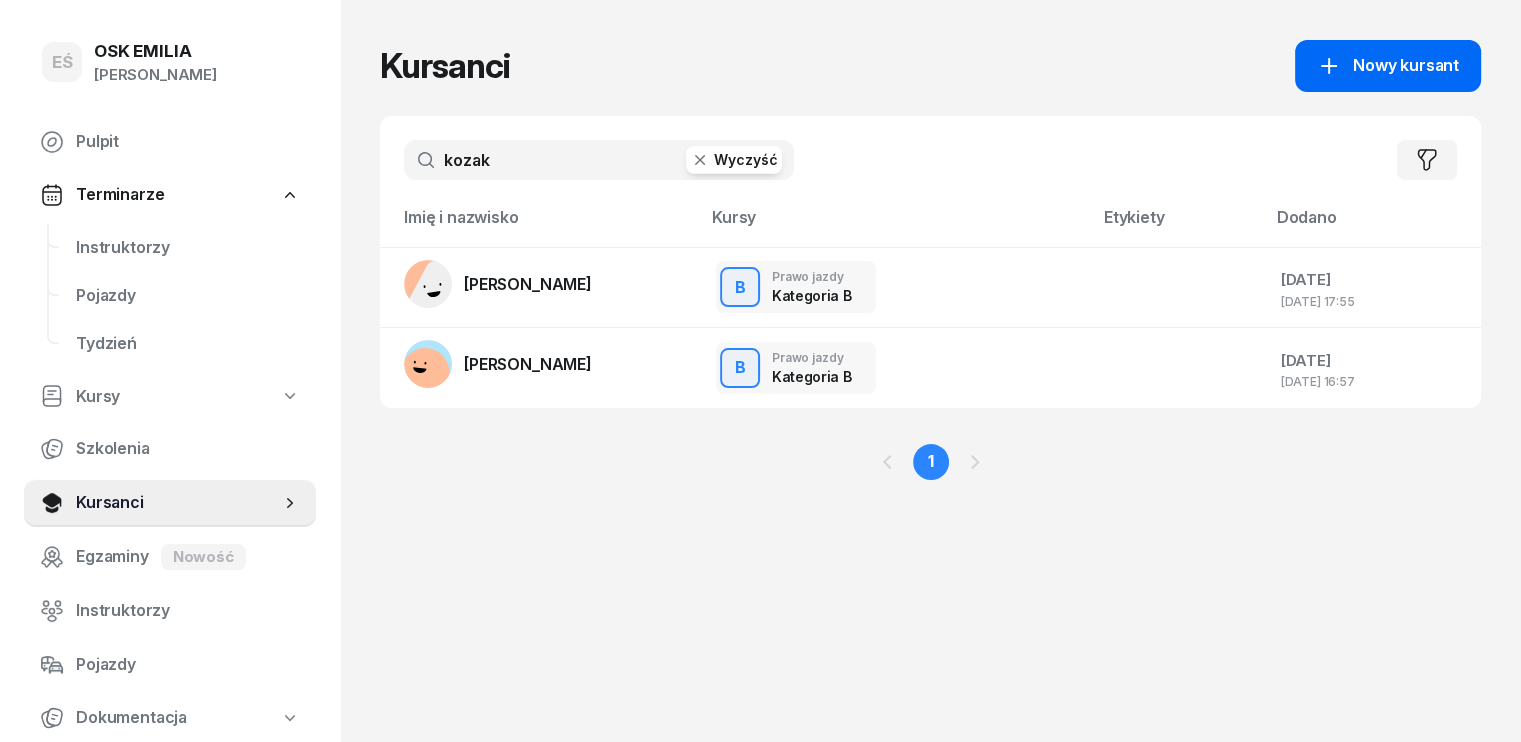 type on "kozak" 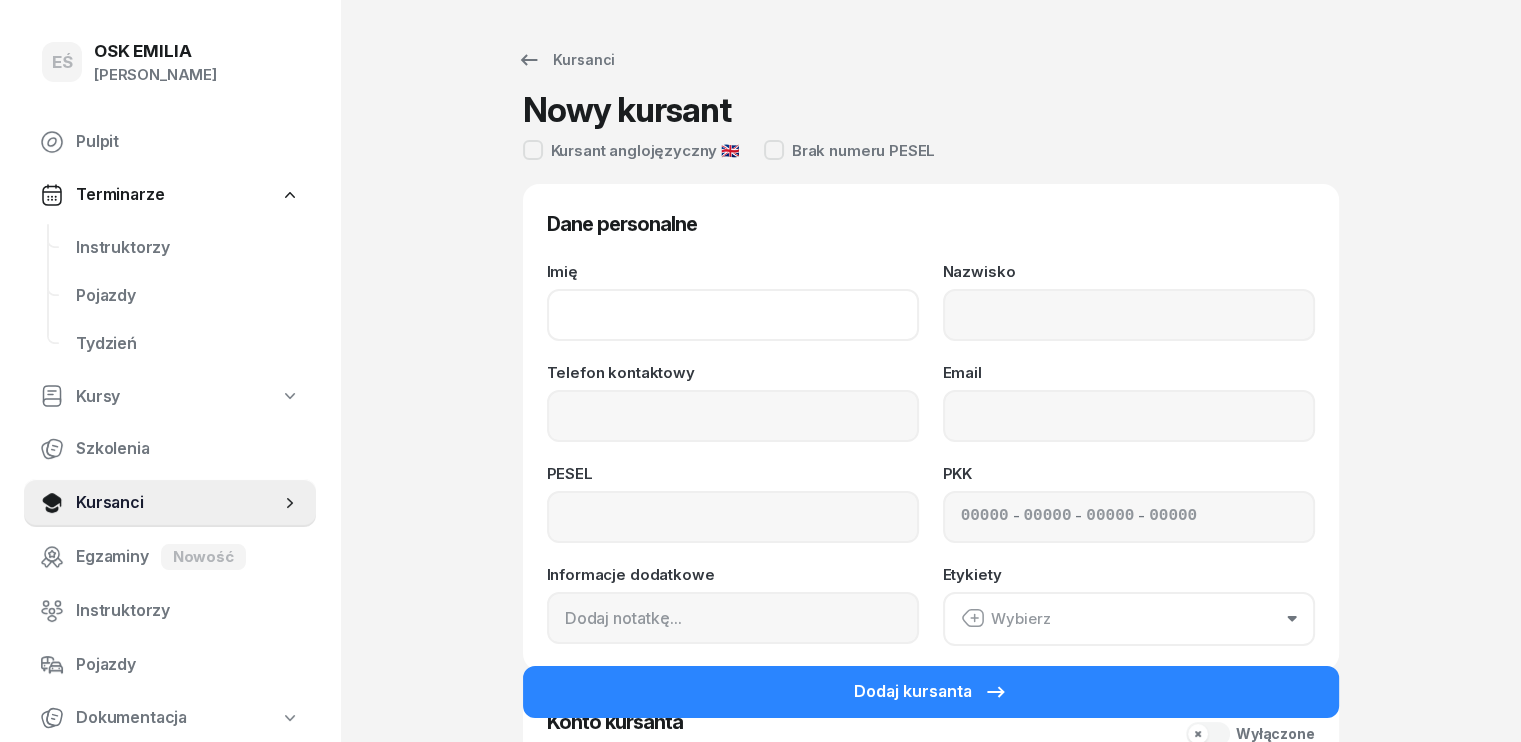 click on "Imię" 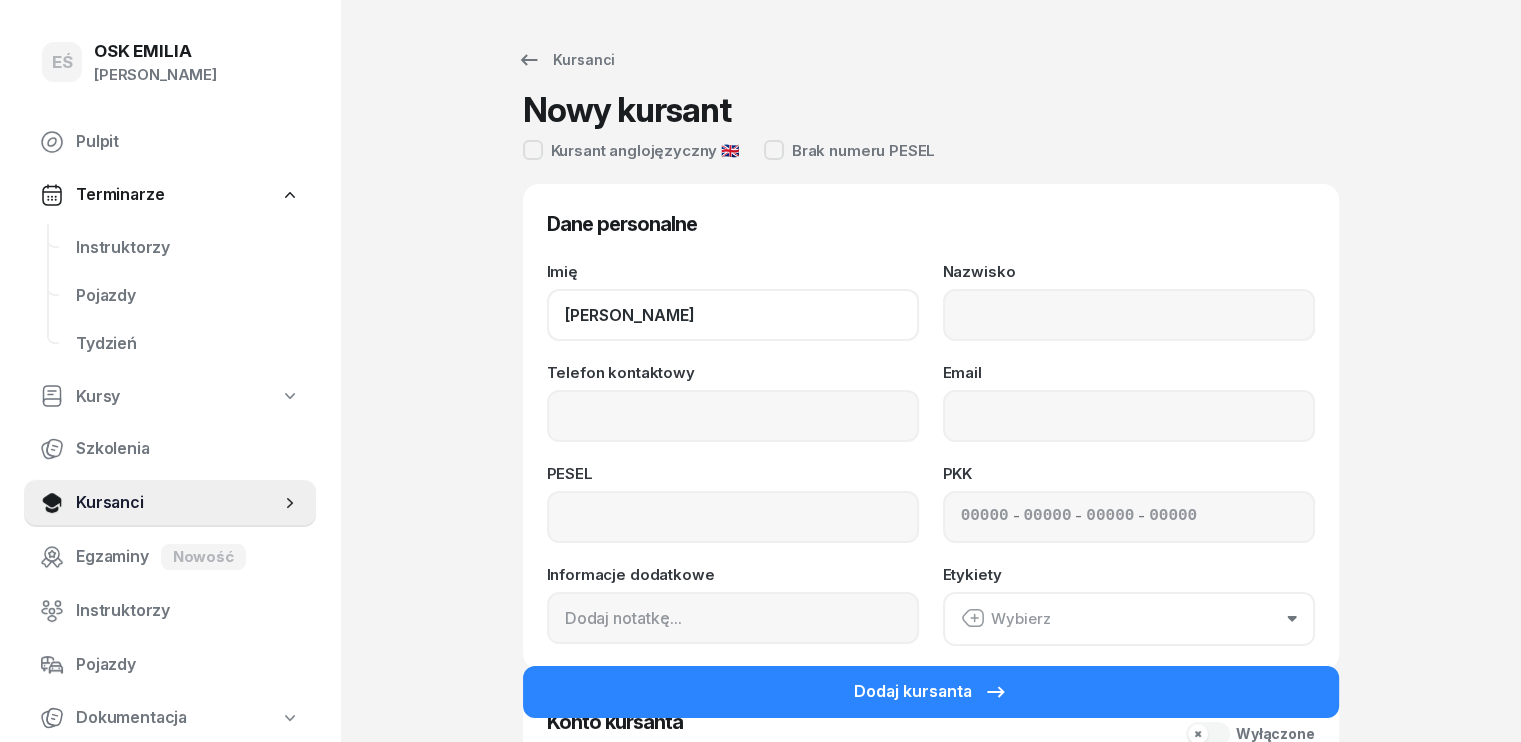 type on "[PERSON_NAME]" 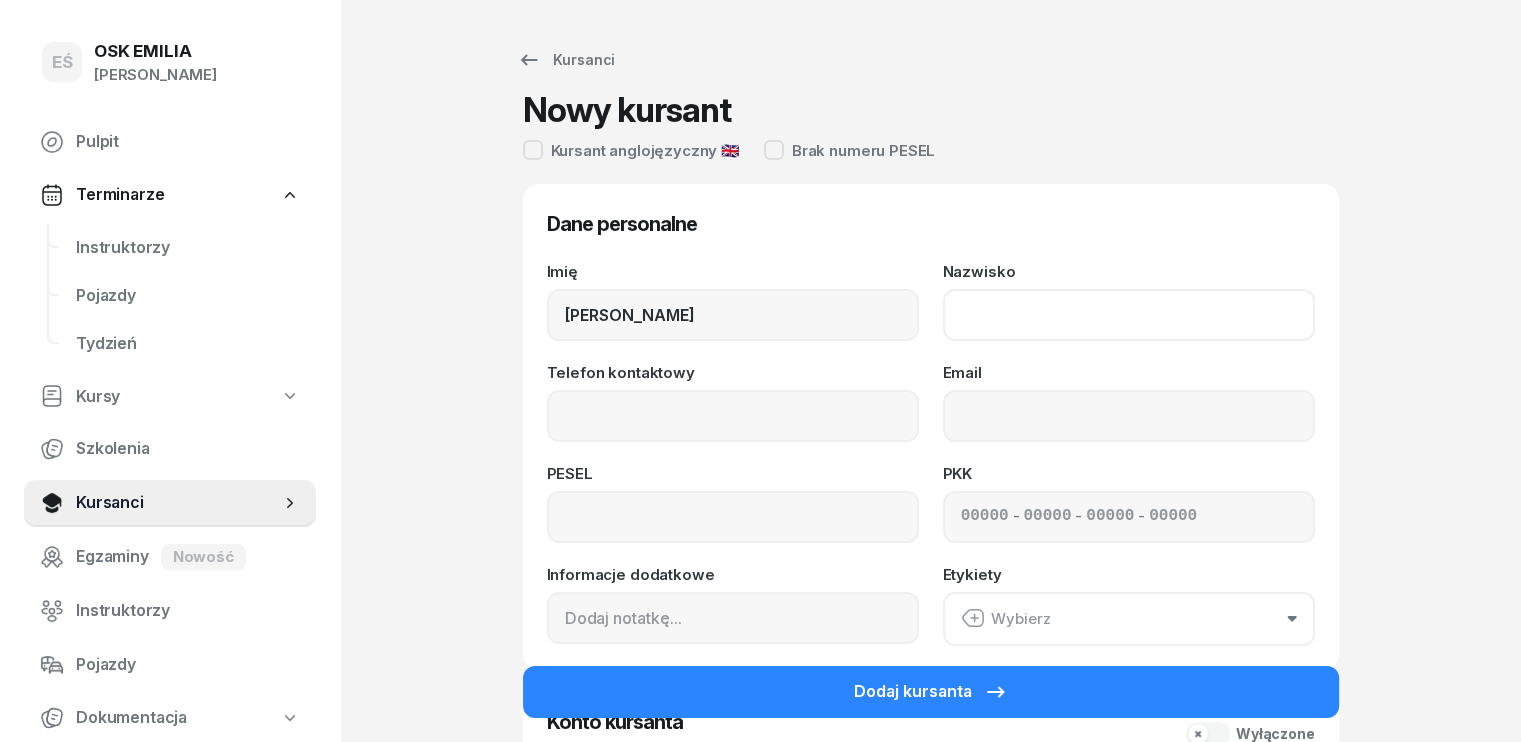 click on "Nazwisko" 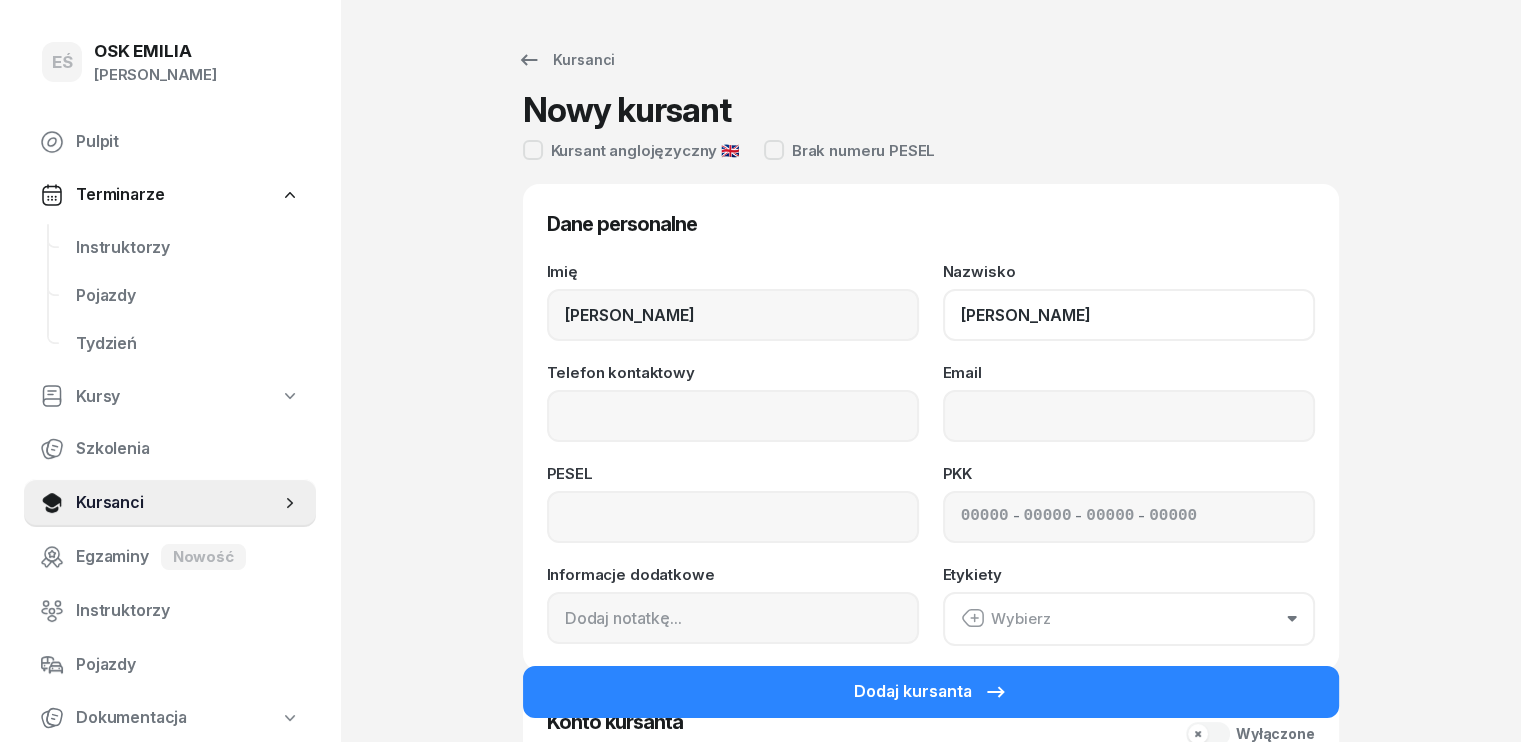 type on "[PERSON_NAME]" 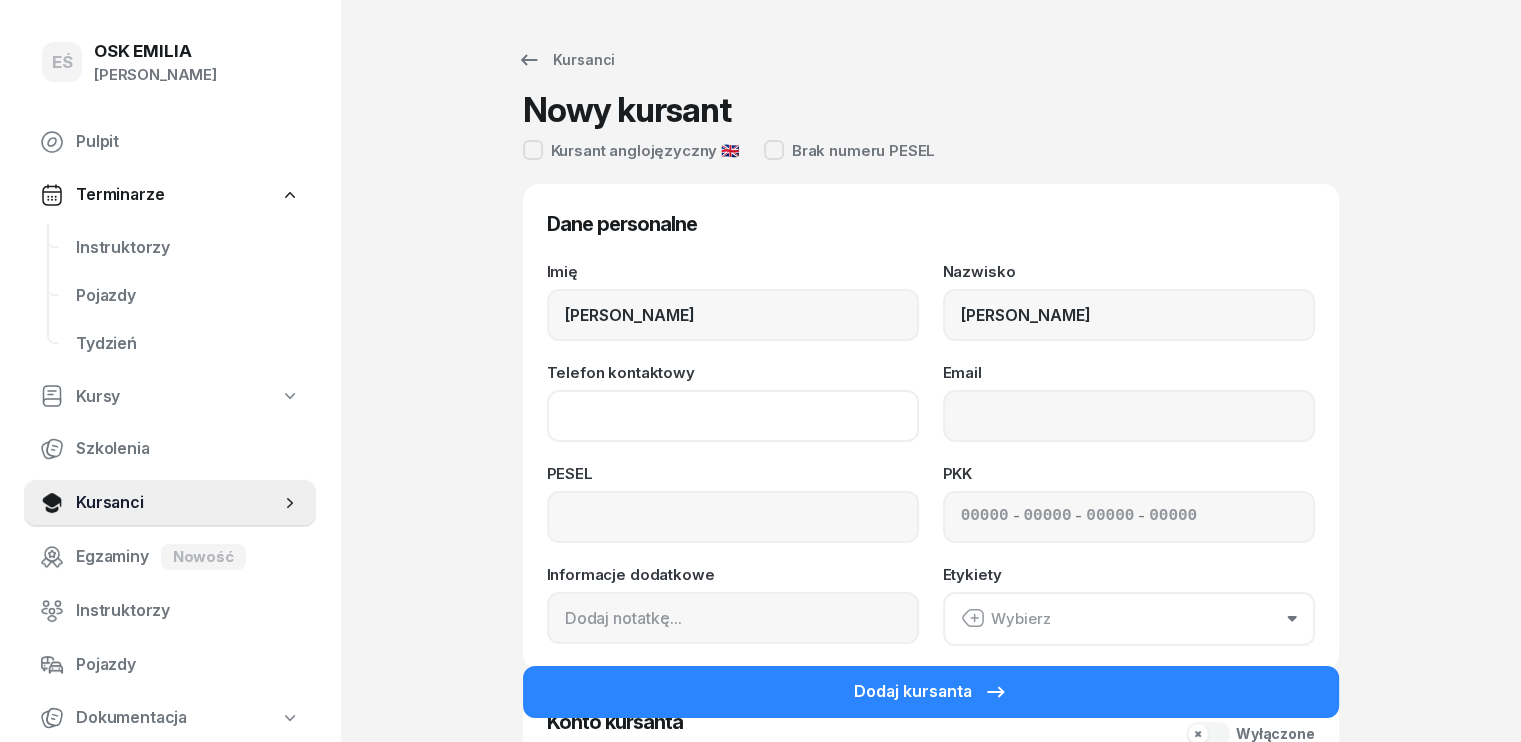click on "Telefon kontaktowy" 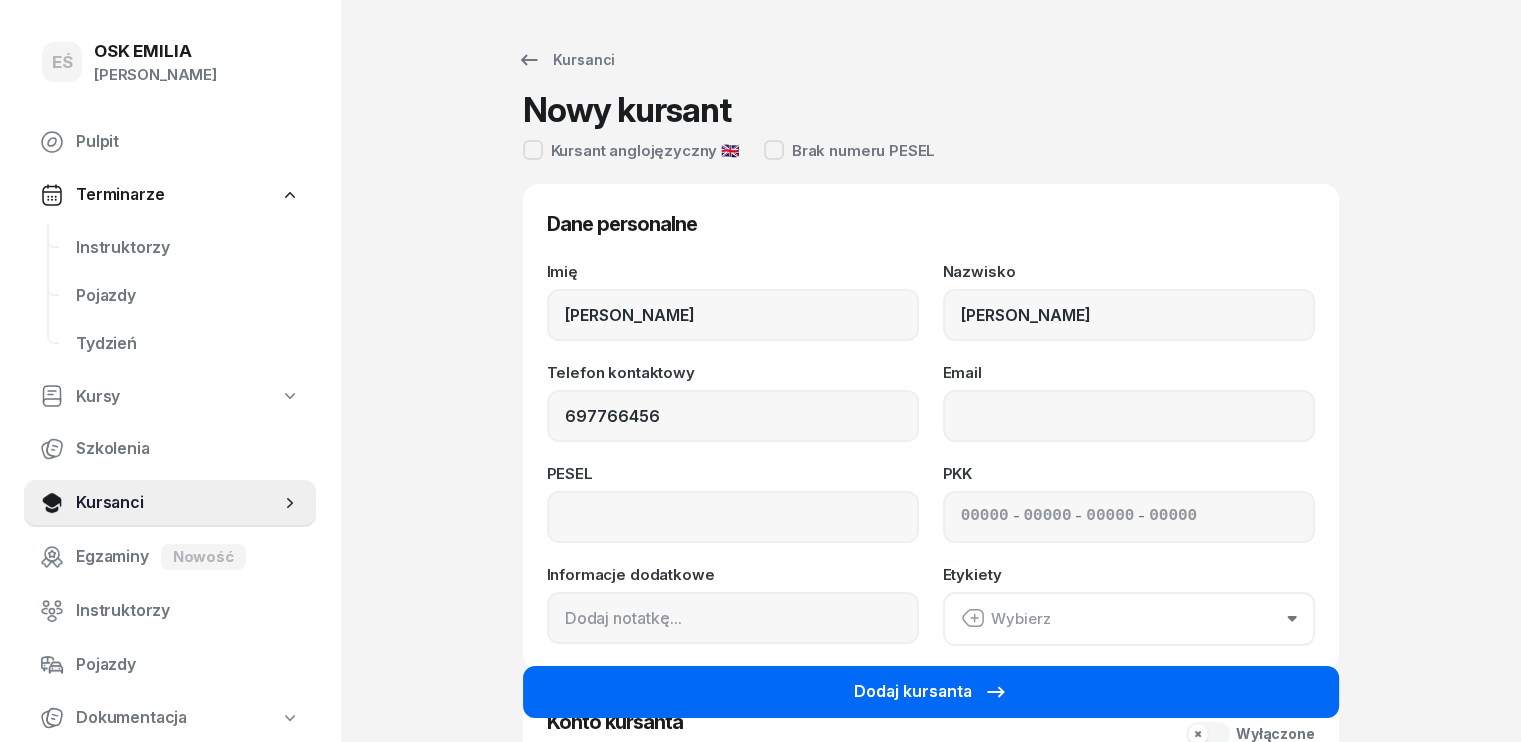 type on "697 766 456" 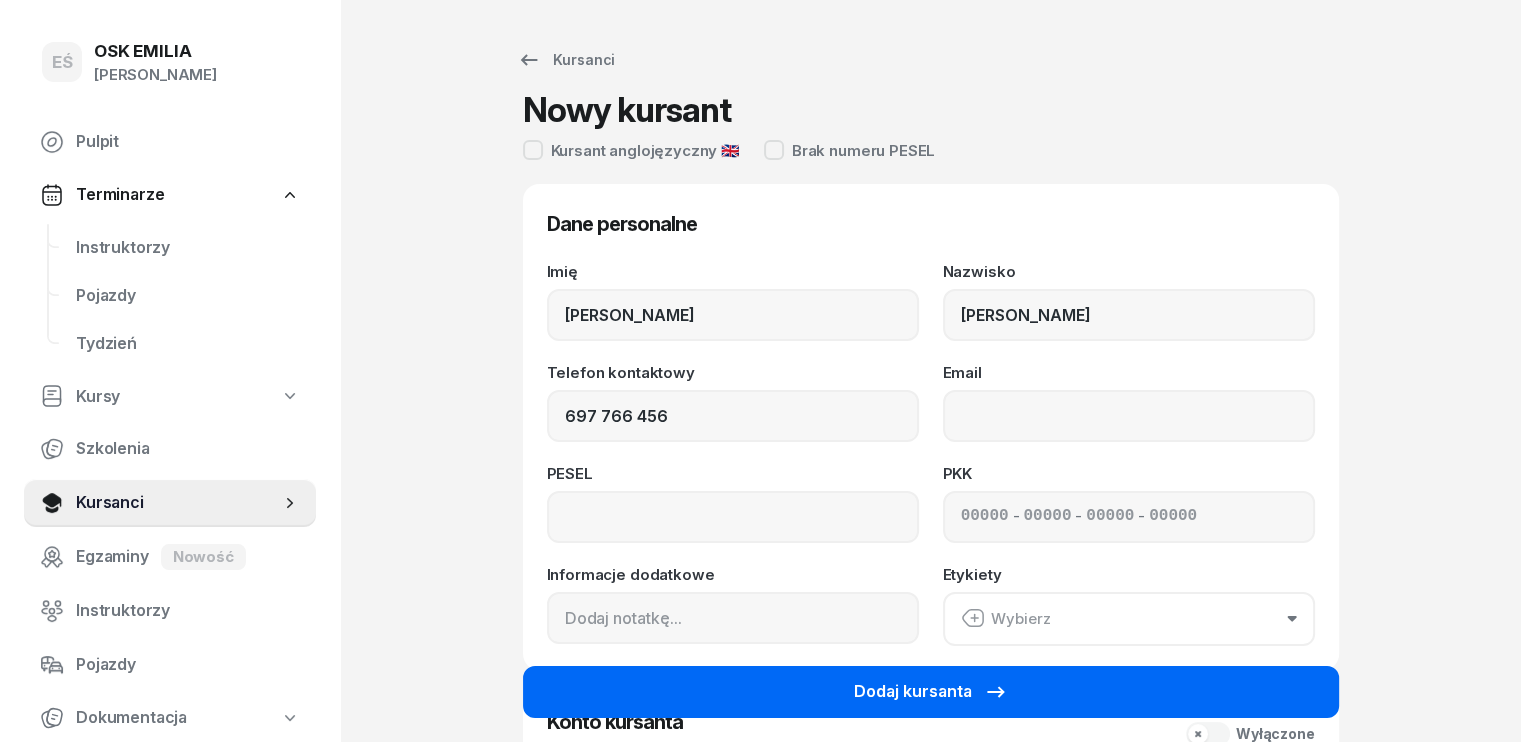 click on "Dodaj kursanta" at bounding box center (931, 692) 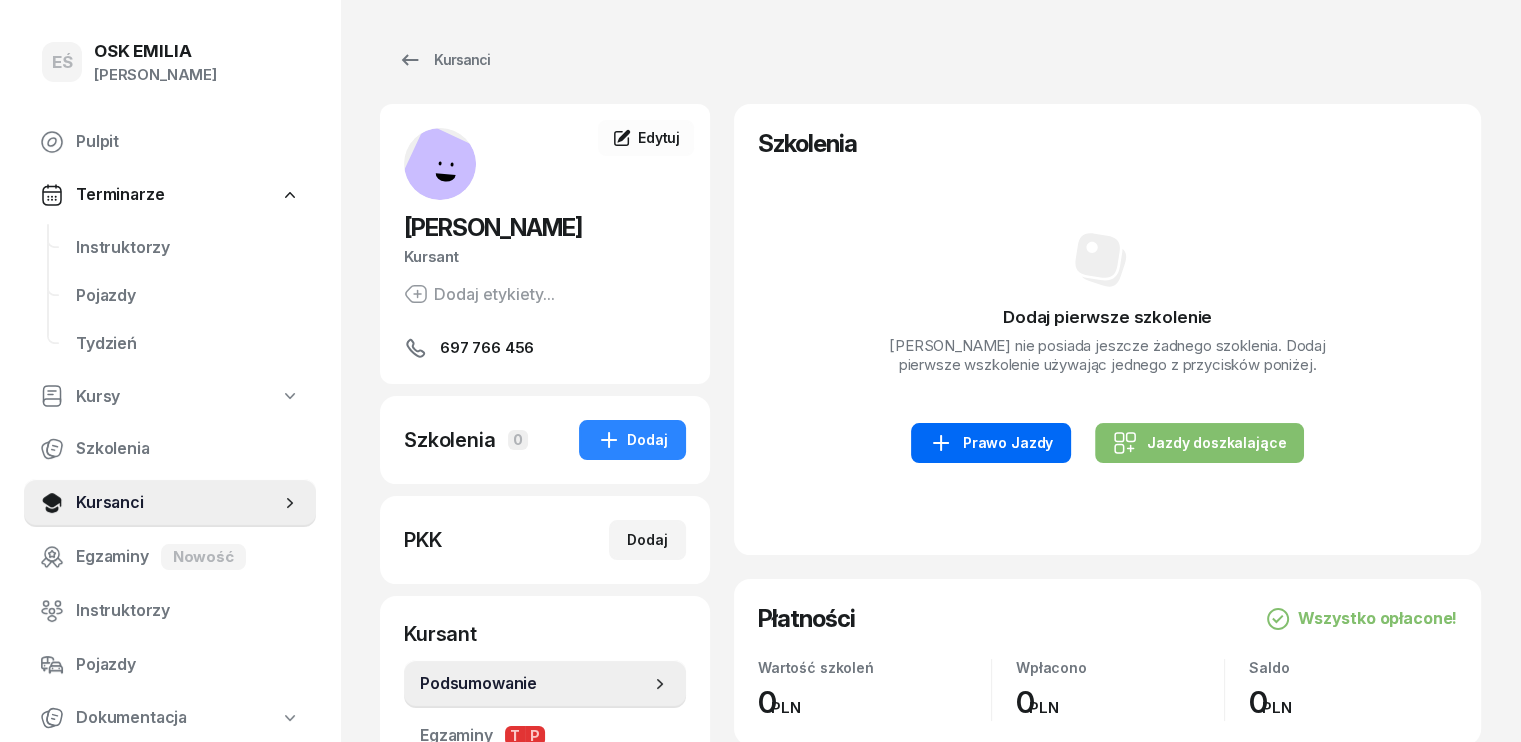 click on "Prawo Jazdy" at bounding box center [991, 443] 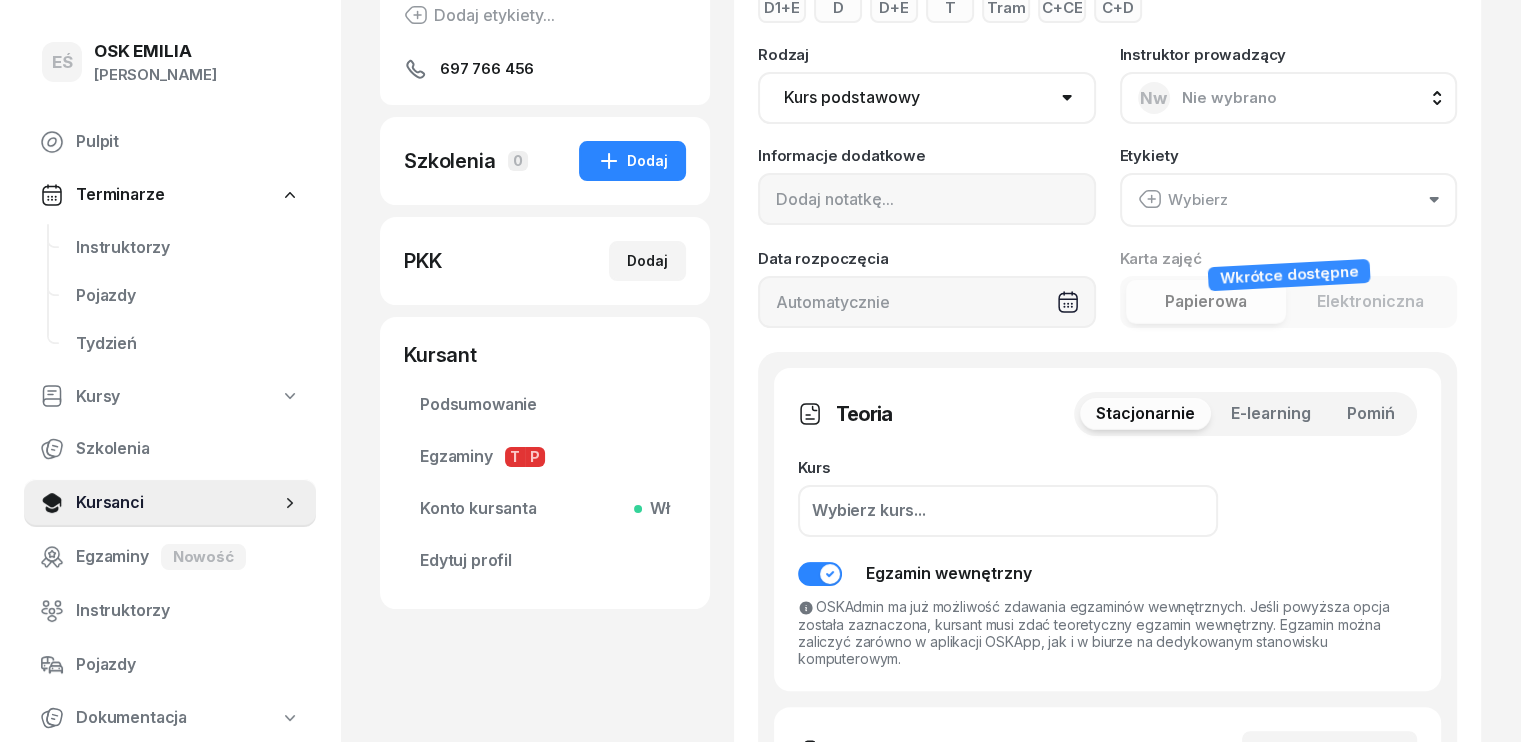 scroll, scrollTop: 400, scrollLeft: 0, axis: vertical 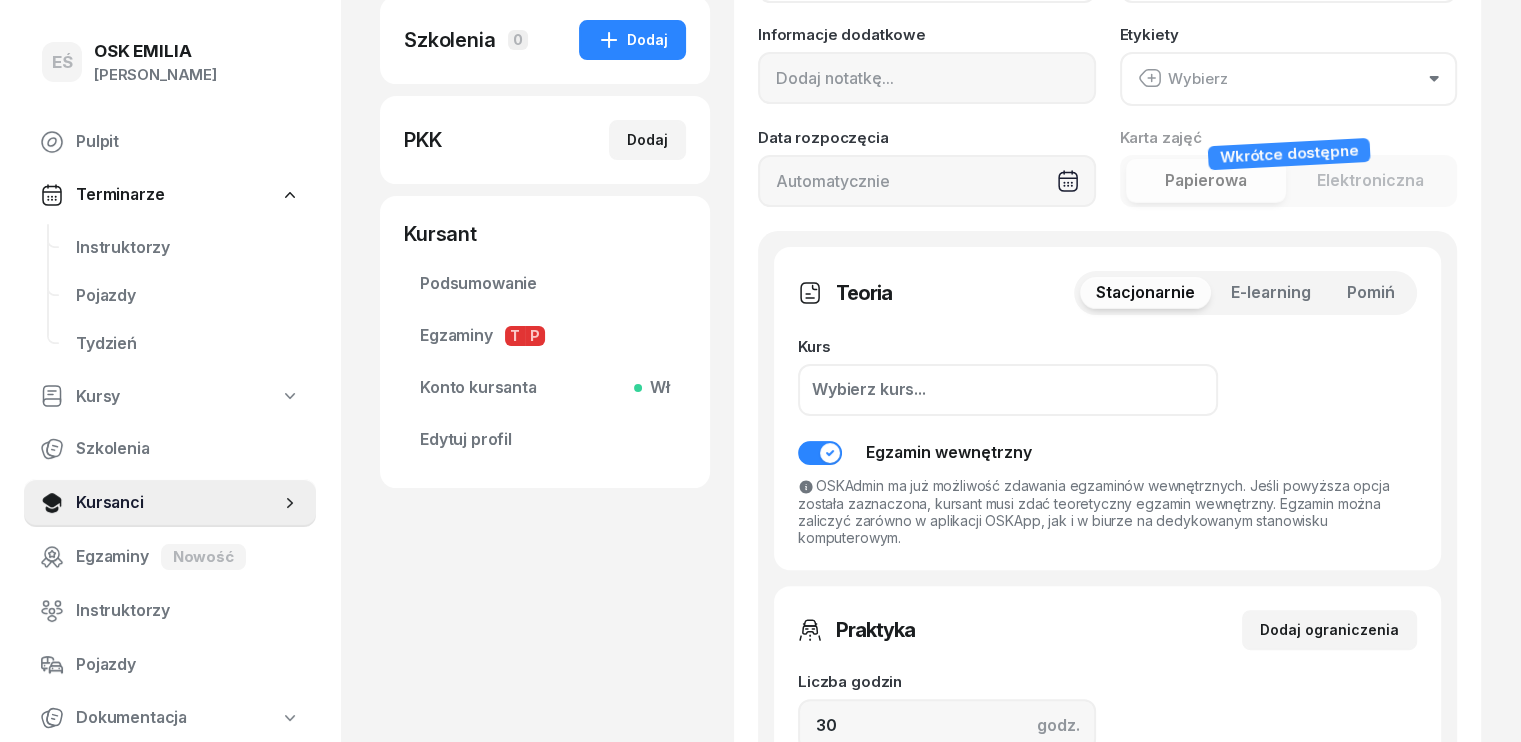 click on "Pomiń" at bounding box center (1371, 293) 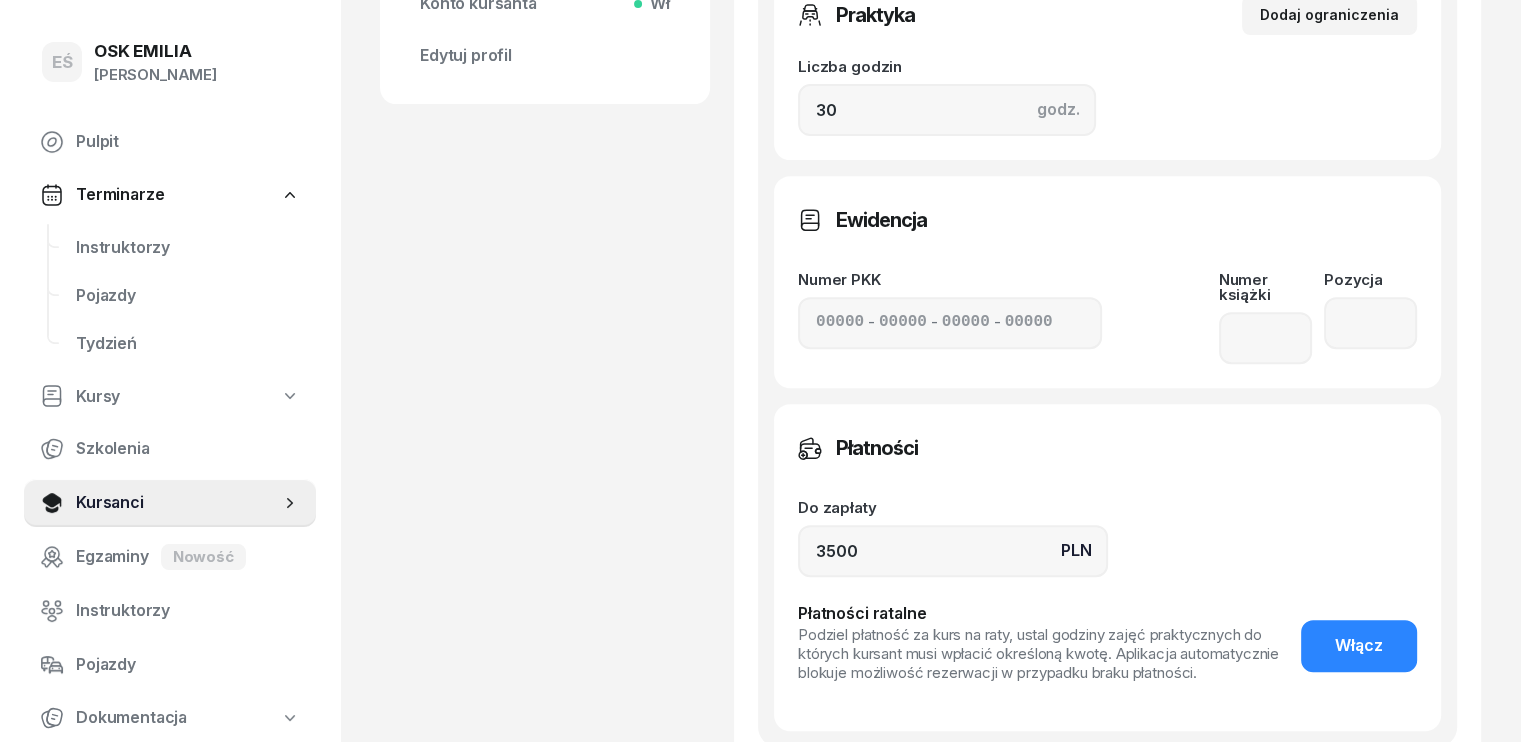 scroll, scrollTop: 1000, scrollLeft: 0, axis: vertical 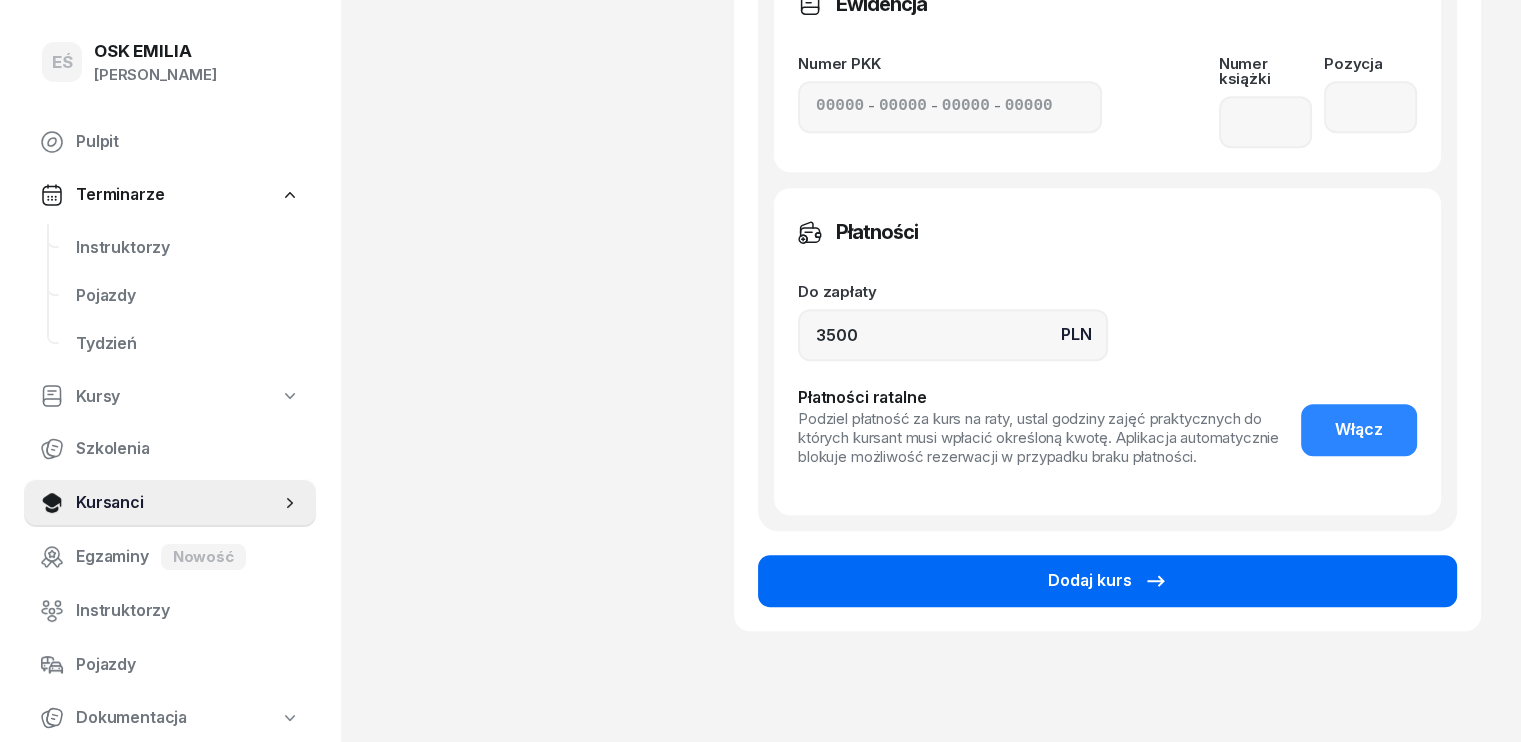click on "Dodaj kurs" at bounding box center [1107, 581] 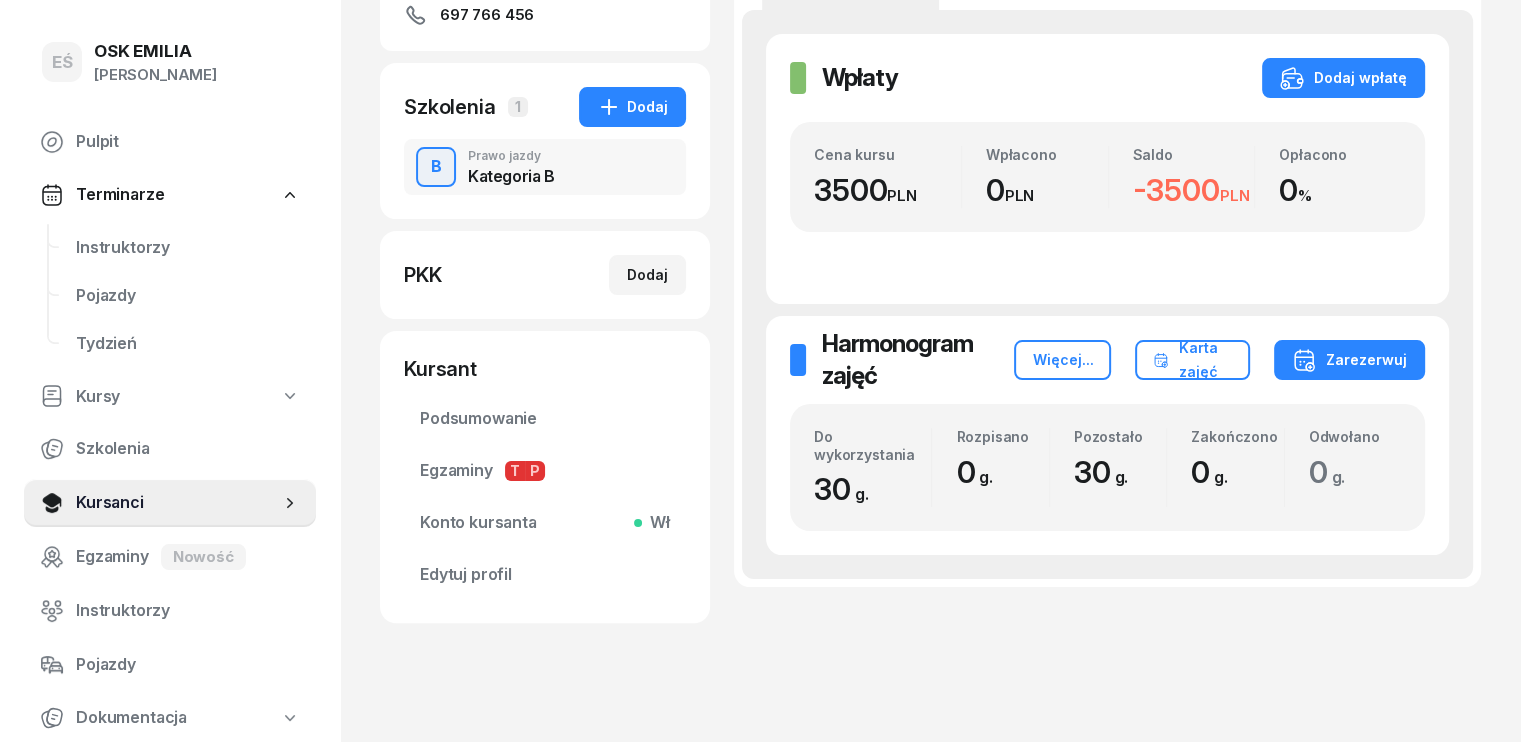 scroll, scrollTop: 356, scrollLeft: 0, axis: vertical 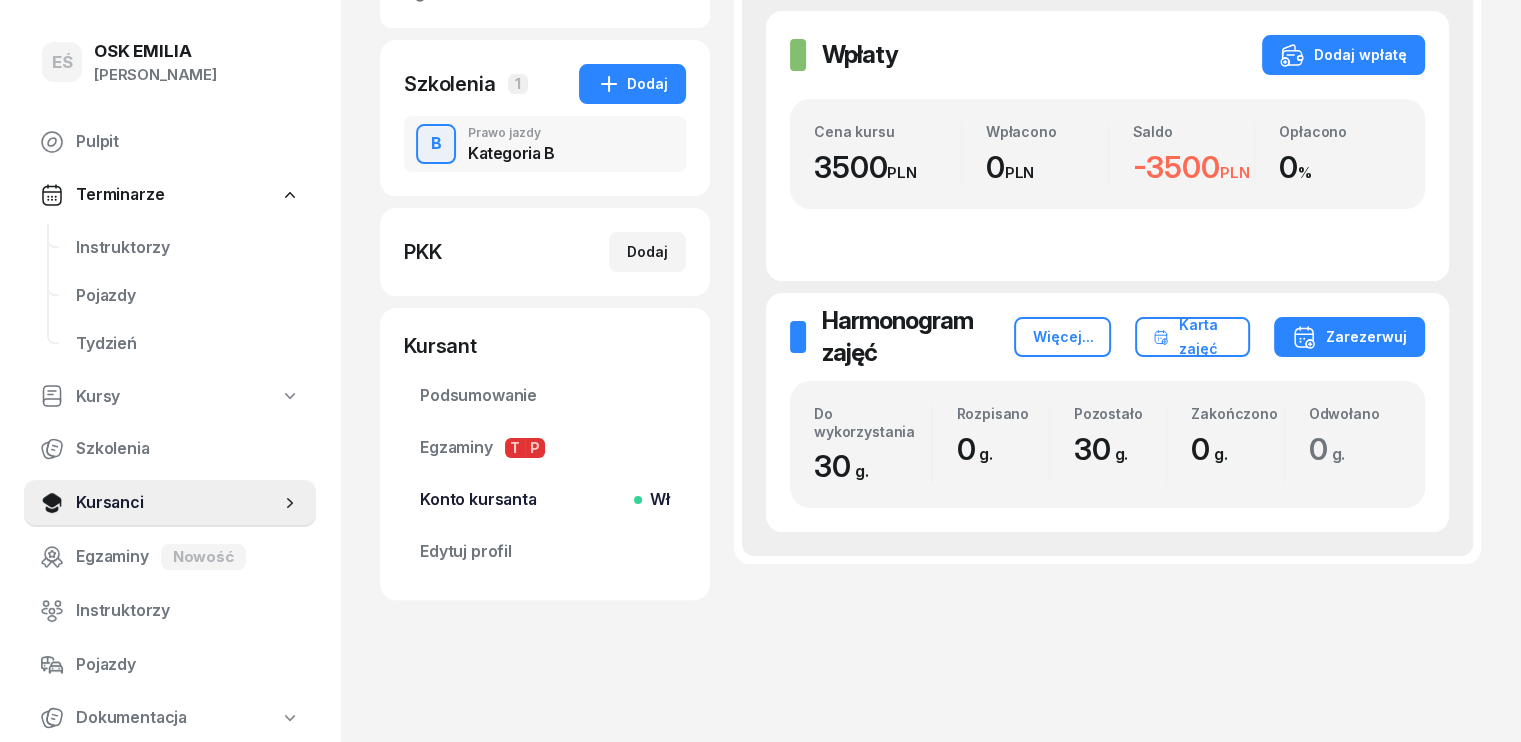click on "Konto kursanta  Wł" at bounding box center (545, 500) 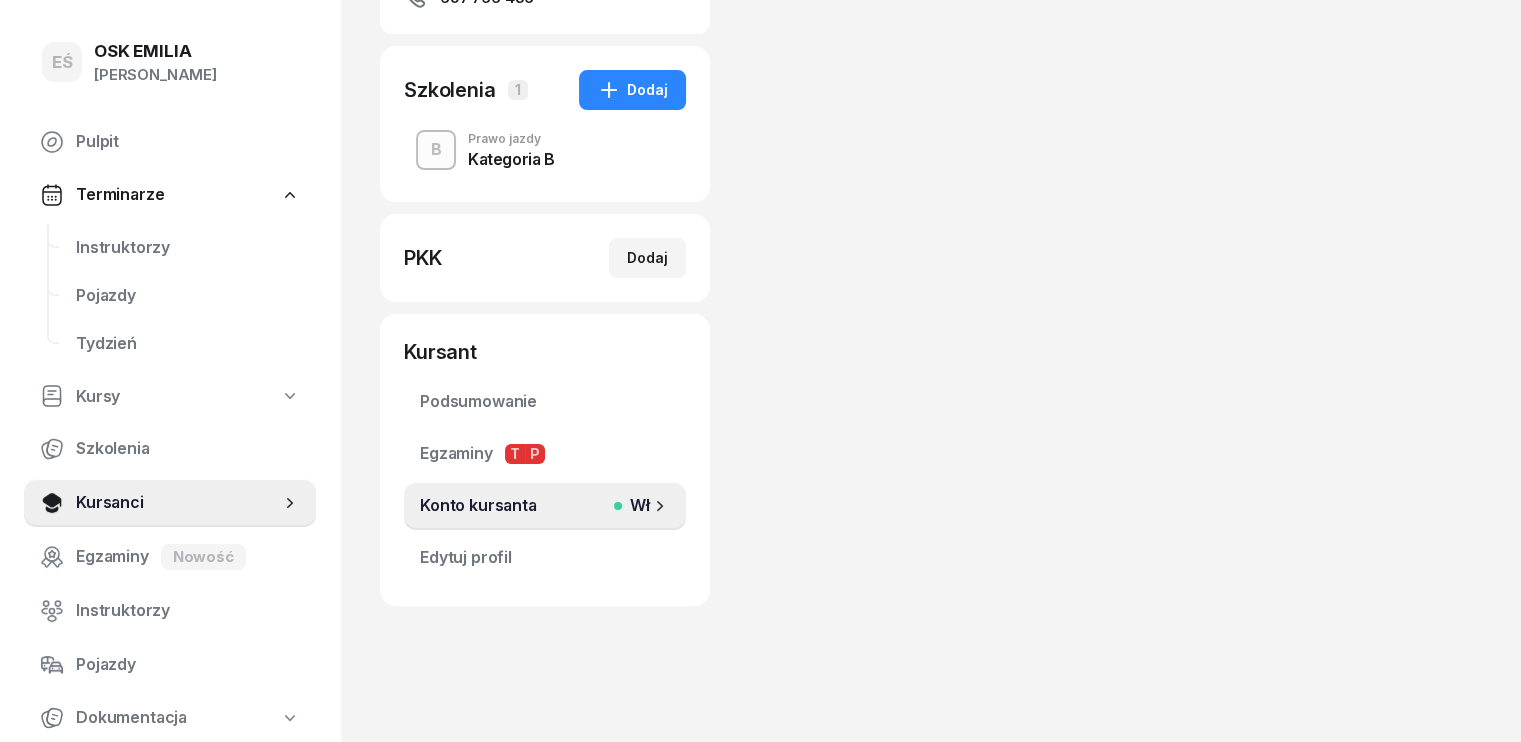 scroll, scrollTop: 0, scrollLeft: 0, axis: both 